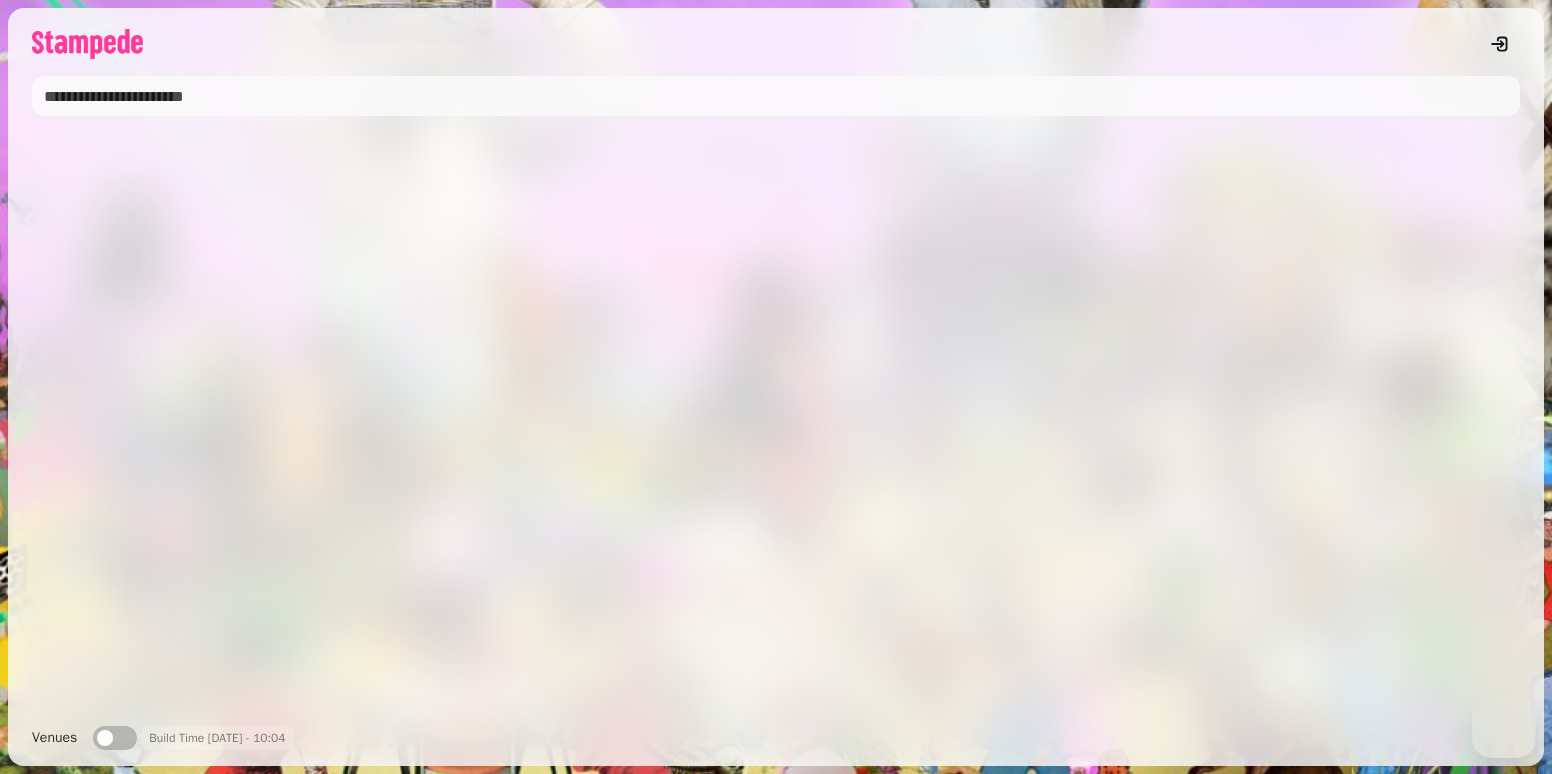 scroll, scrollTop: 0, scrollLeft: 0, axis: both 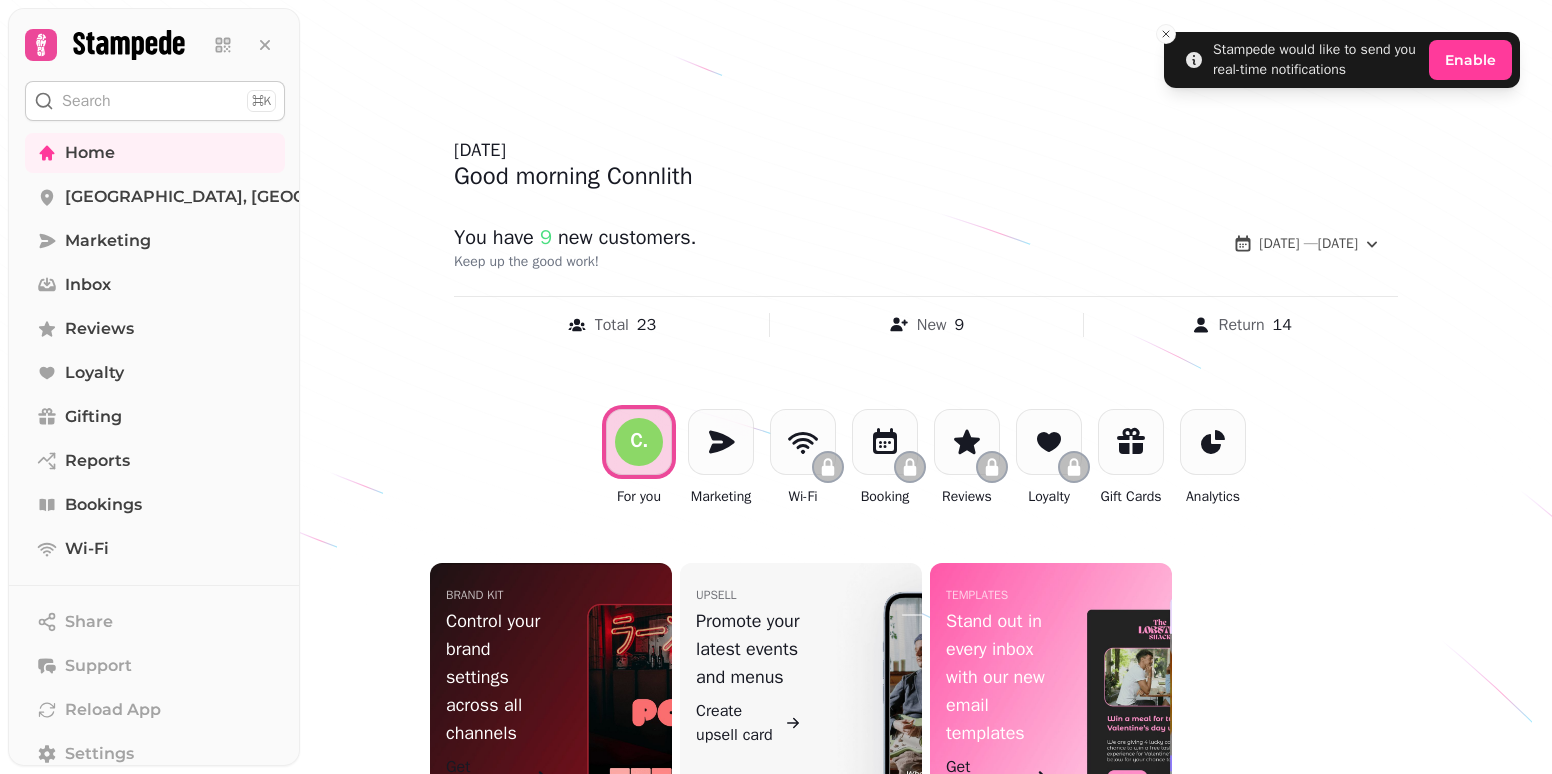 click on "Search ⌘K" at bounding box center (155, 101) 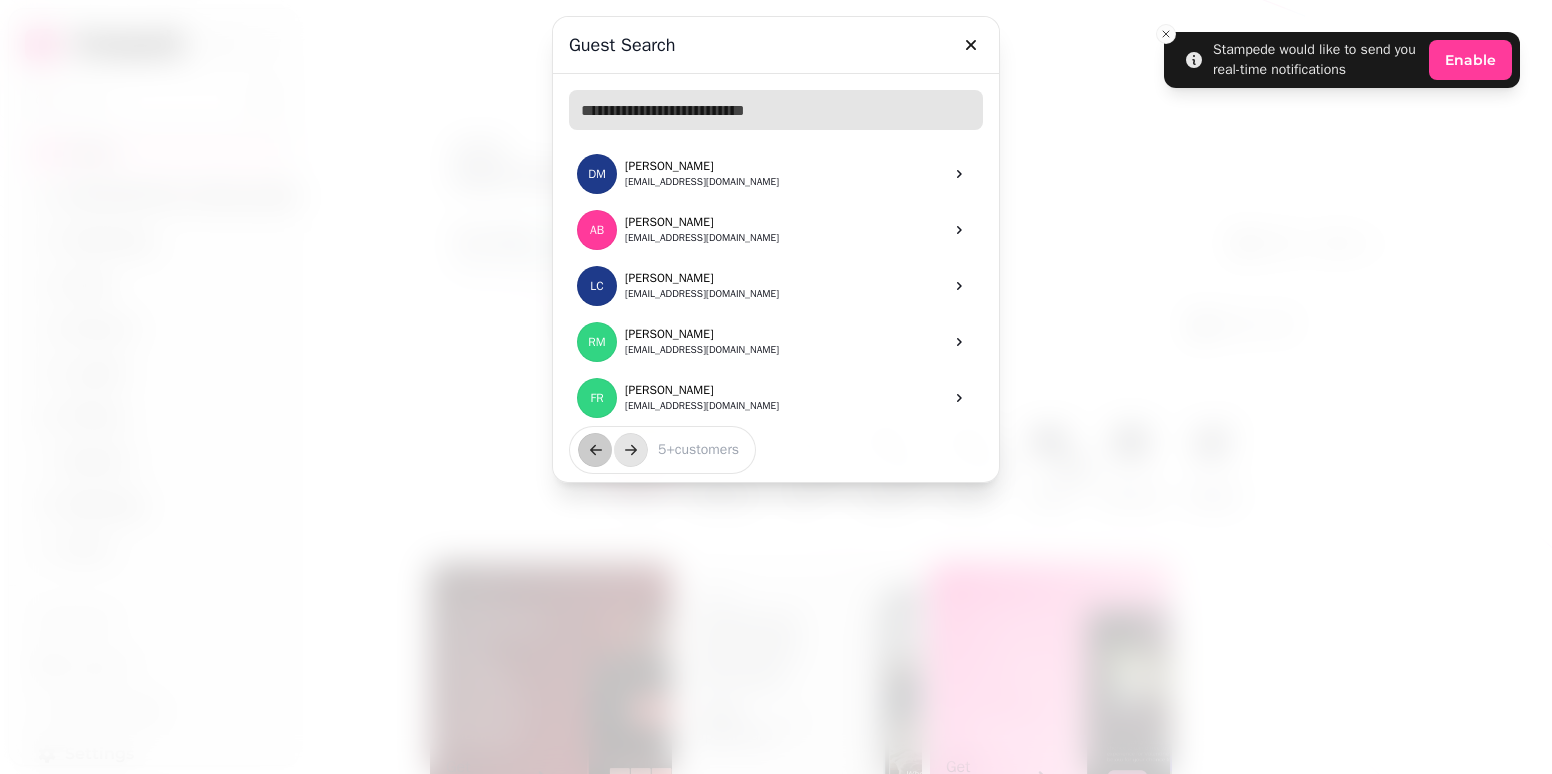 click at bounding box center (776, 110) 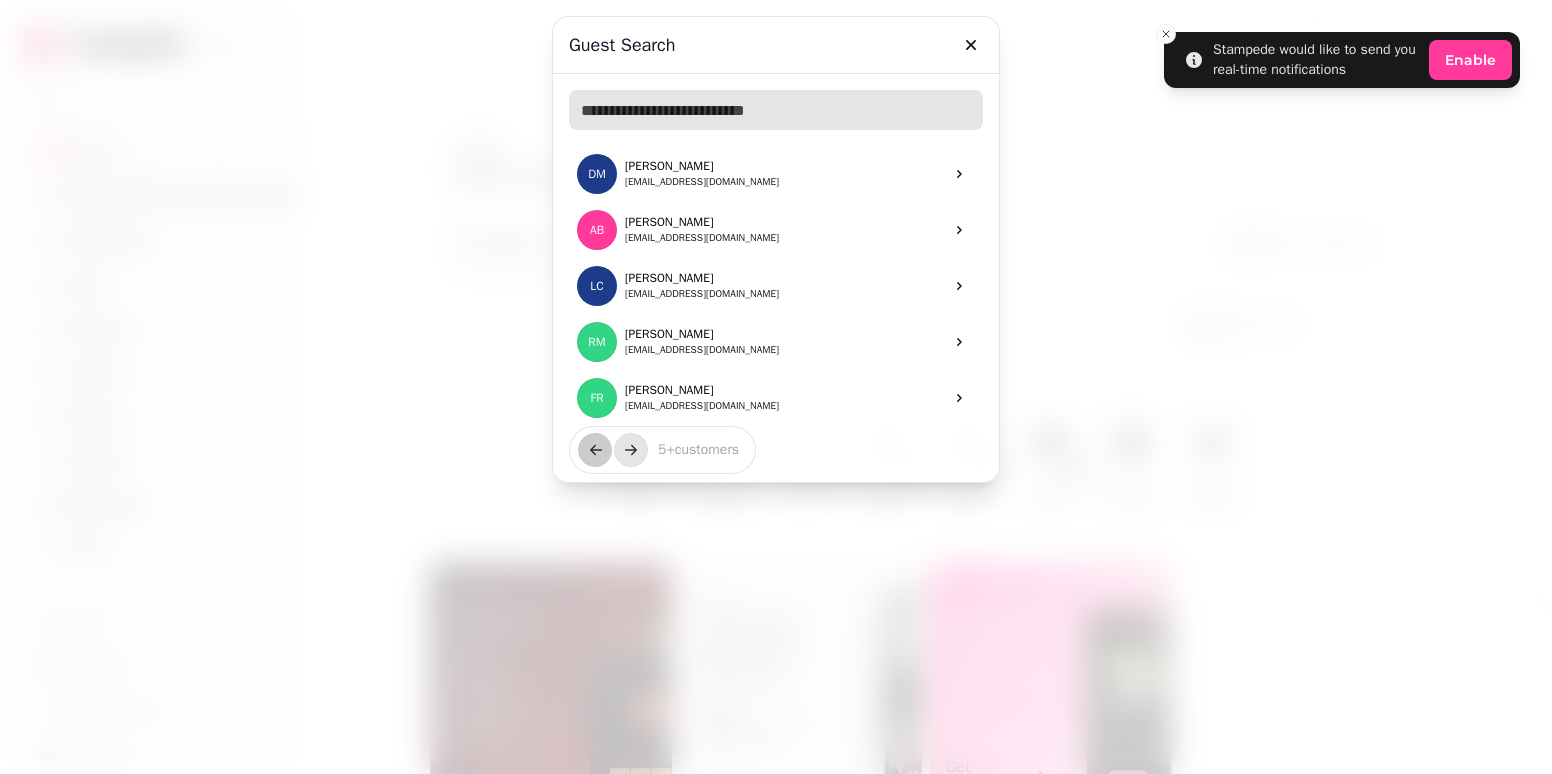 paste on "**********" 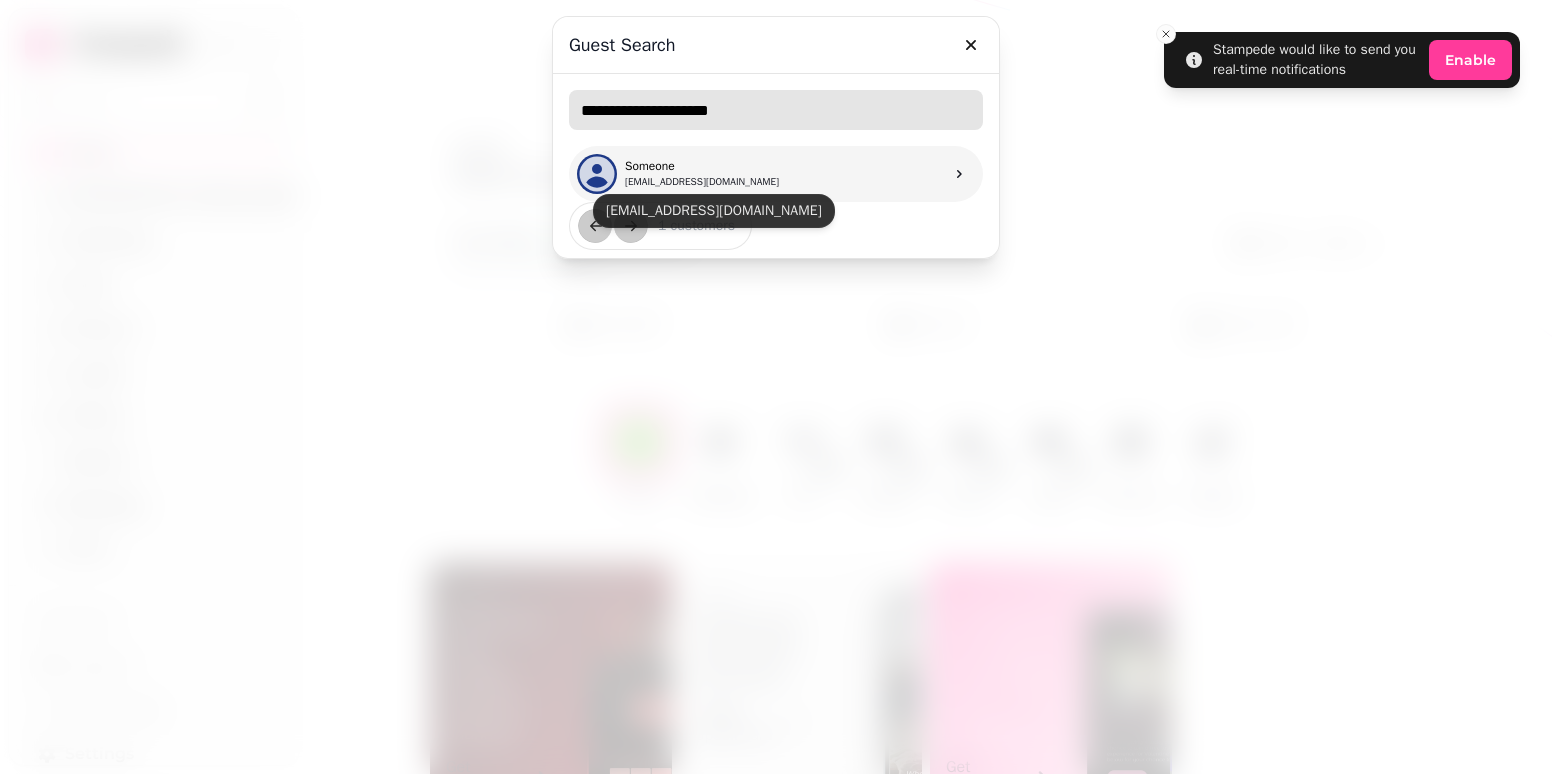 type on "**********" 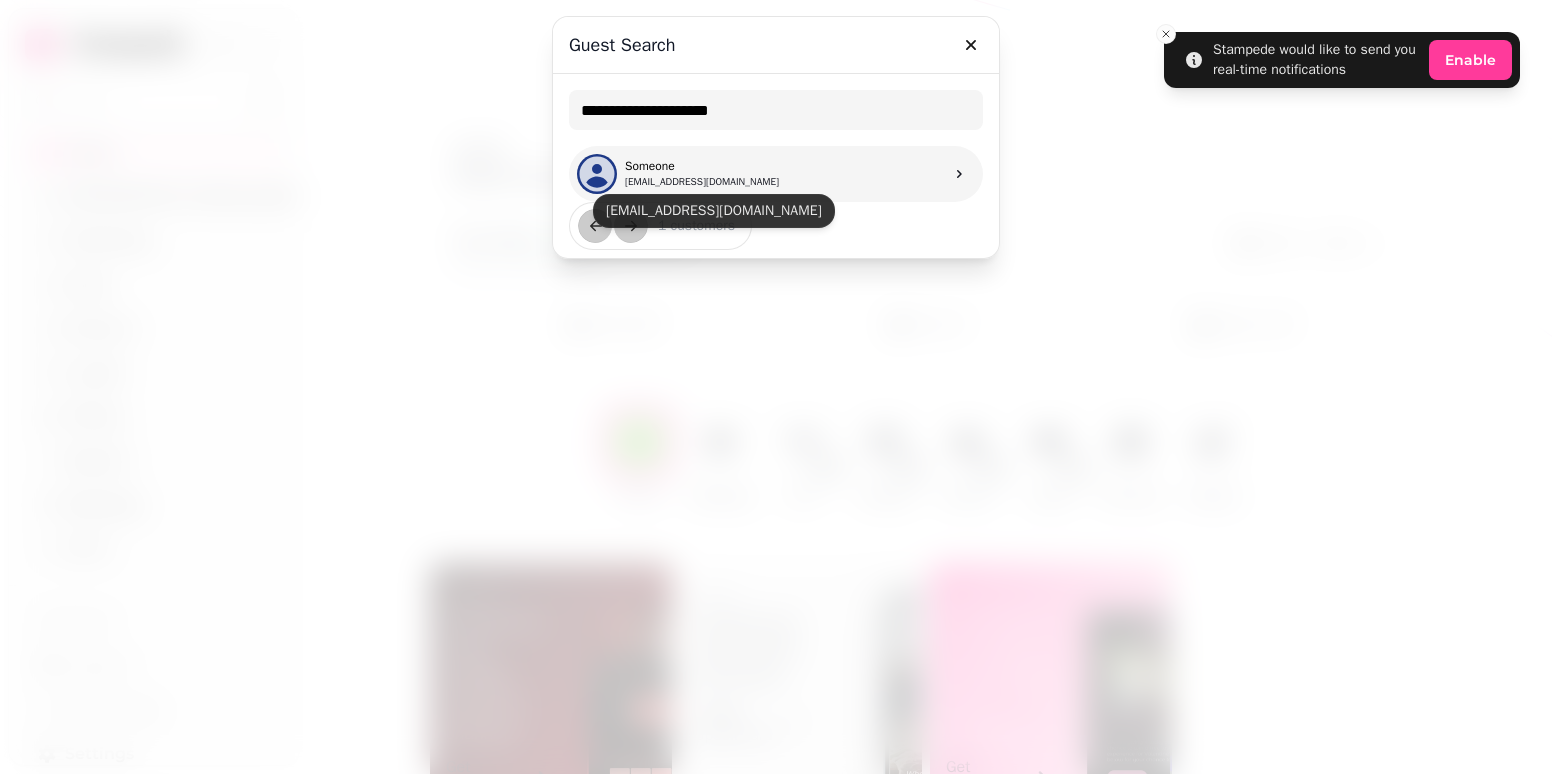 click on "[EMAIL_ADDRESS][DOMAIN_NAME]" at bounding box center [702, 182] 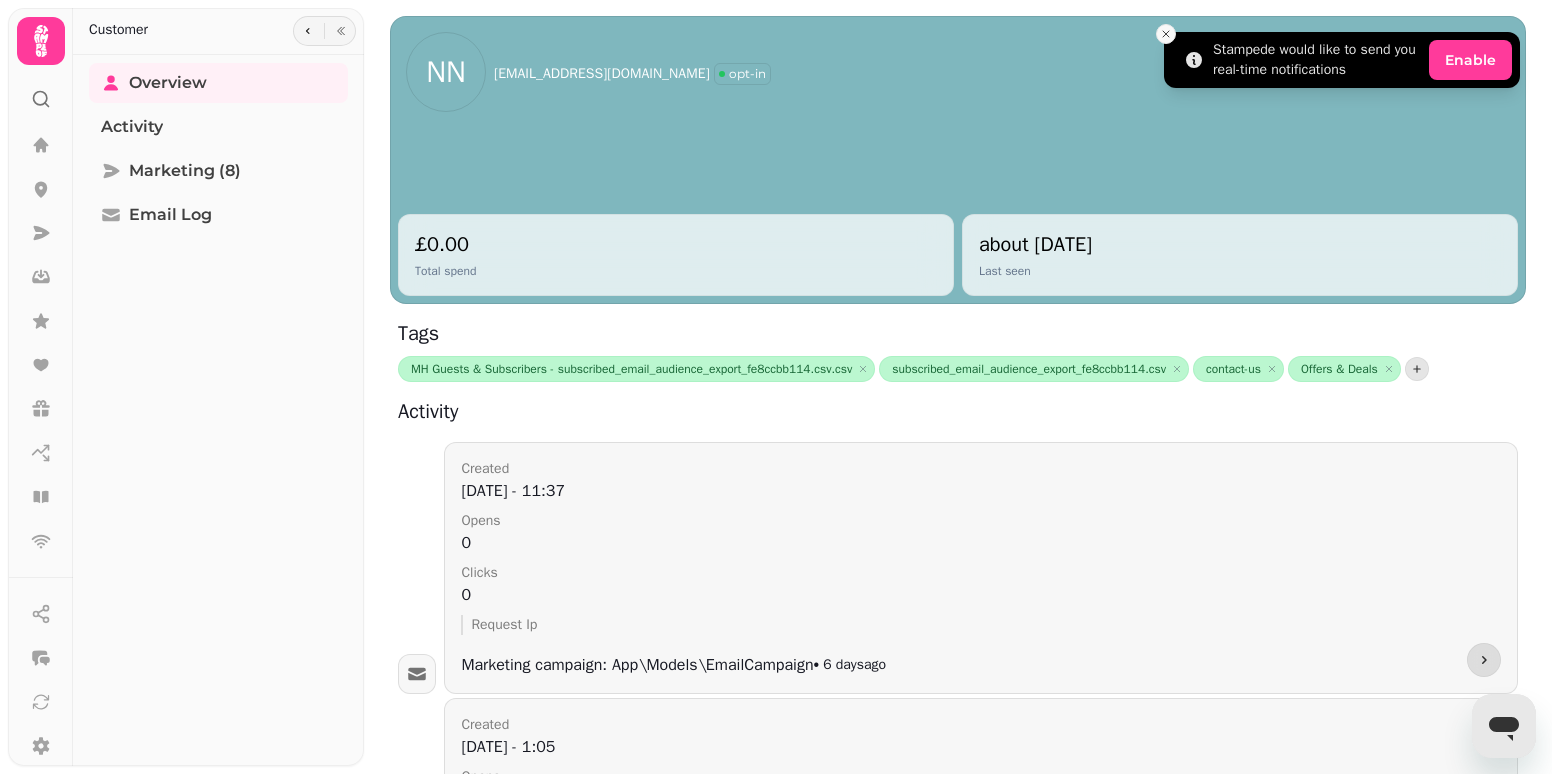click 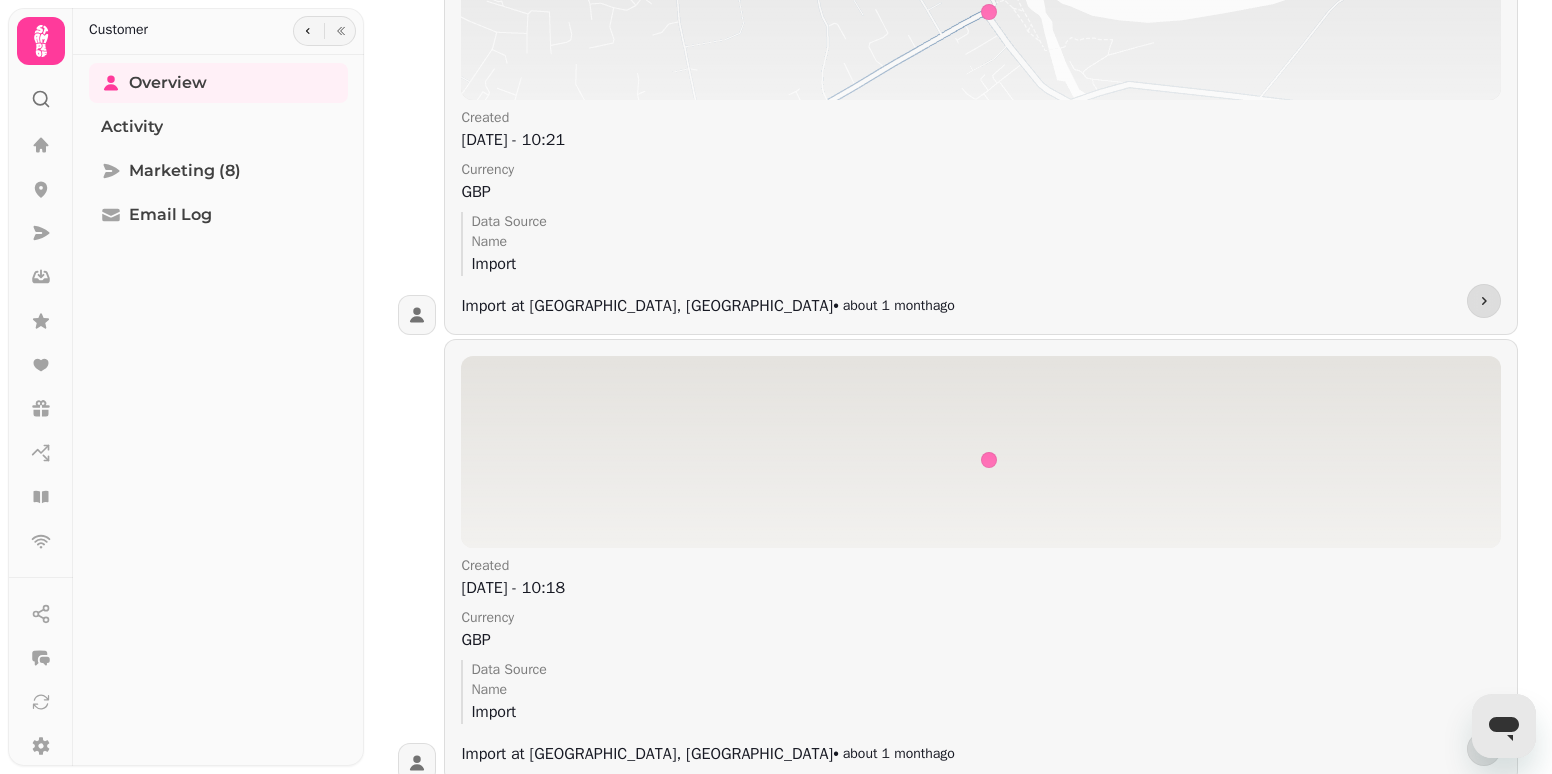 scroll, scrollTop: 1856, scrollLeft: 0, axis: vertical 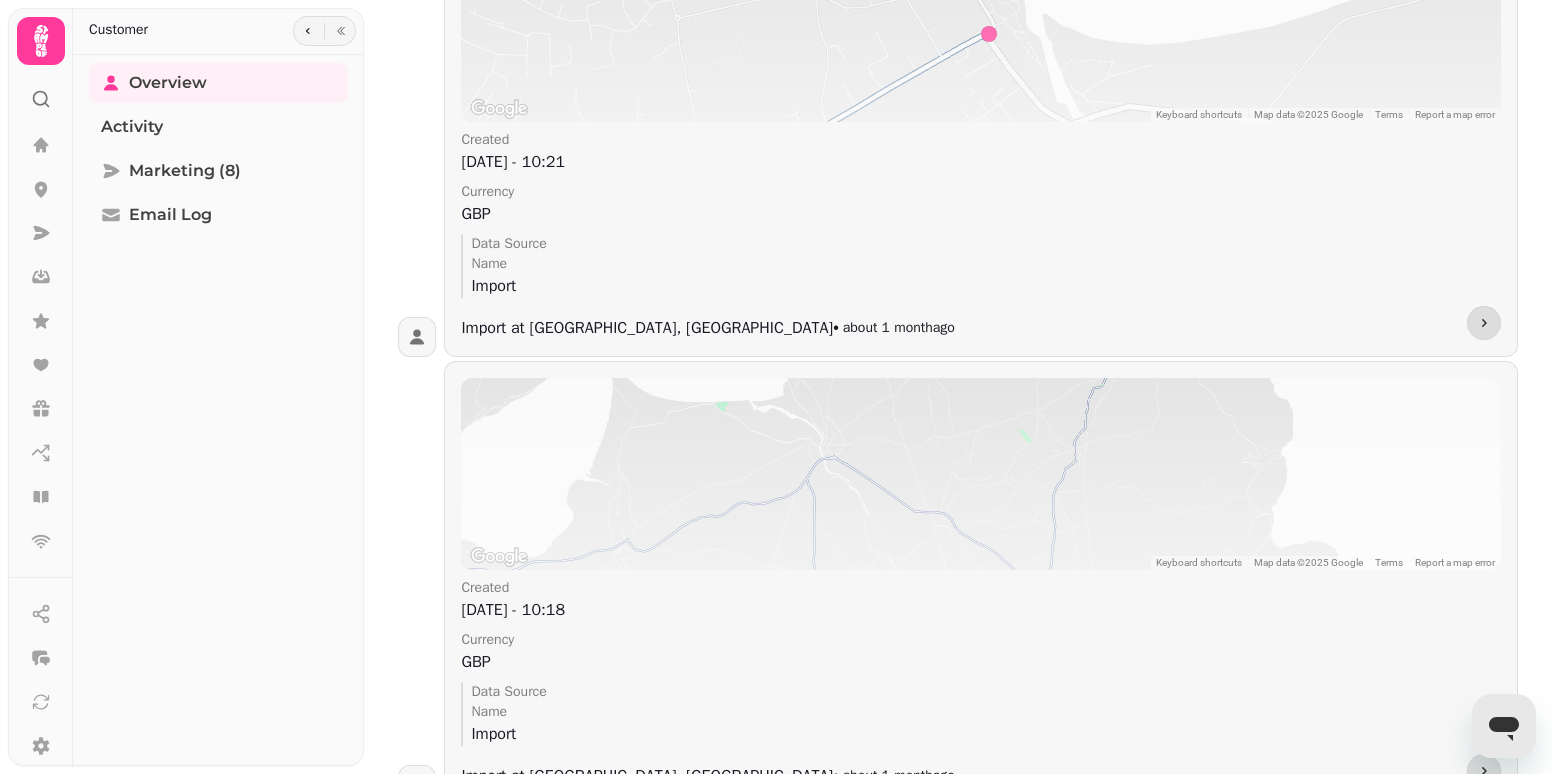 drag, startPoint x: 1180, startPoint y: 500, endPoint x: 1213, endPoint y: 325, distance: 178.08424 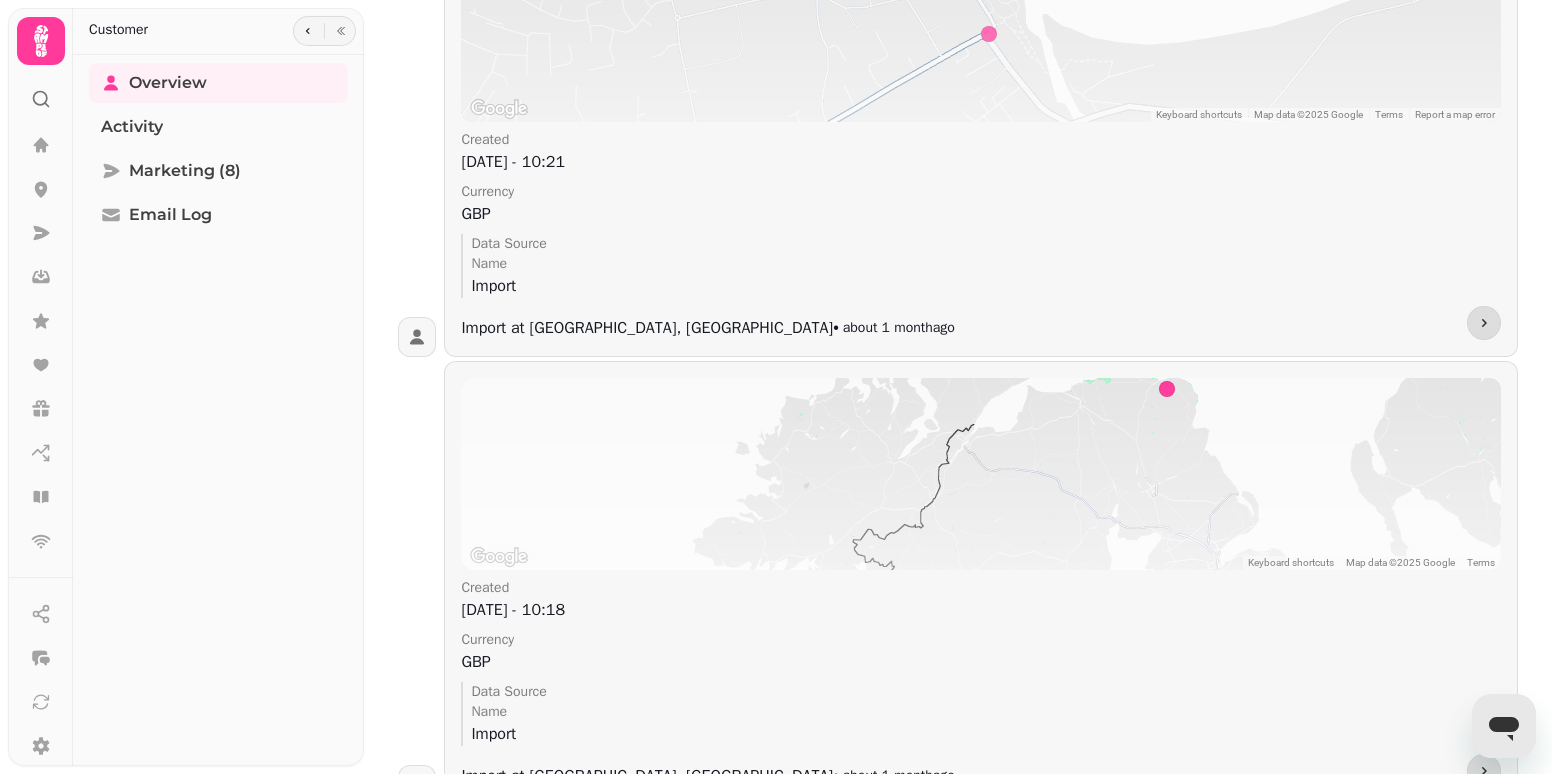 drag, startPoint x: 1134, startPoint y: 499, endPoint x: 1164, endPoint y: 448, distance: 59.16925 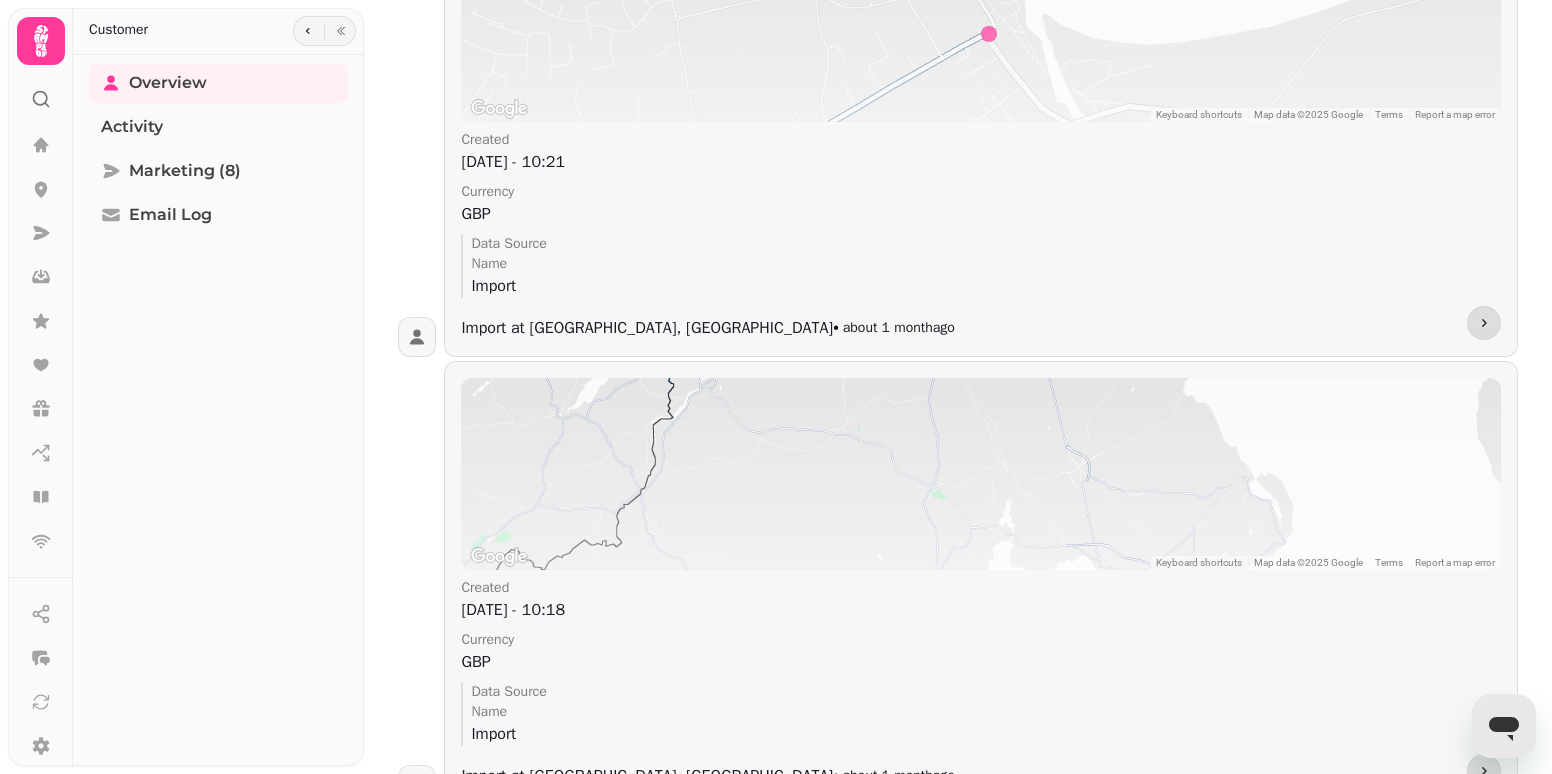 drag, startPoint x: 1165, startPoint y: 474, endPoint x: 1108, endPoint y: 405, distance: 89.498604 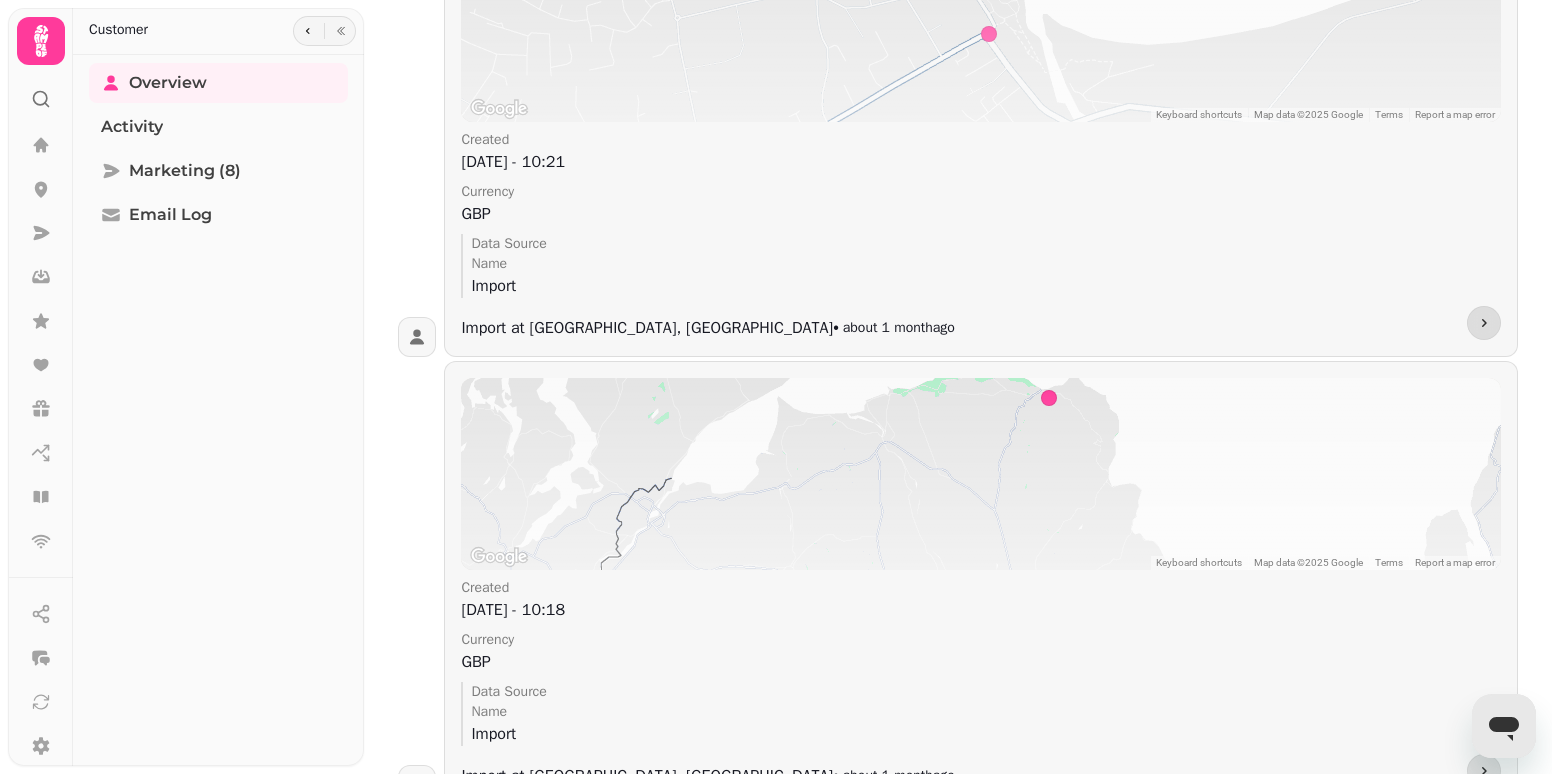 drag, startPoint x: 1120, startPoint y: 433, endPoint x: 1038, endPoint y: 607, distance: 192.35384 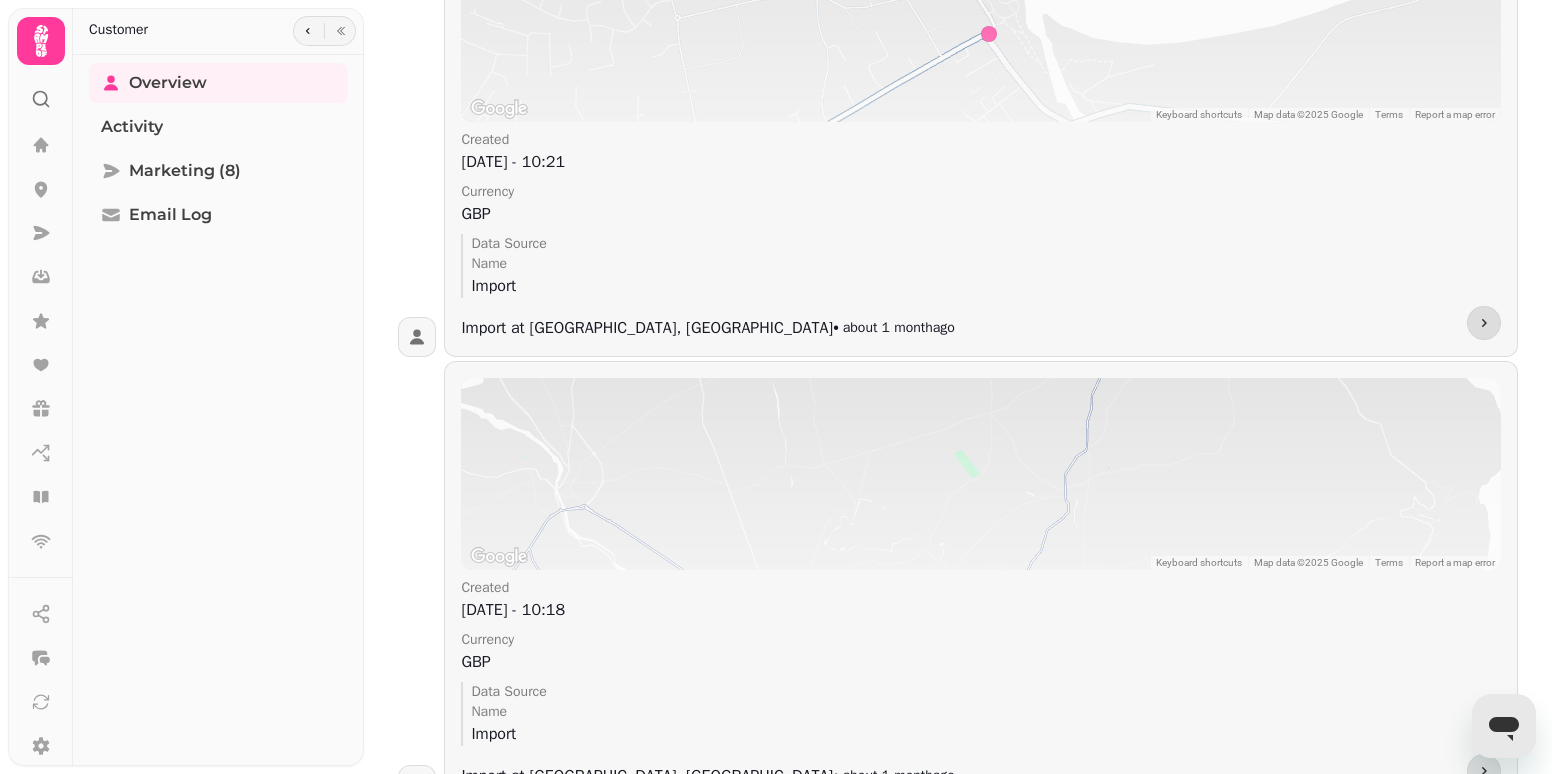 drag, startPoint x: 962, startPoint y: 484, endPoint x: 1242, endPoint y: 515, distance: 281.71085 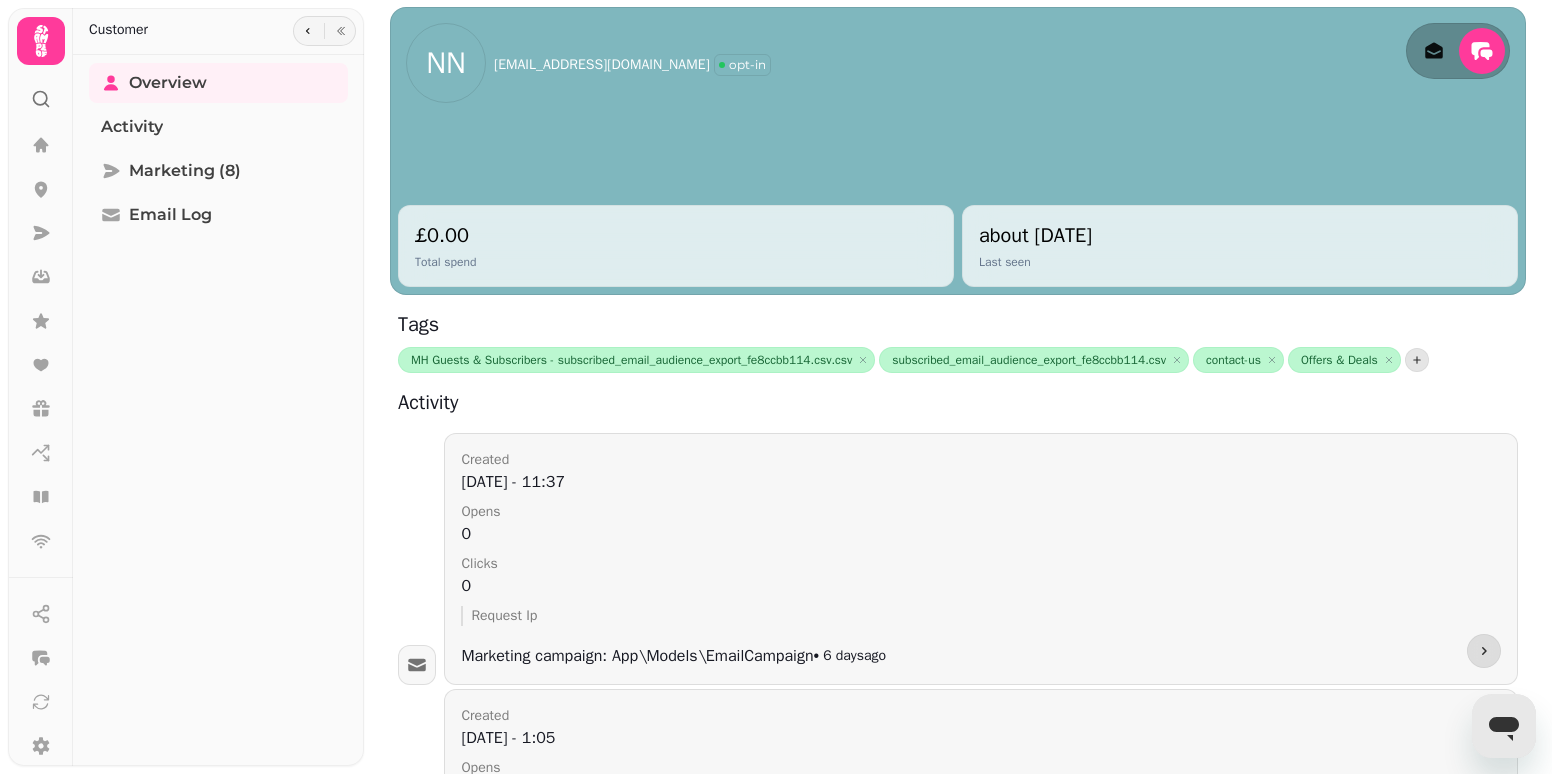 scroll, scrollTop: 0, scrollLeft: 0, axis: both 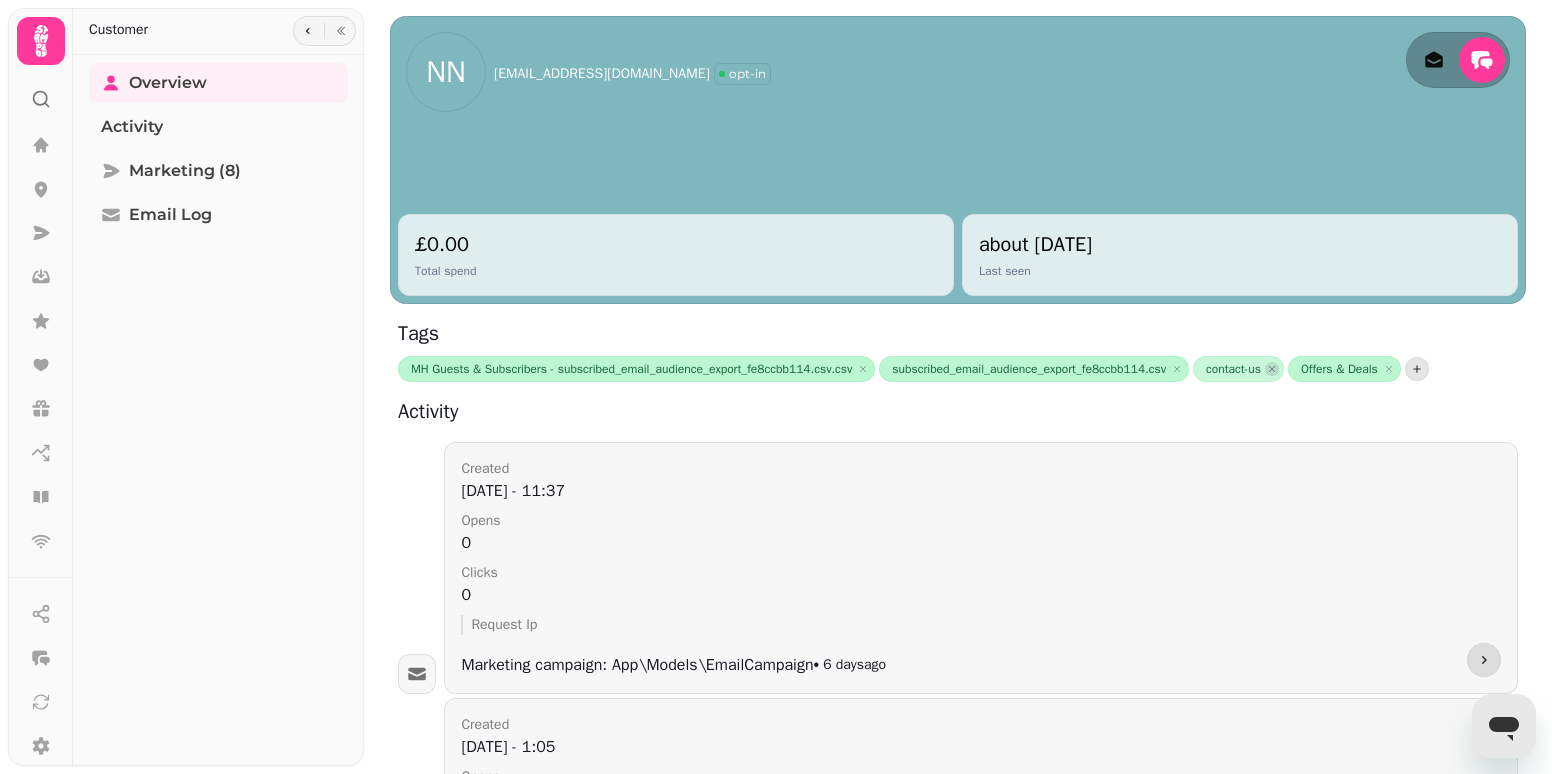 click at bounding box center (1272, 369) 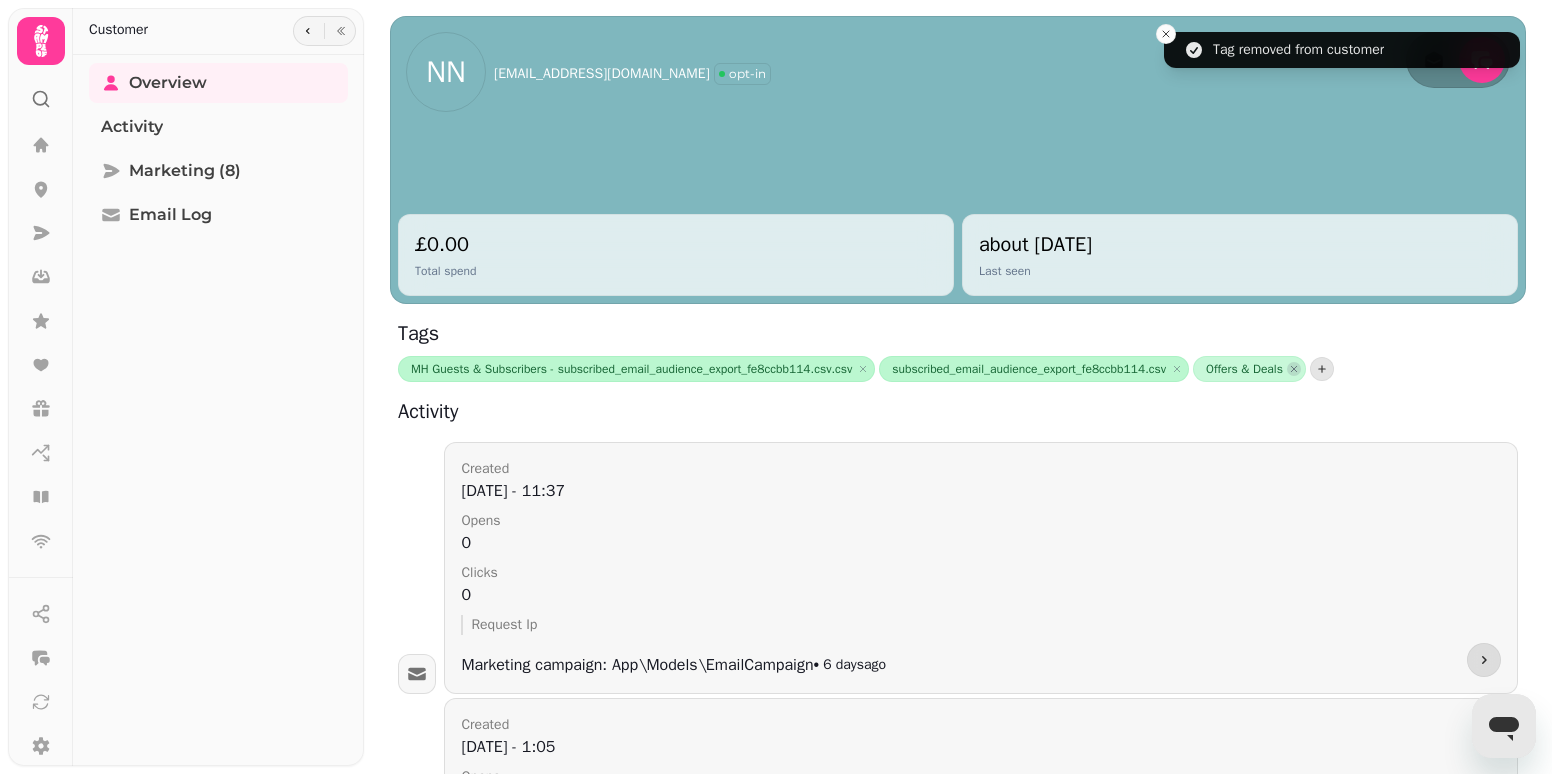 click at bounding box center (1294, 369) 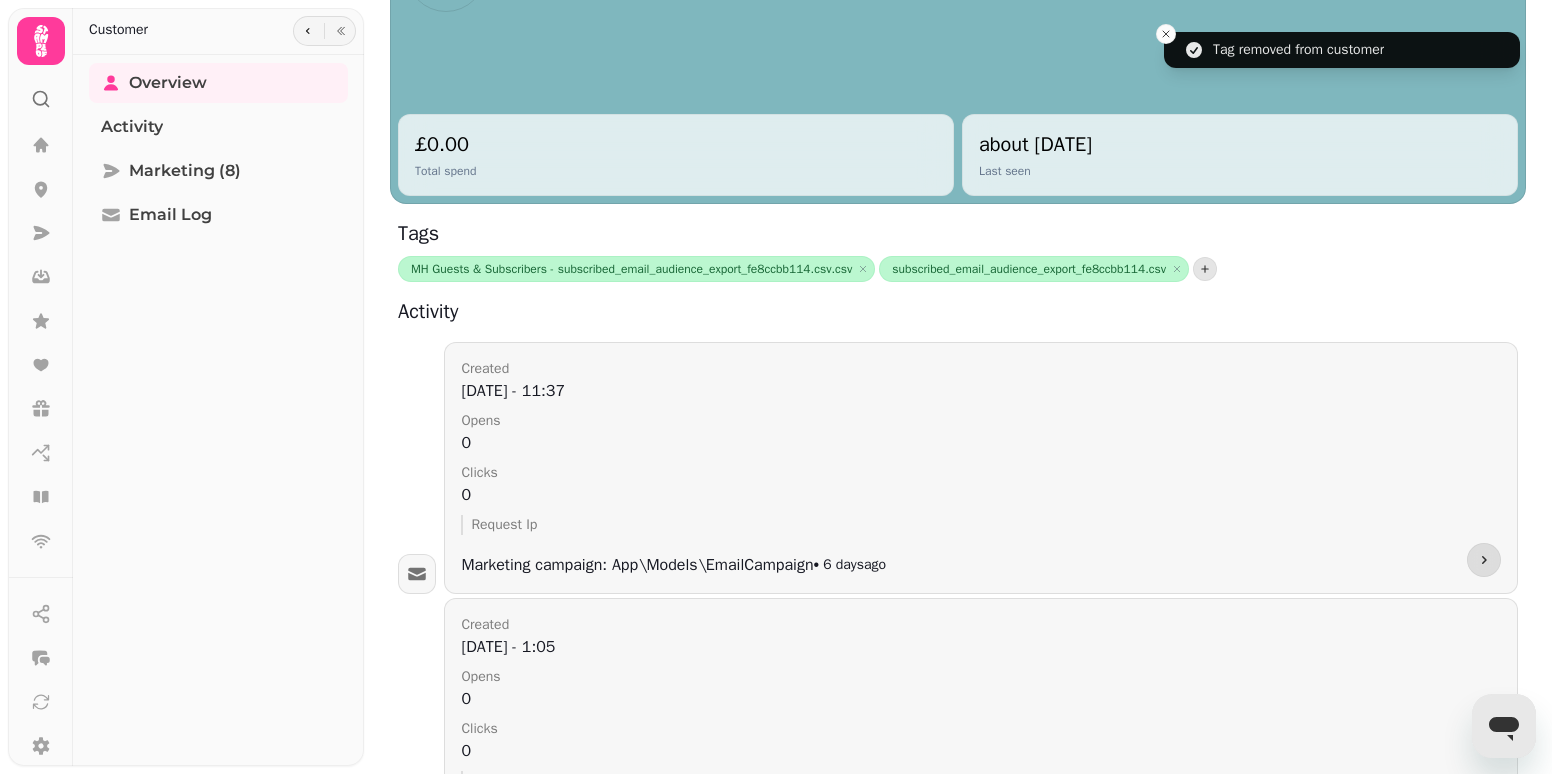 scroll, scrollTop: 0, scrollLeft: 0, axis: both 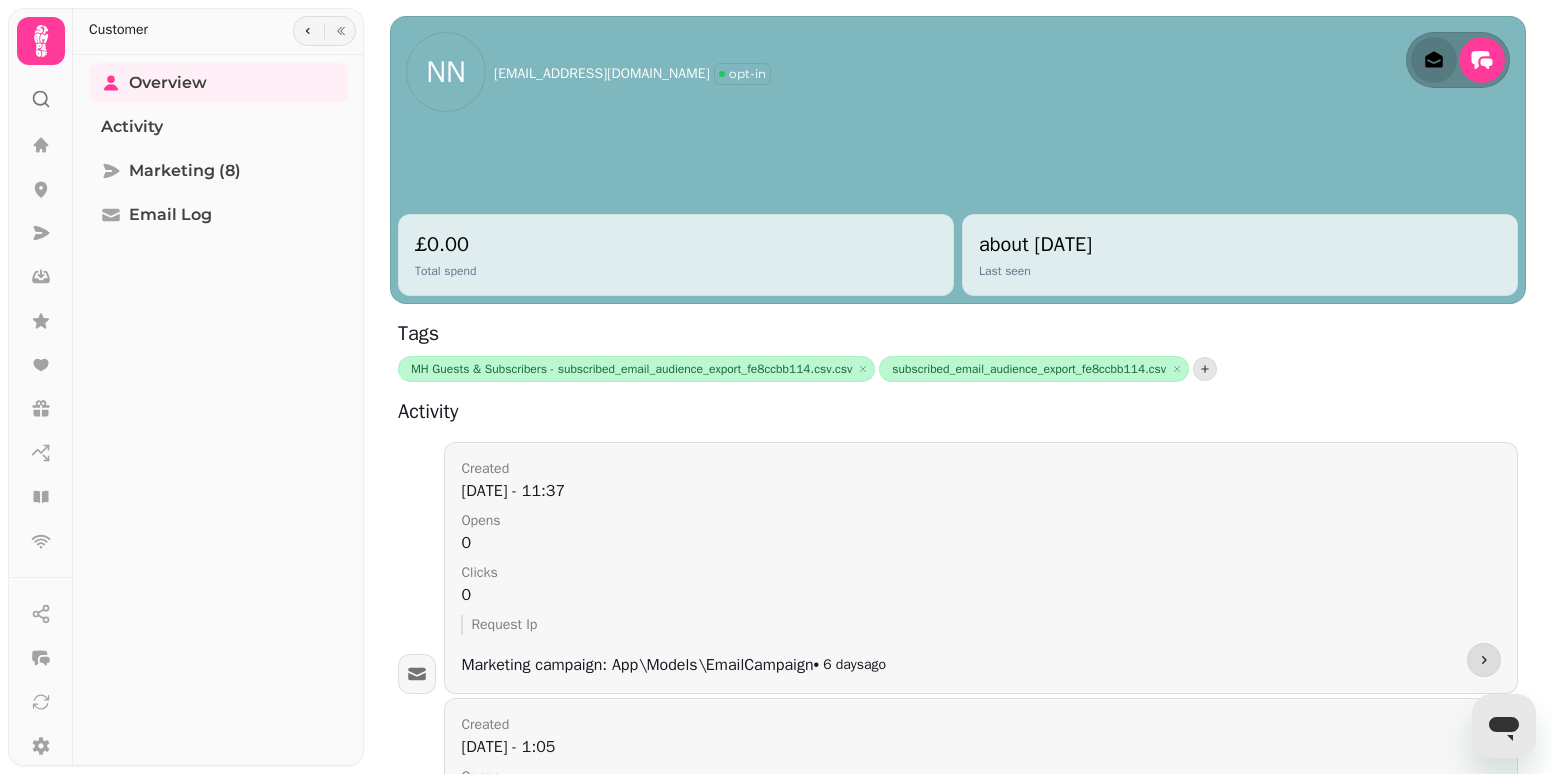 click 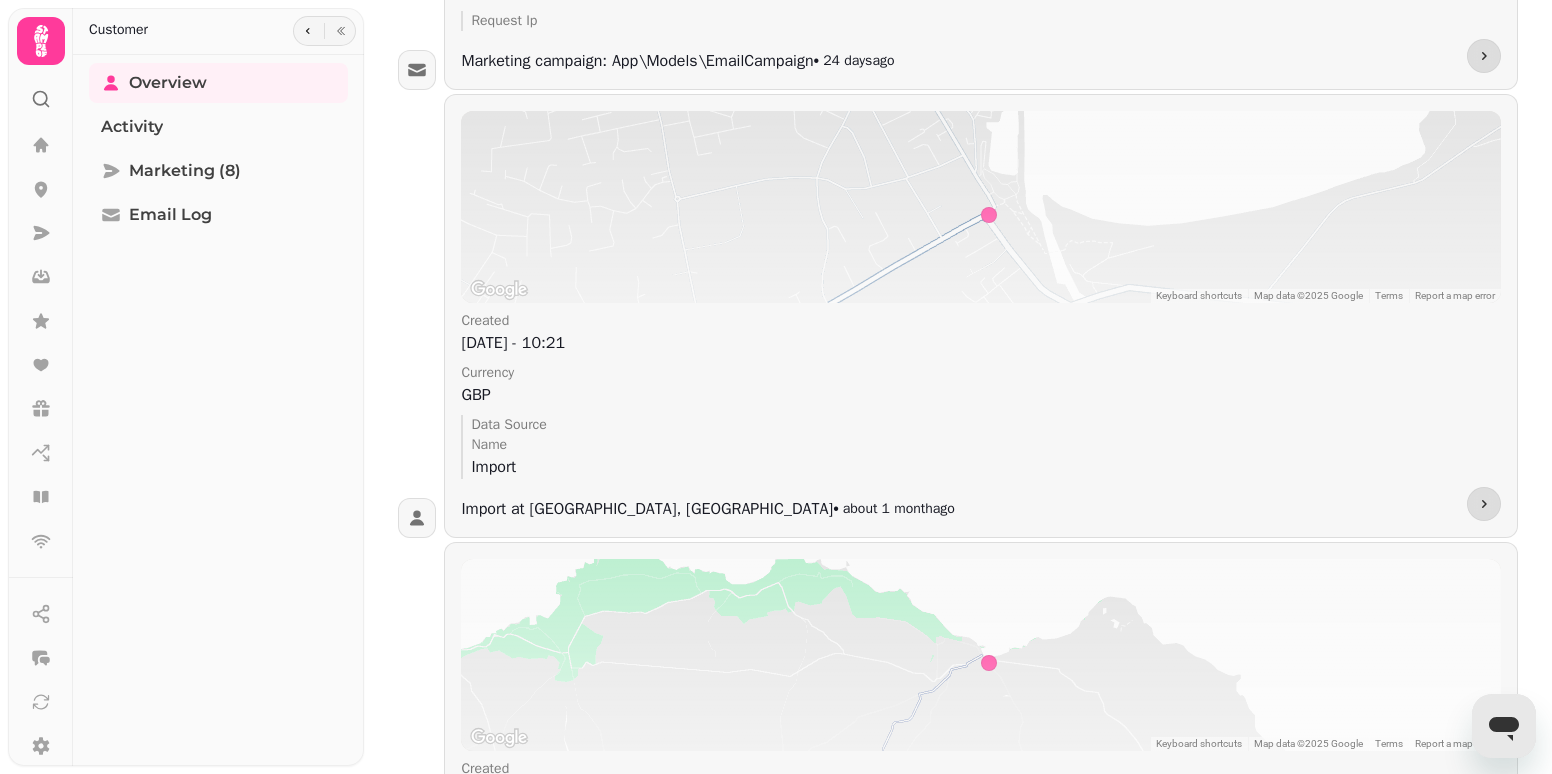 scroll, scrollTop: 1856, scrollLeft: 0, axis: vertical 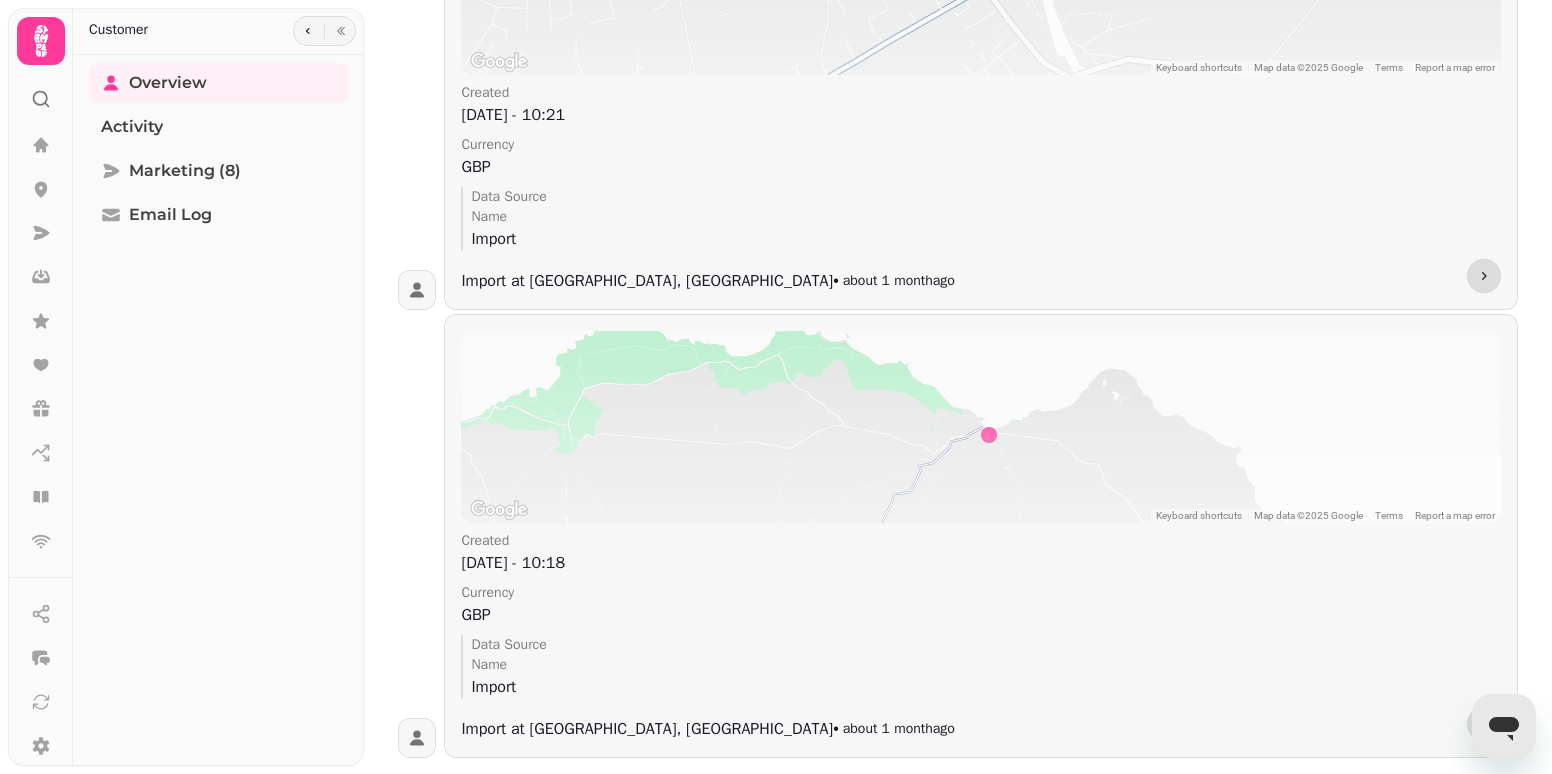 click 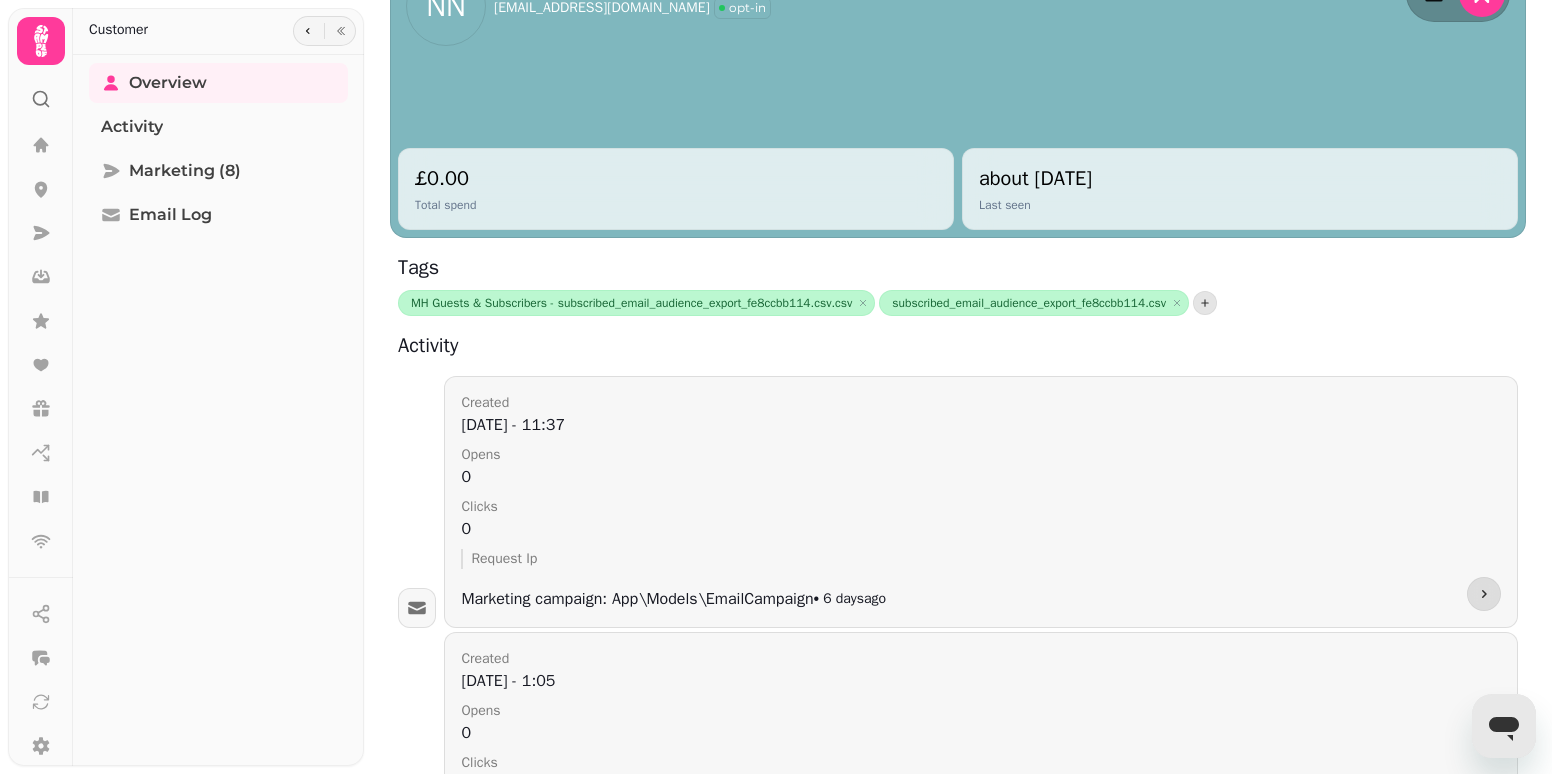 scroll, scrollTop: 0, scrollLeft: 0, axis: both 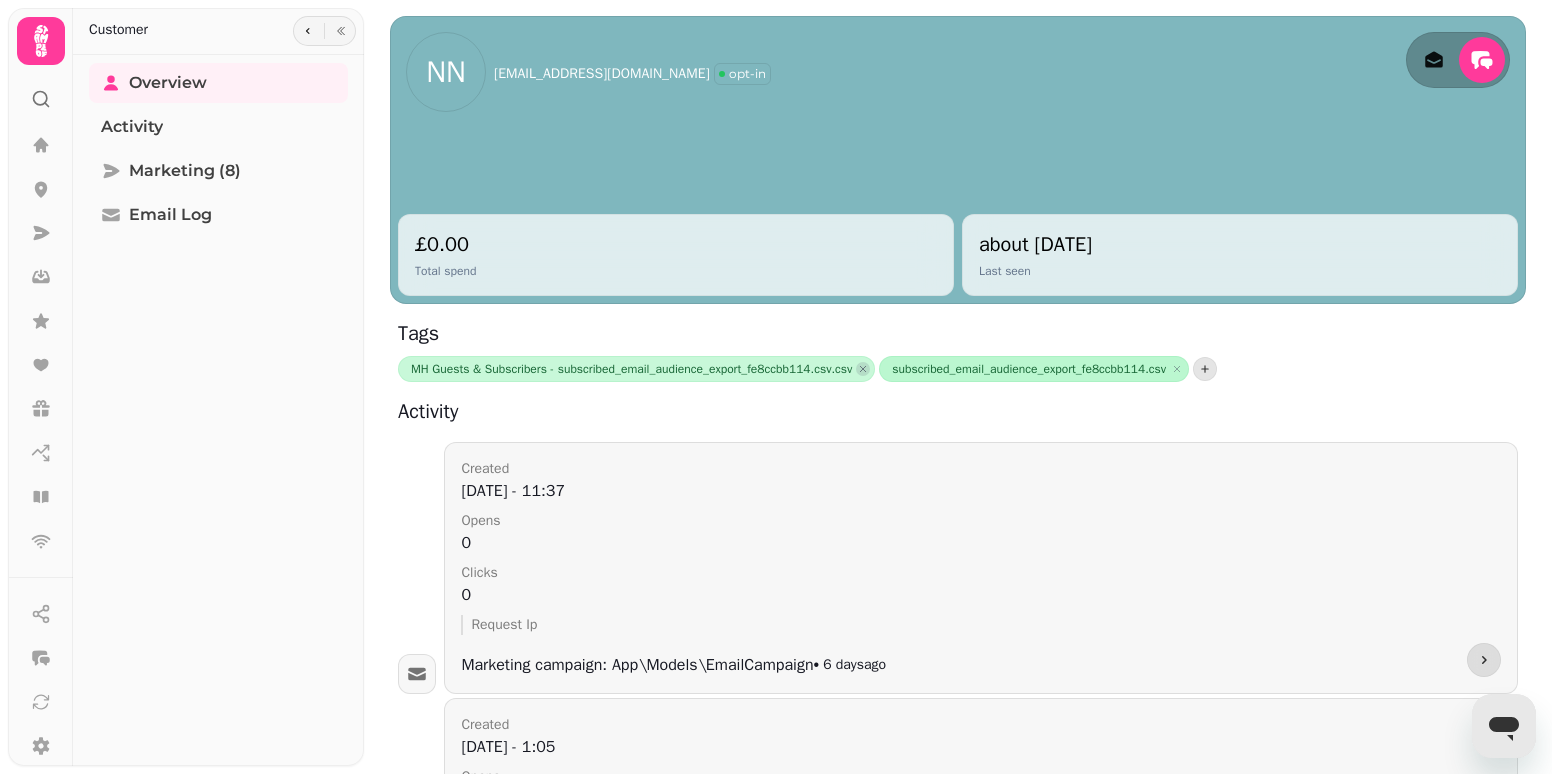 click at bounding box center [863, 369] 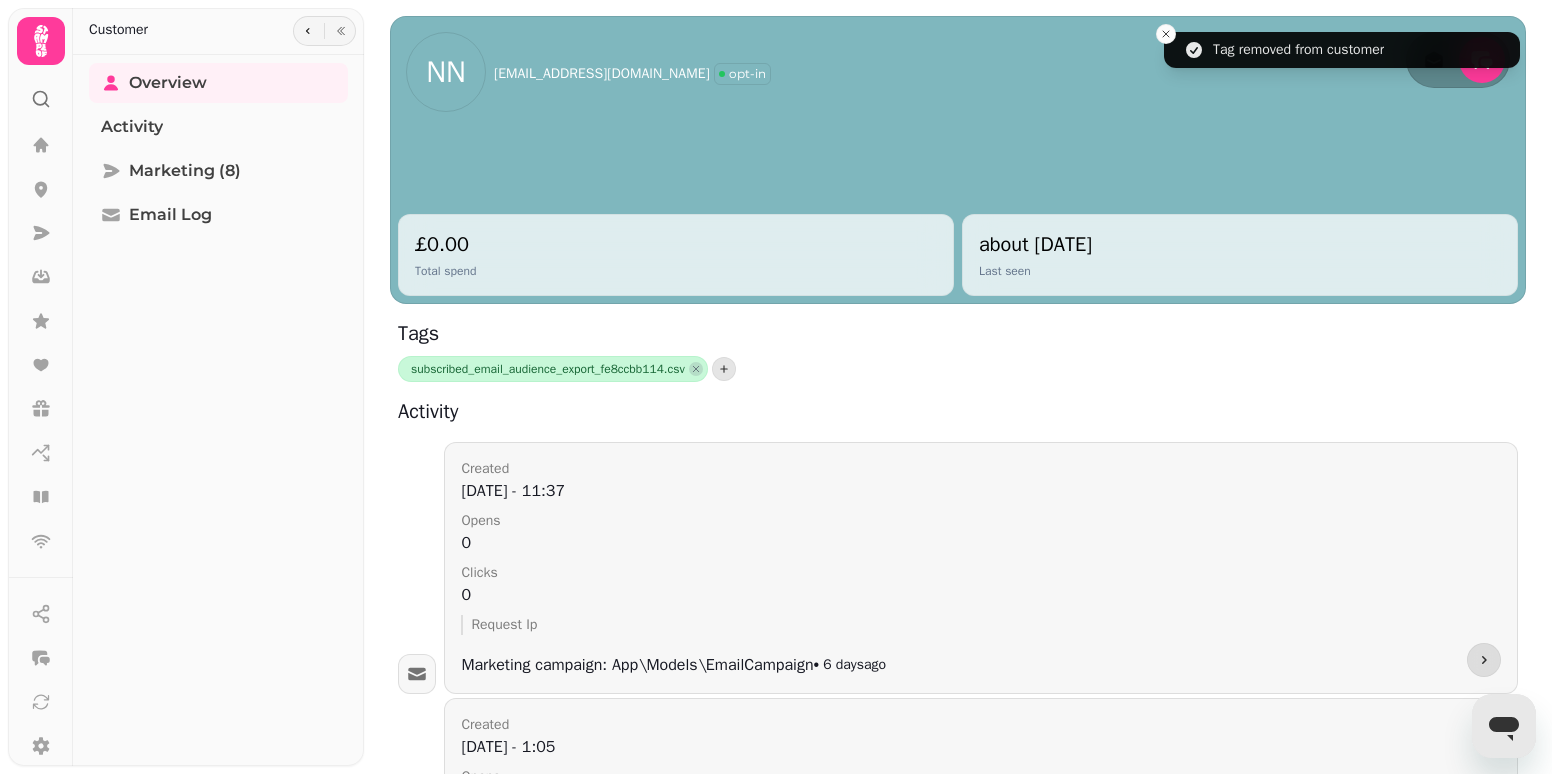 click at bounding box center (696, 369) 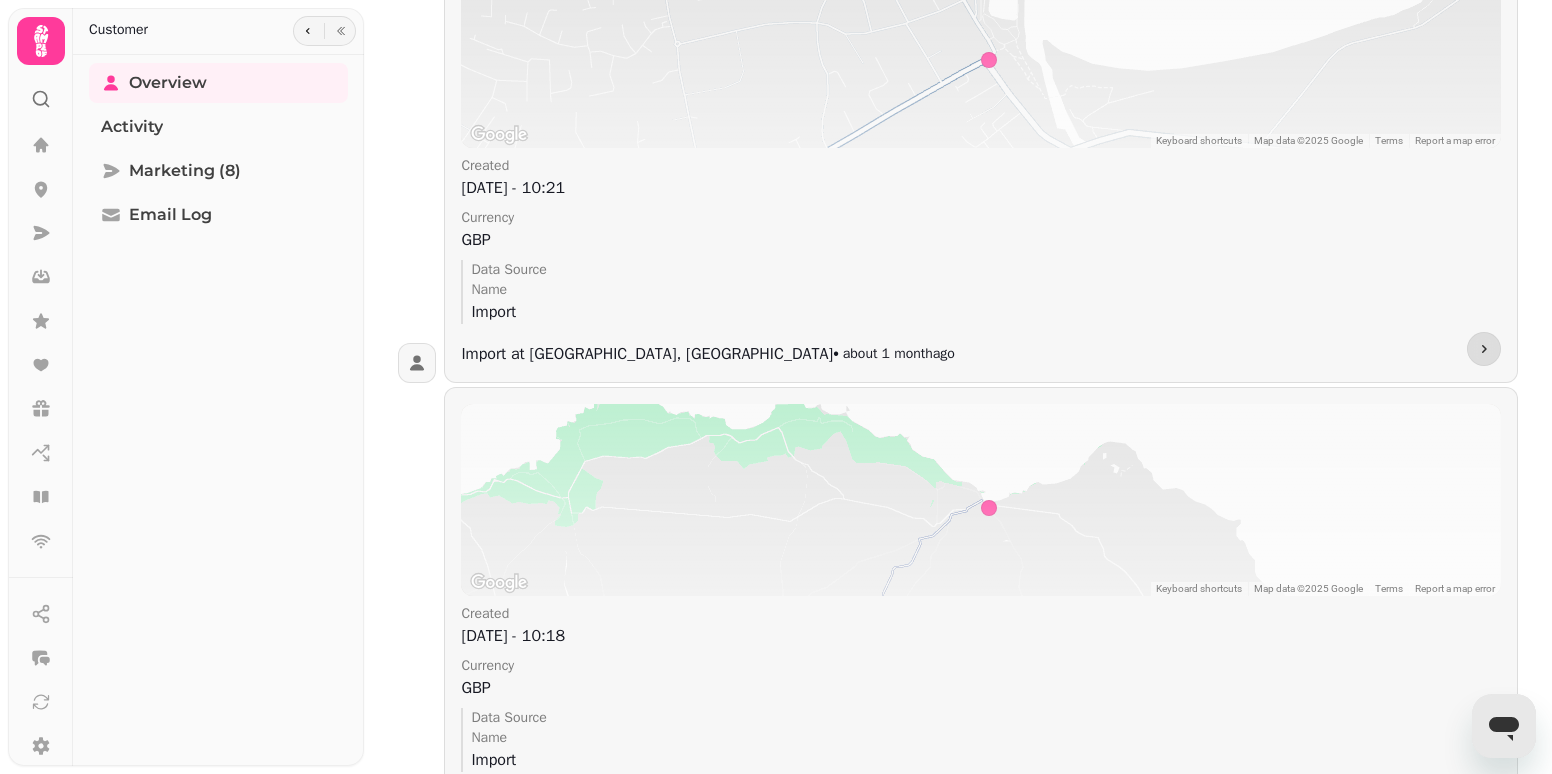 scroll, scrollTop: 1856, scrollLeft: 0, axis: vertical 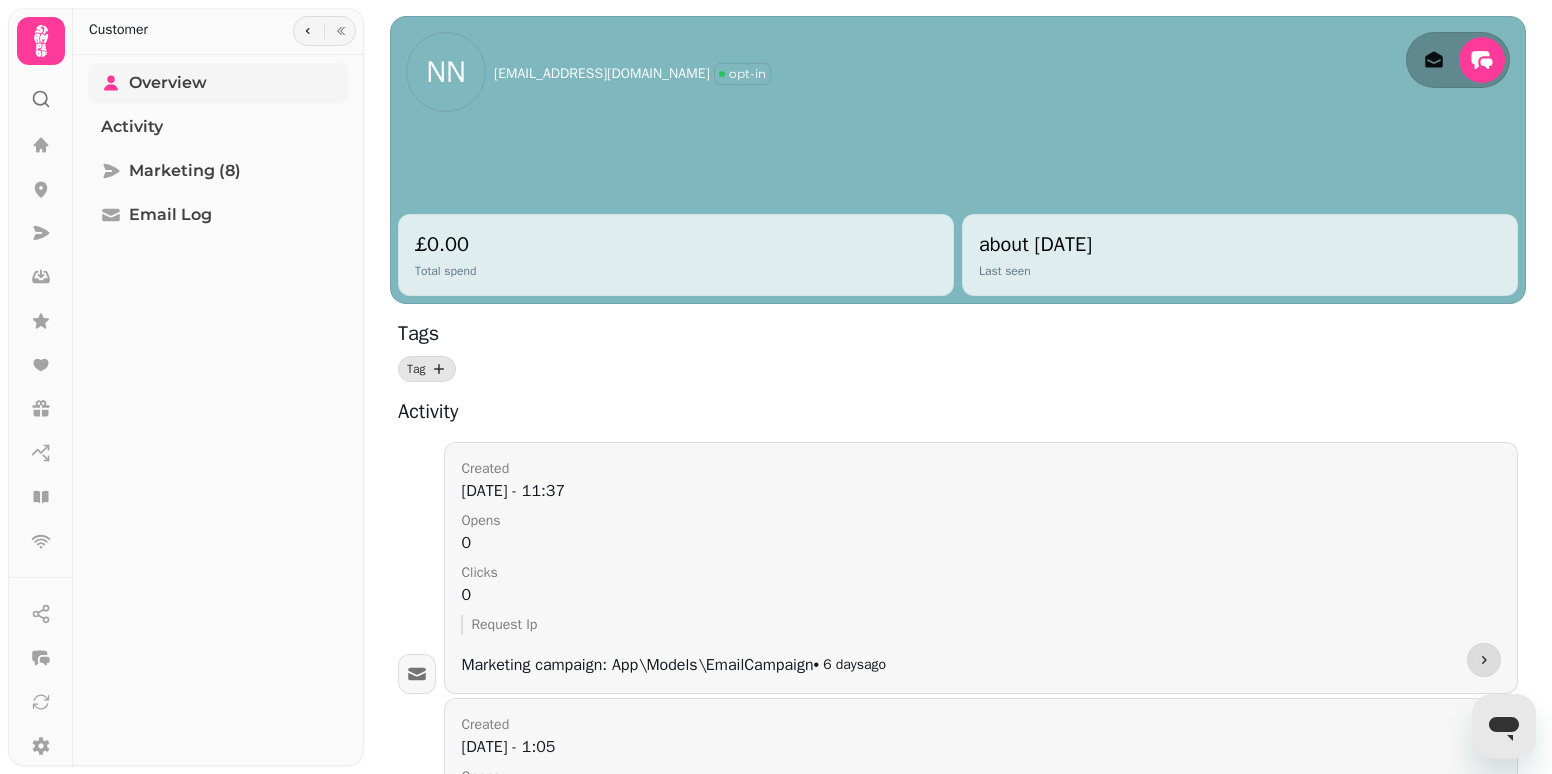 click on "Overview" at bounding box center (168, 83) 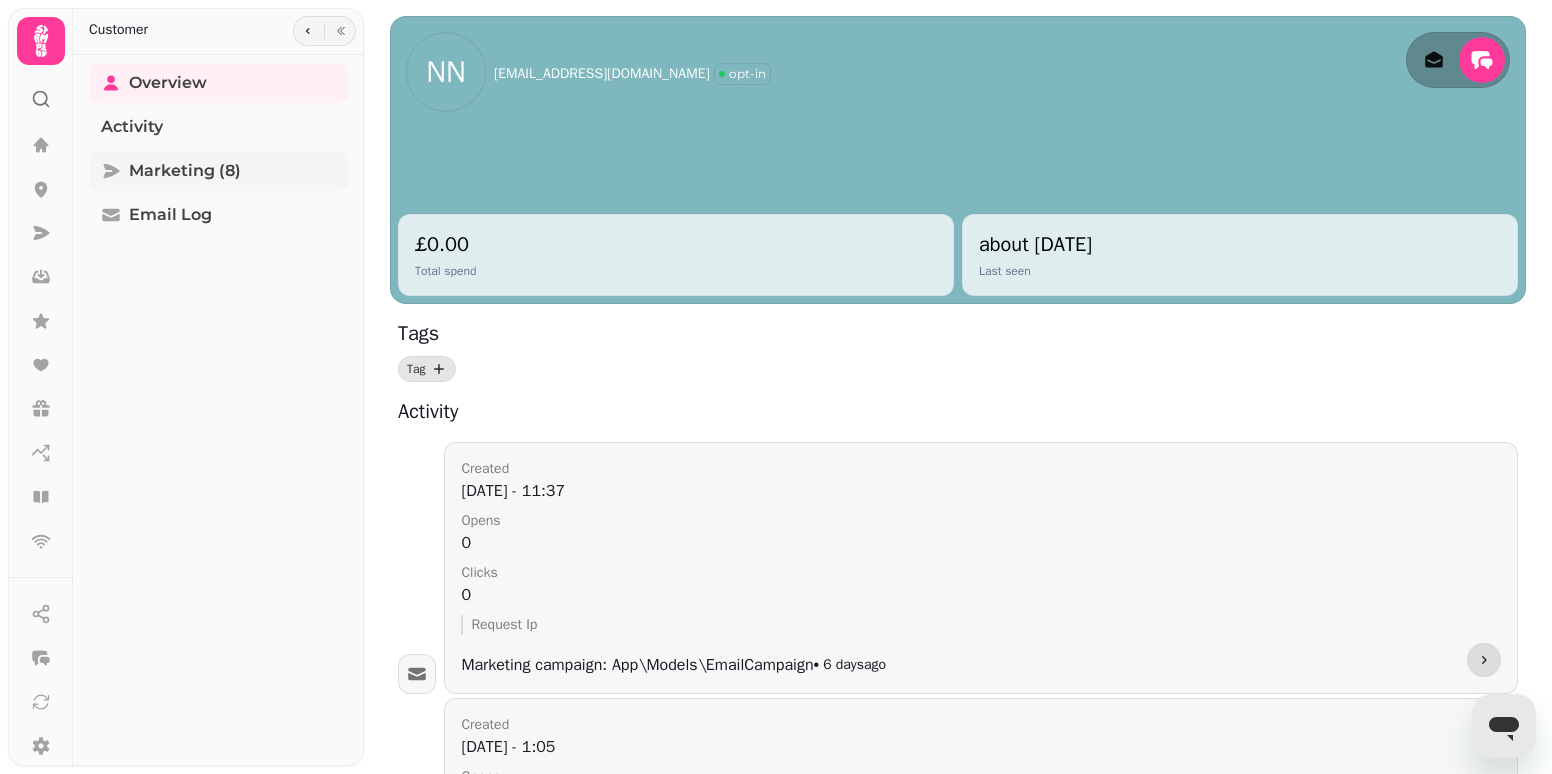 click on "Marketing (8)" at bounding box center [185, 171] 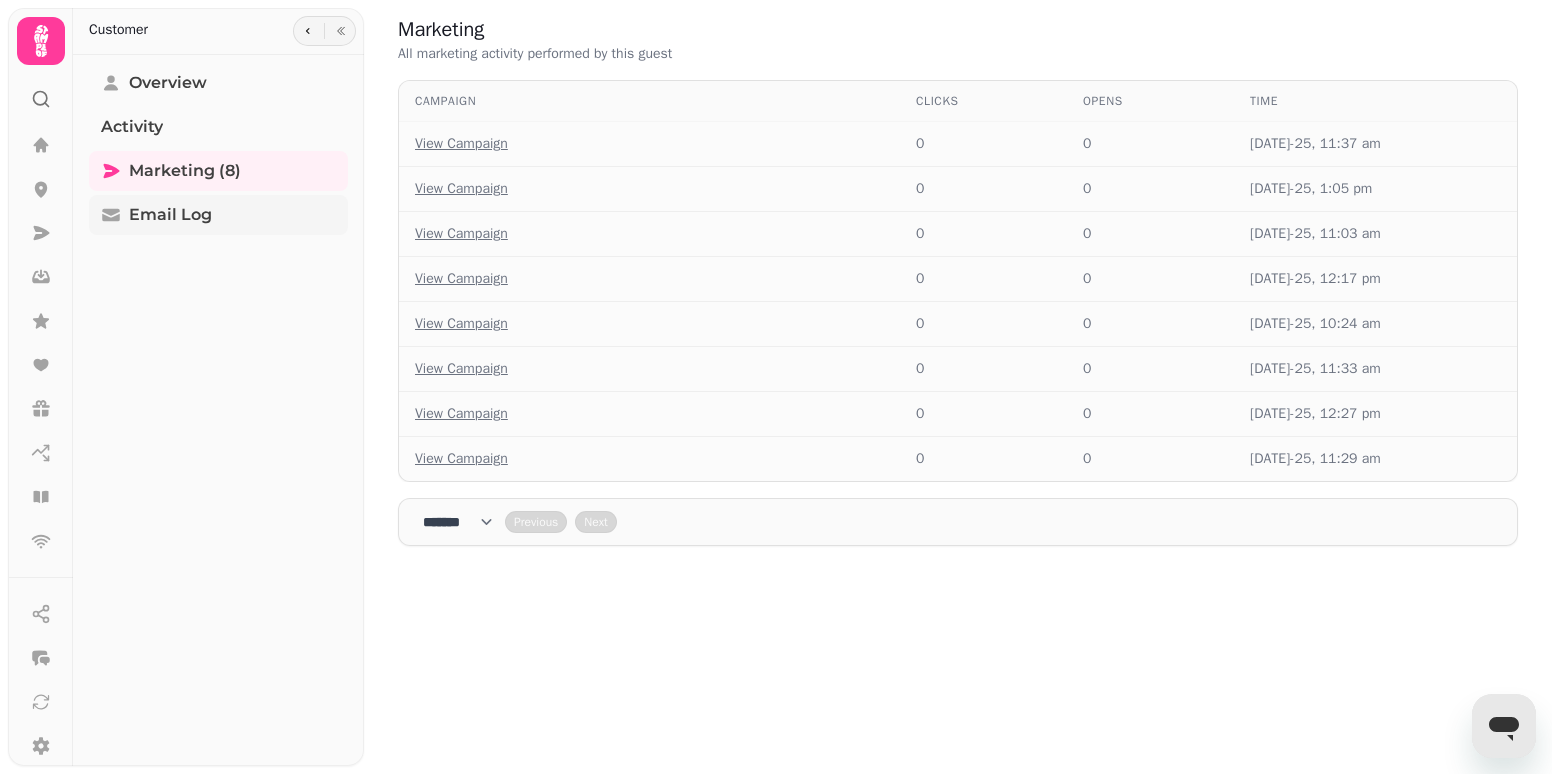 click on "Email Log" at bounding box center (218, 215) 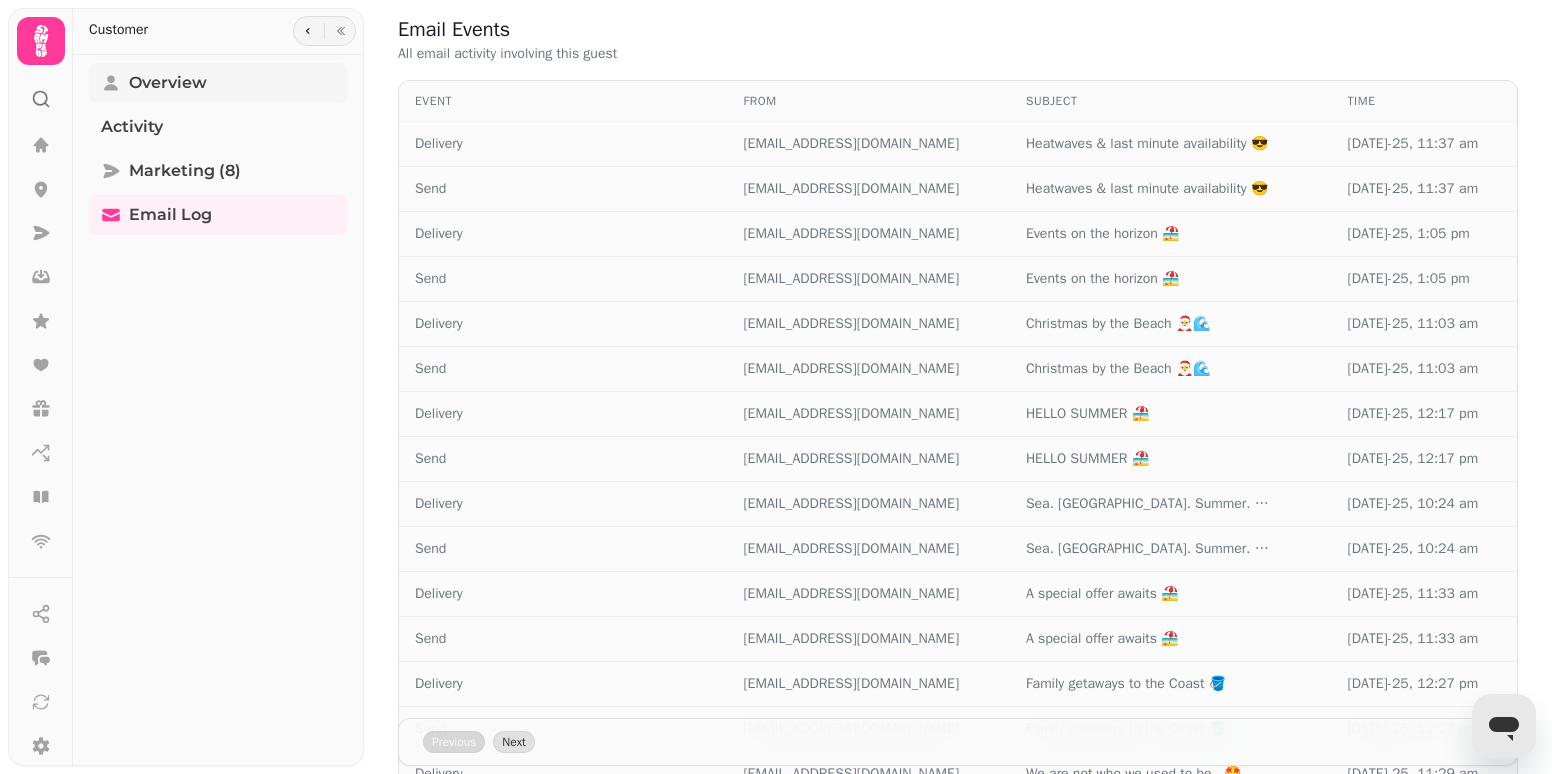 click on "Overview" at bounding box center [168, 83] 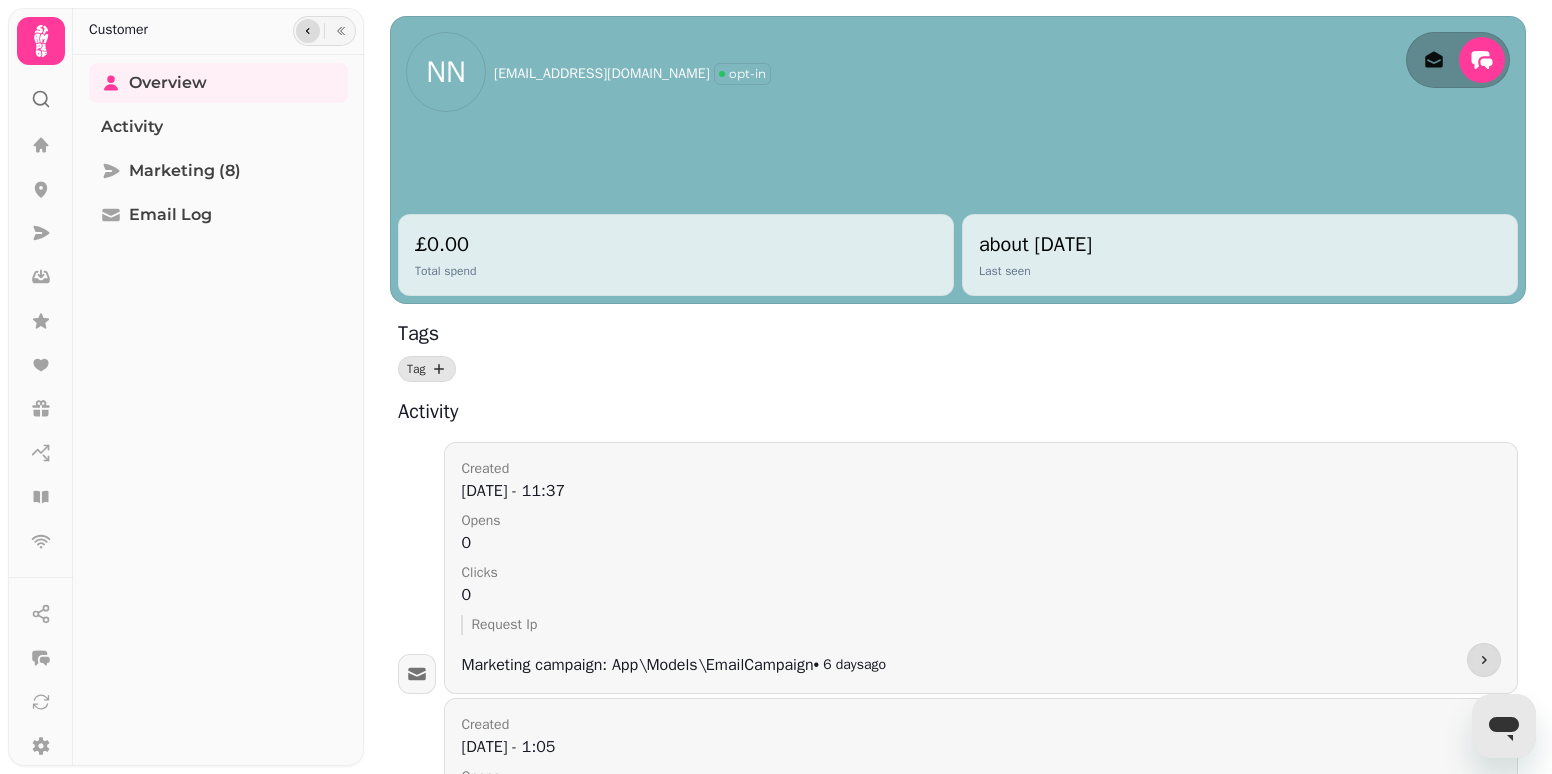 click 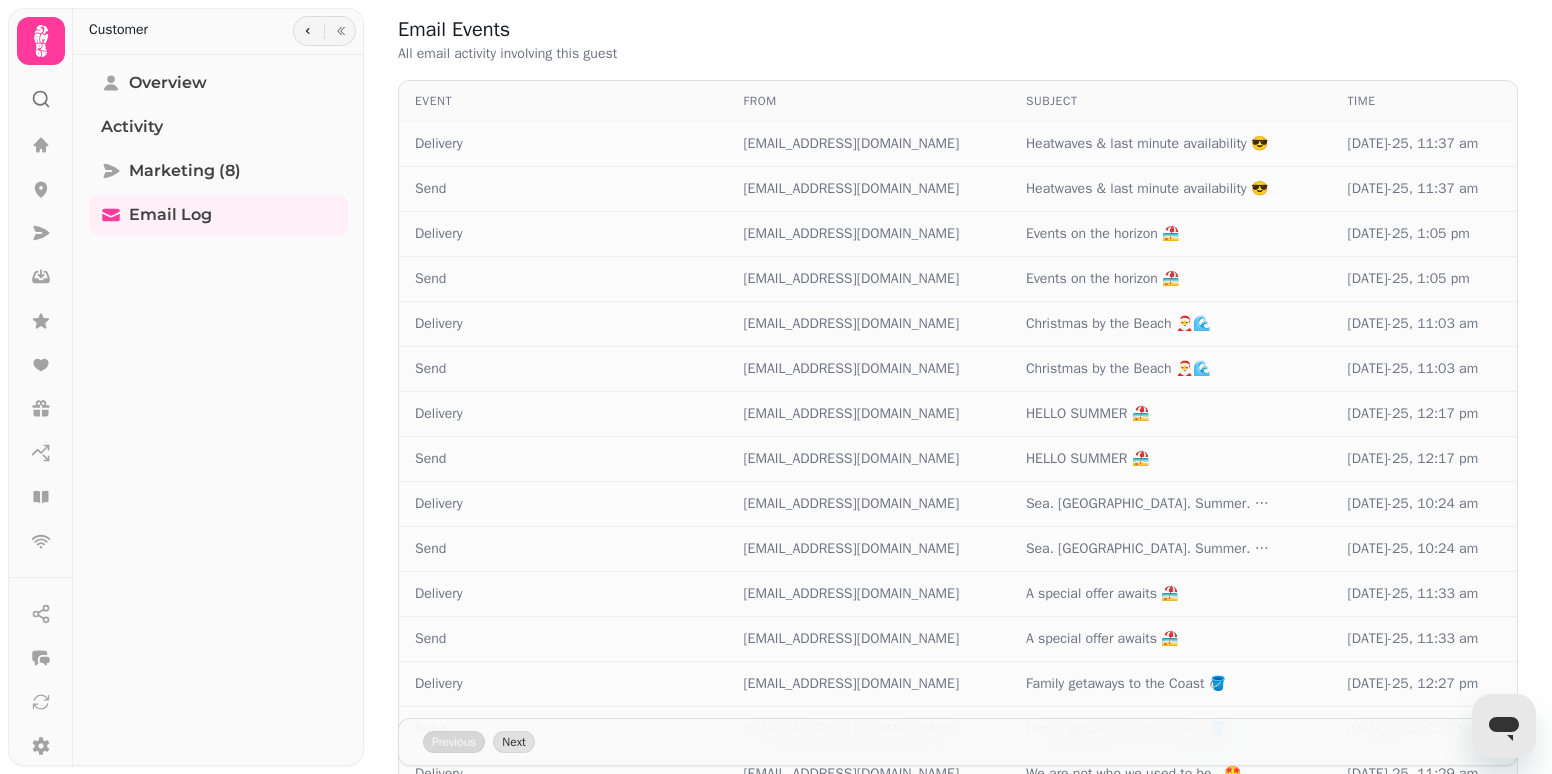 click on "Customer" at bounding box center [110, 32] 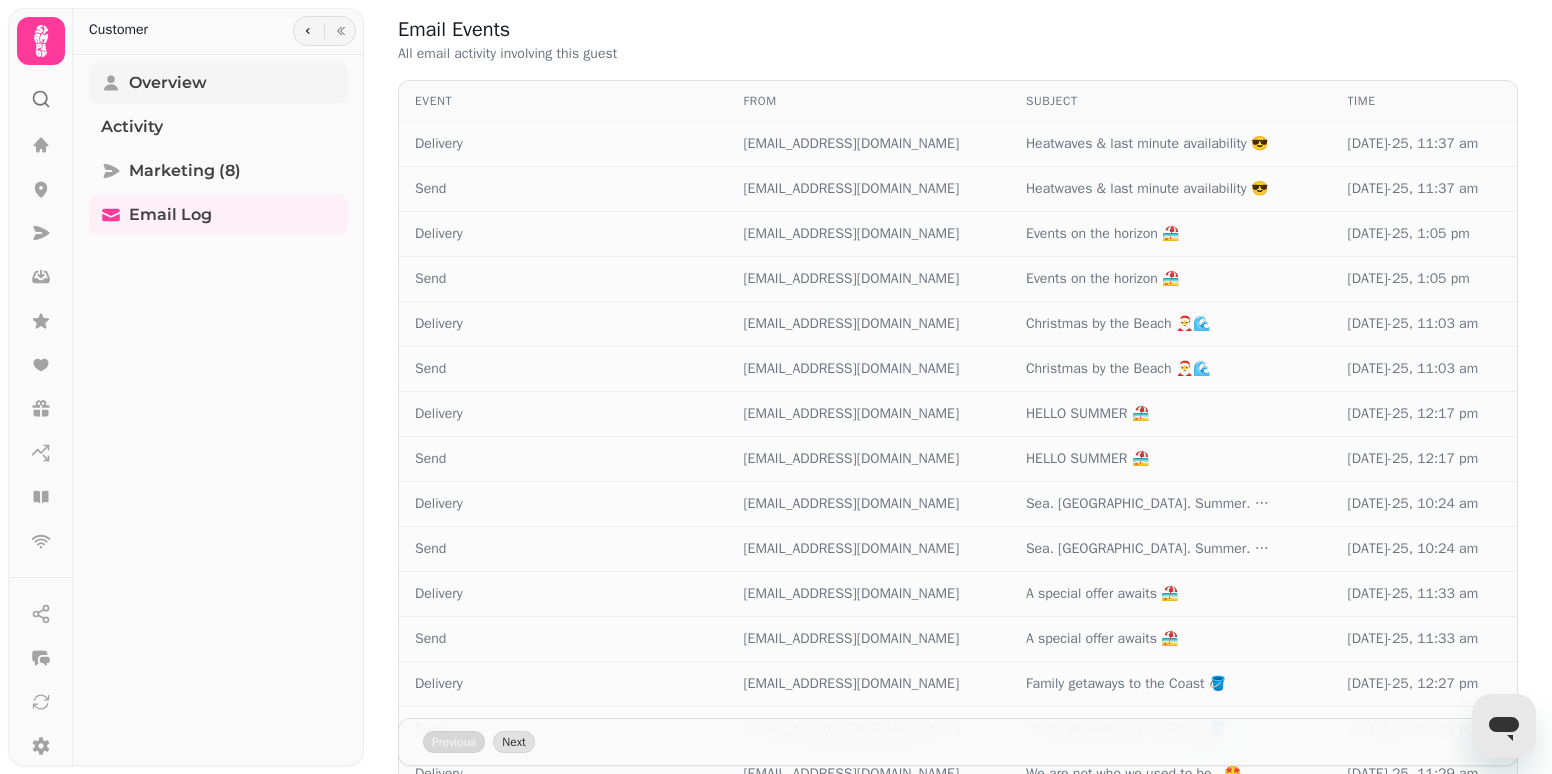 click on "Overview" at bounding box center (218, 83) 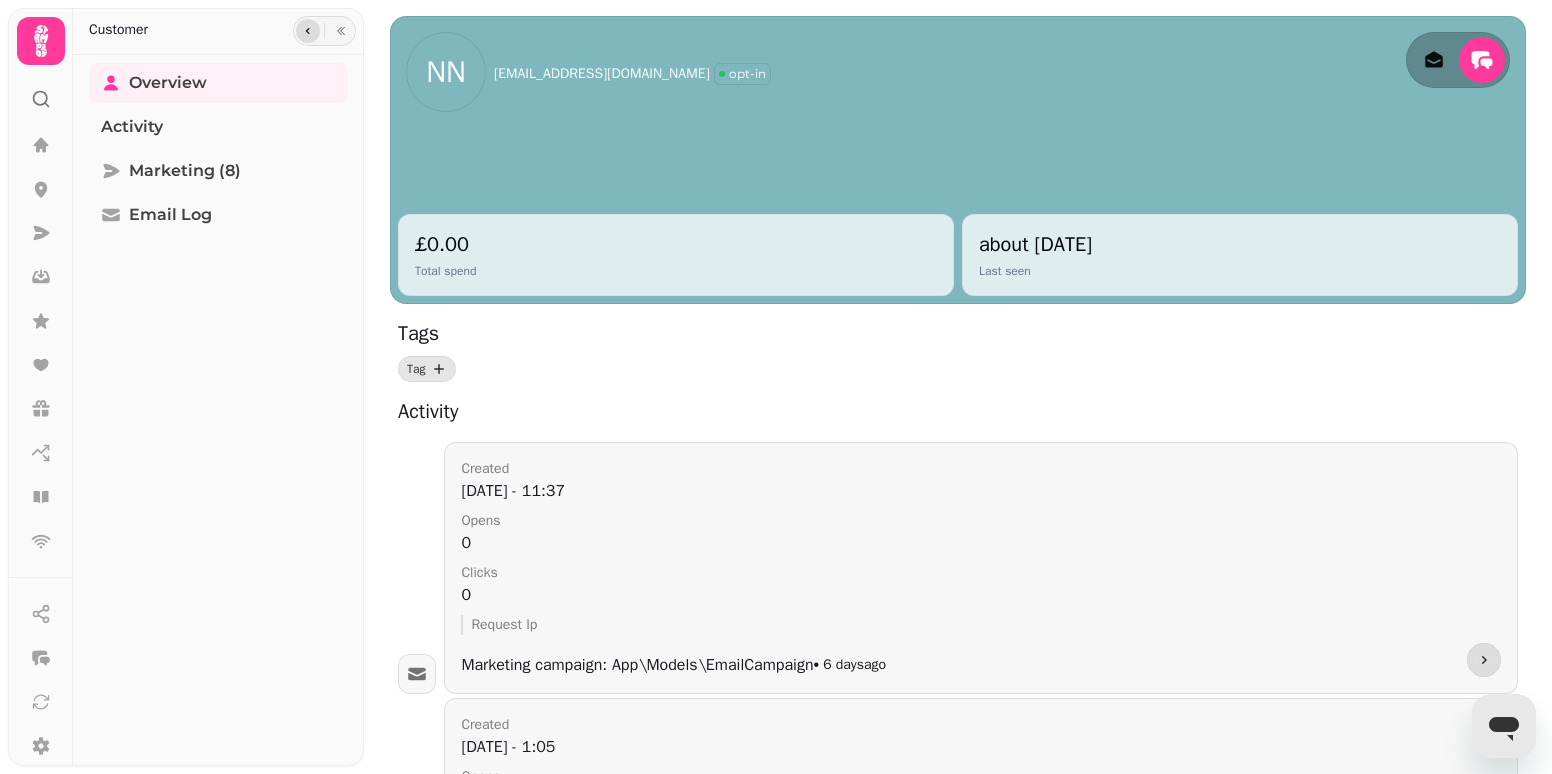 click 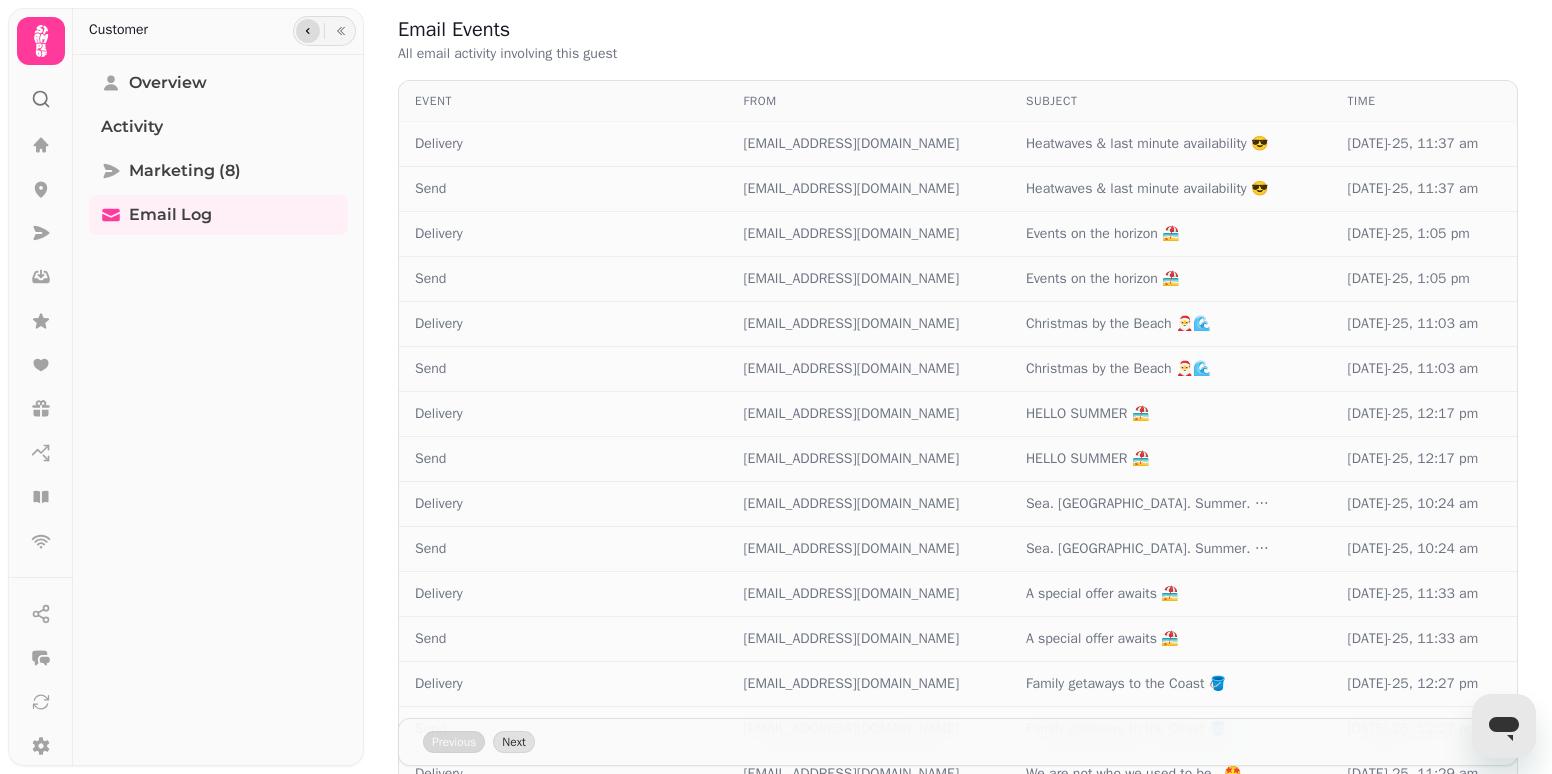 click 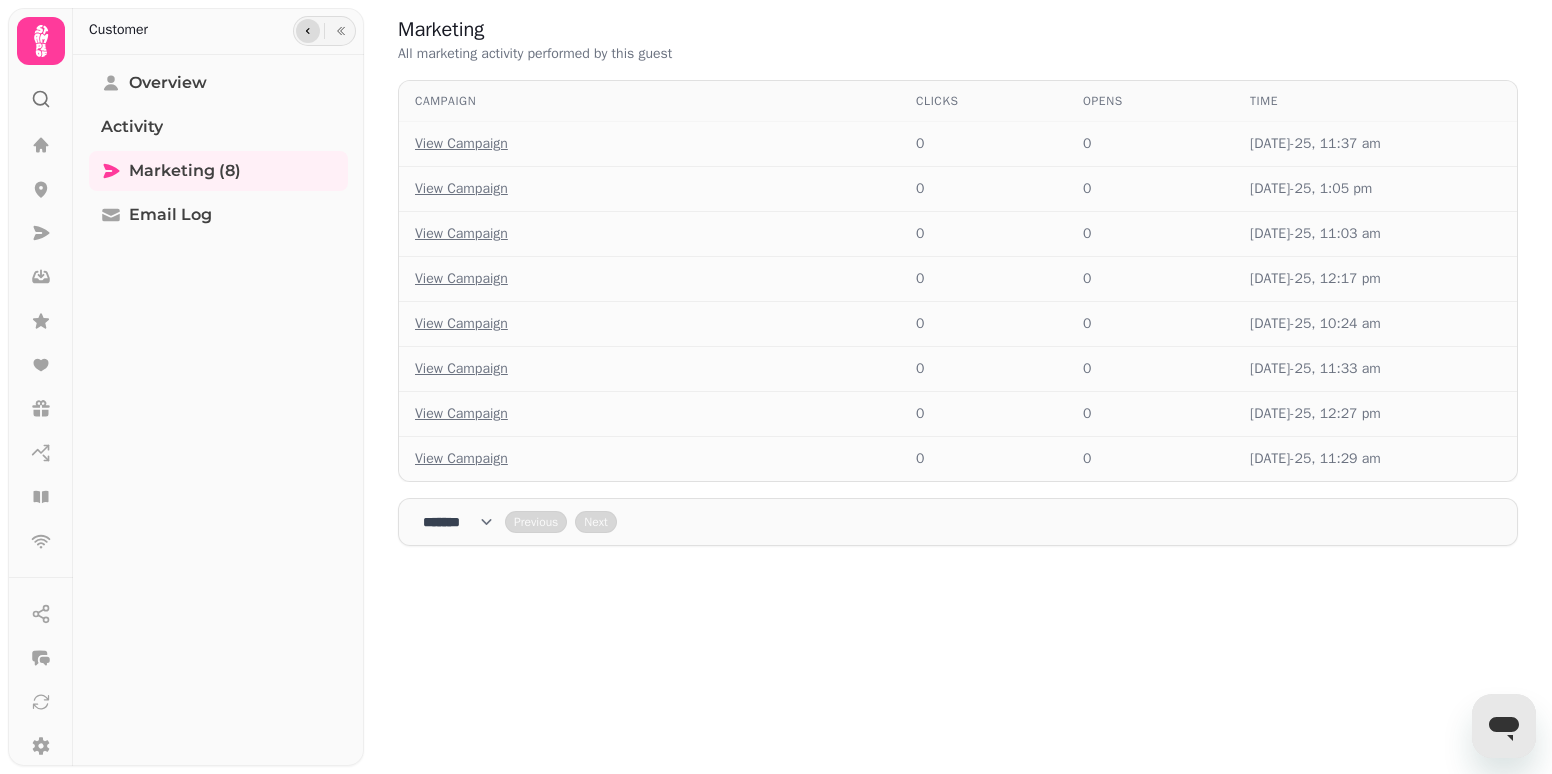 click 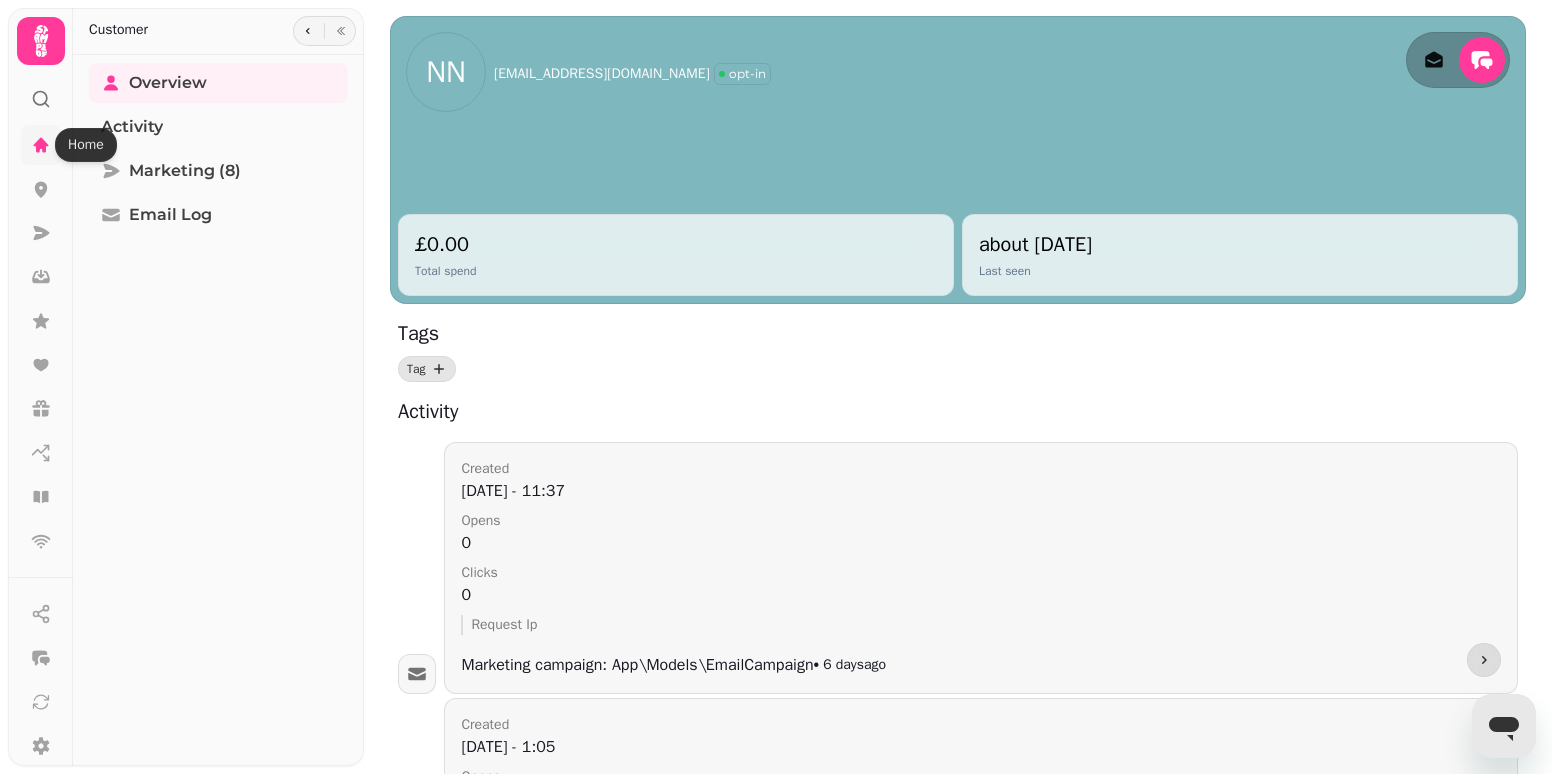 click 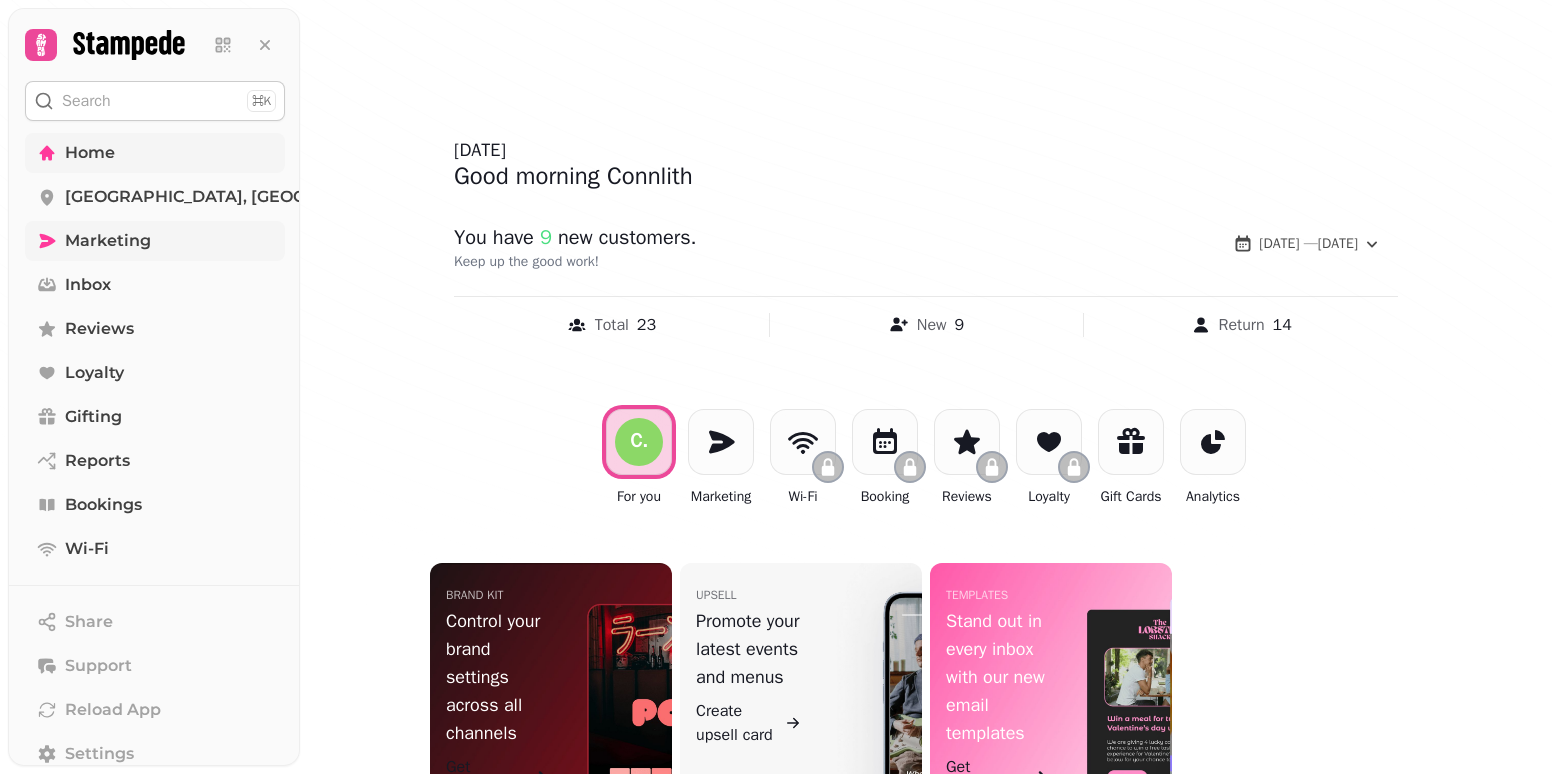 click on "Marketing" at bounding box center (108, 241) 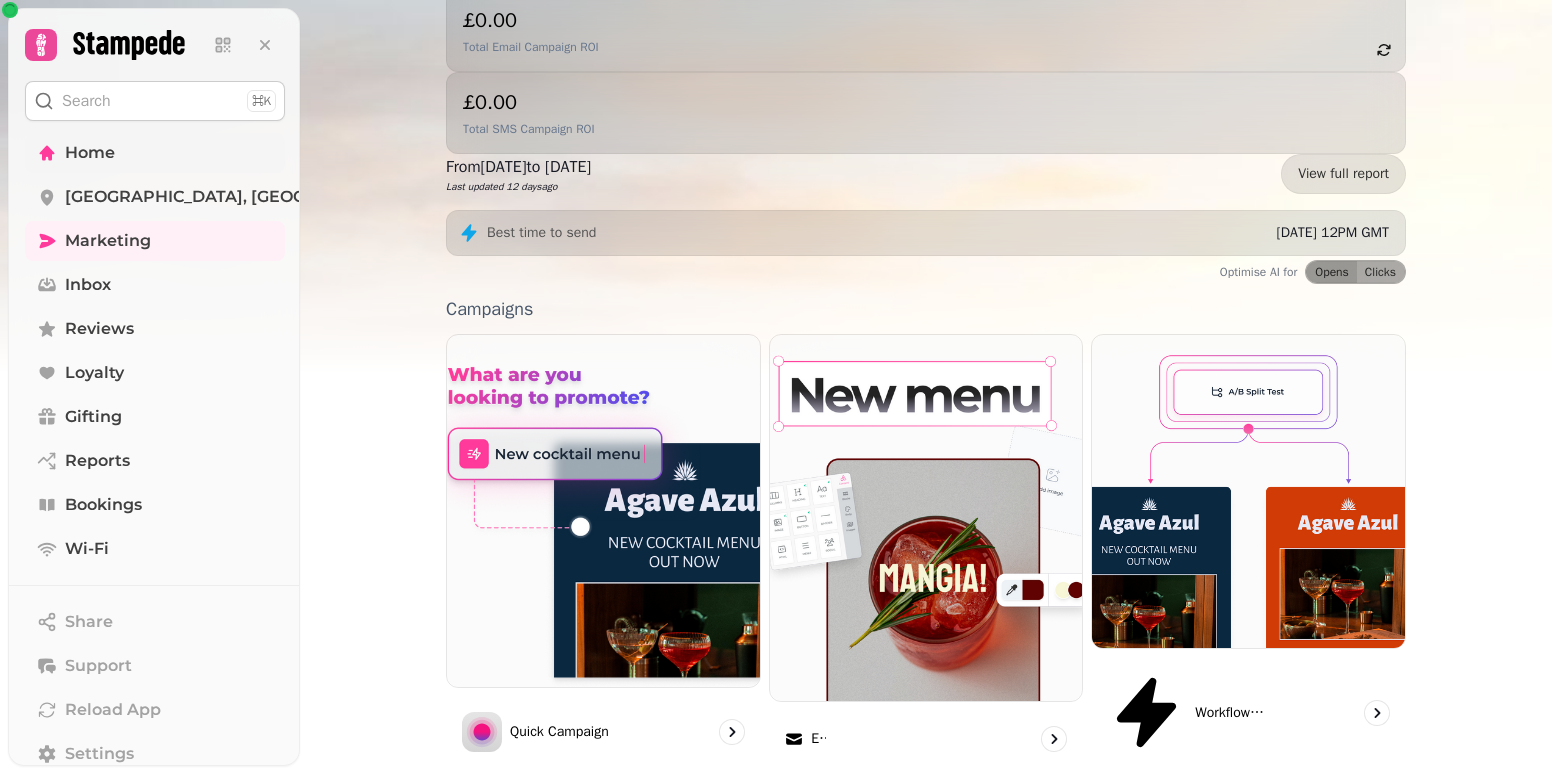 scroll, scrollTop: 475, scrollLeft: 0, axis: vertical 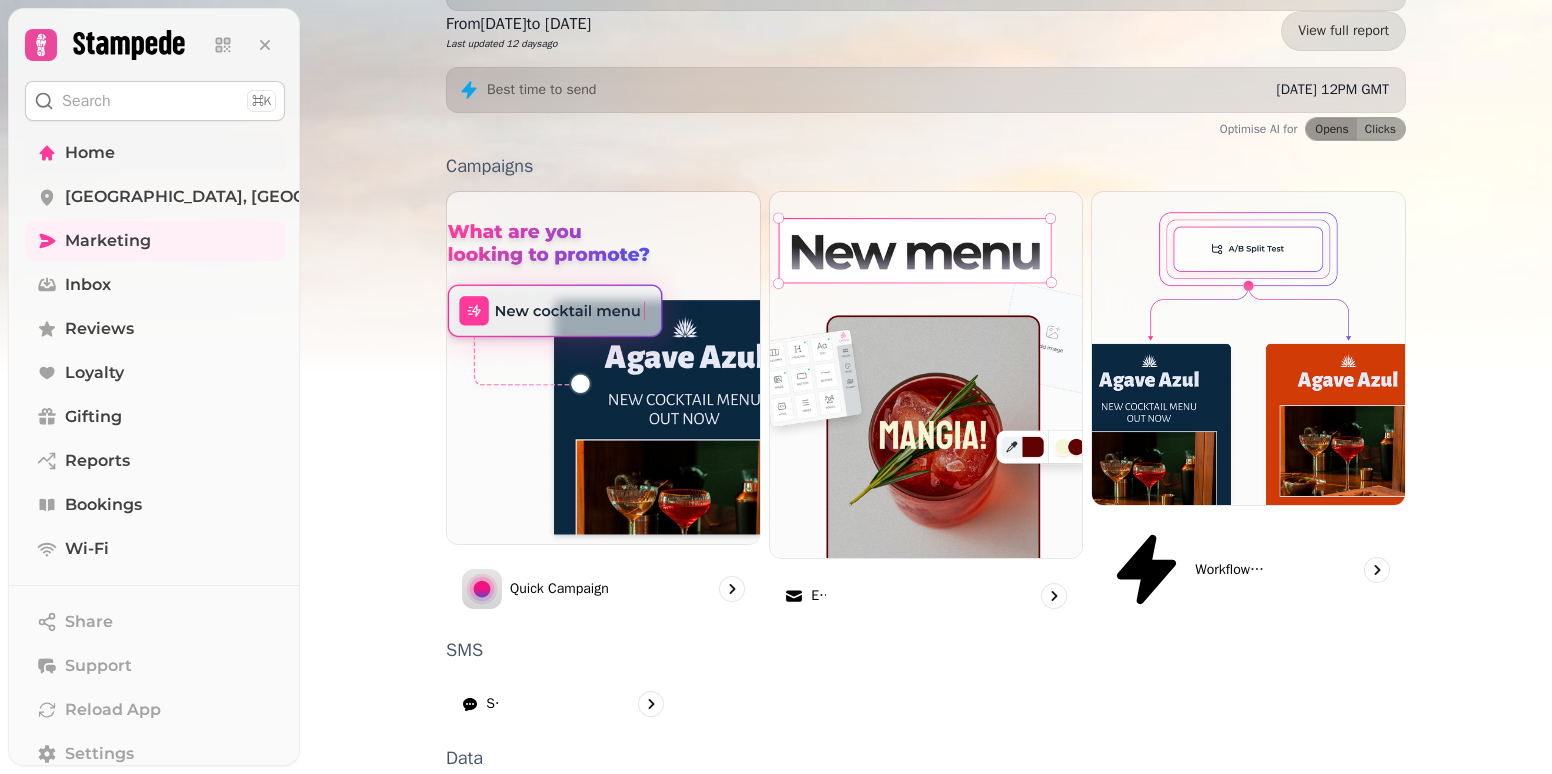 click on "Meta" at bounding box center (993, 812) 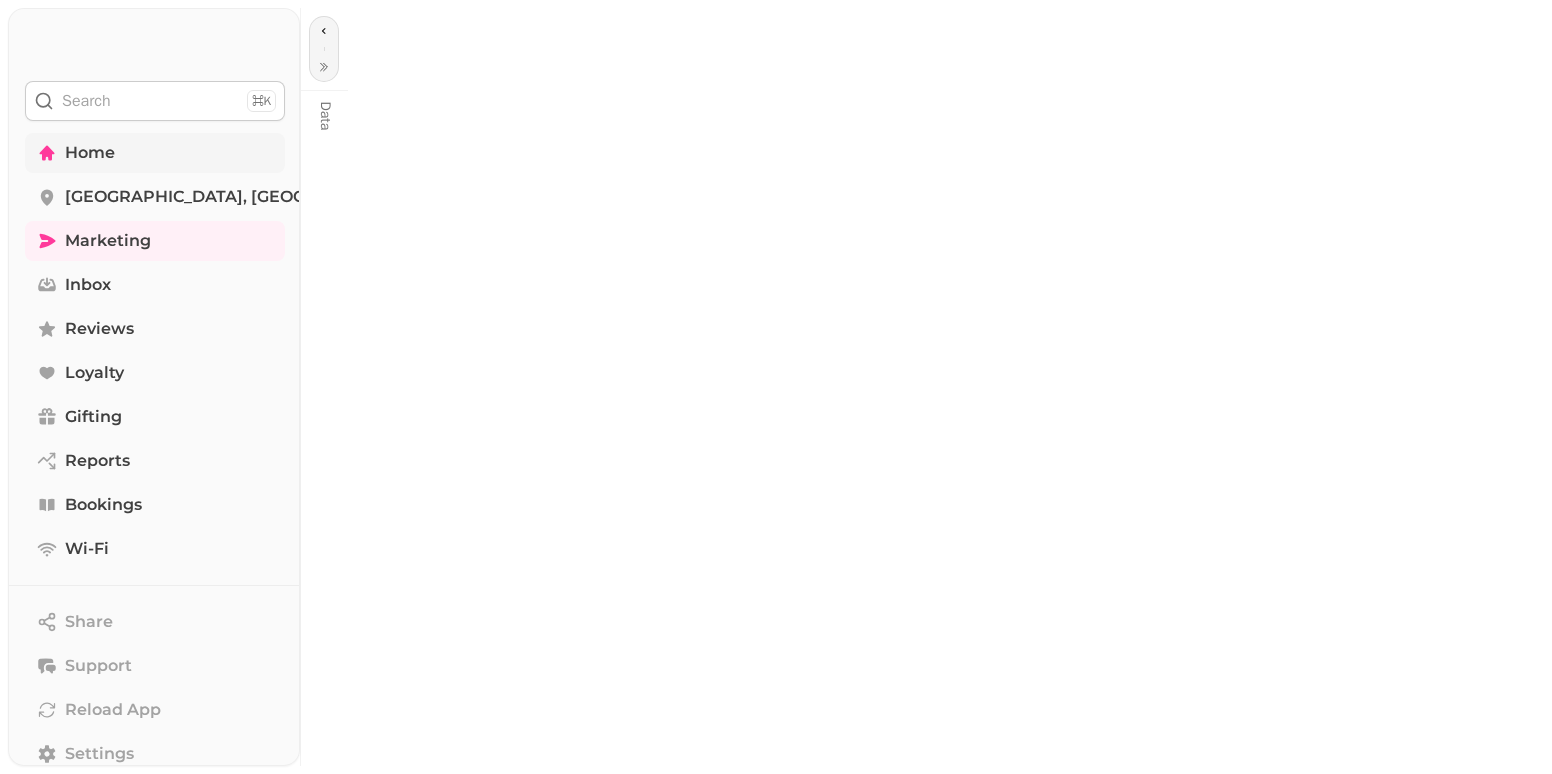 scroll, scrollTop: 0, scrollLeft: 0, axis: both 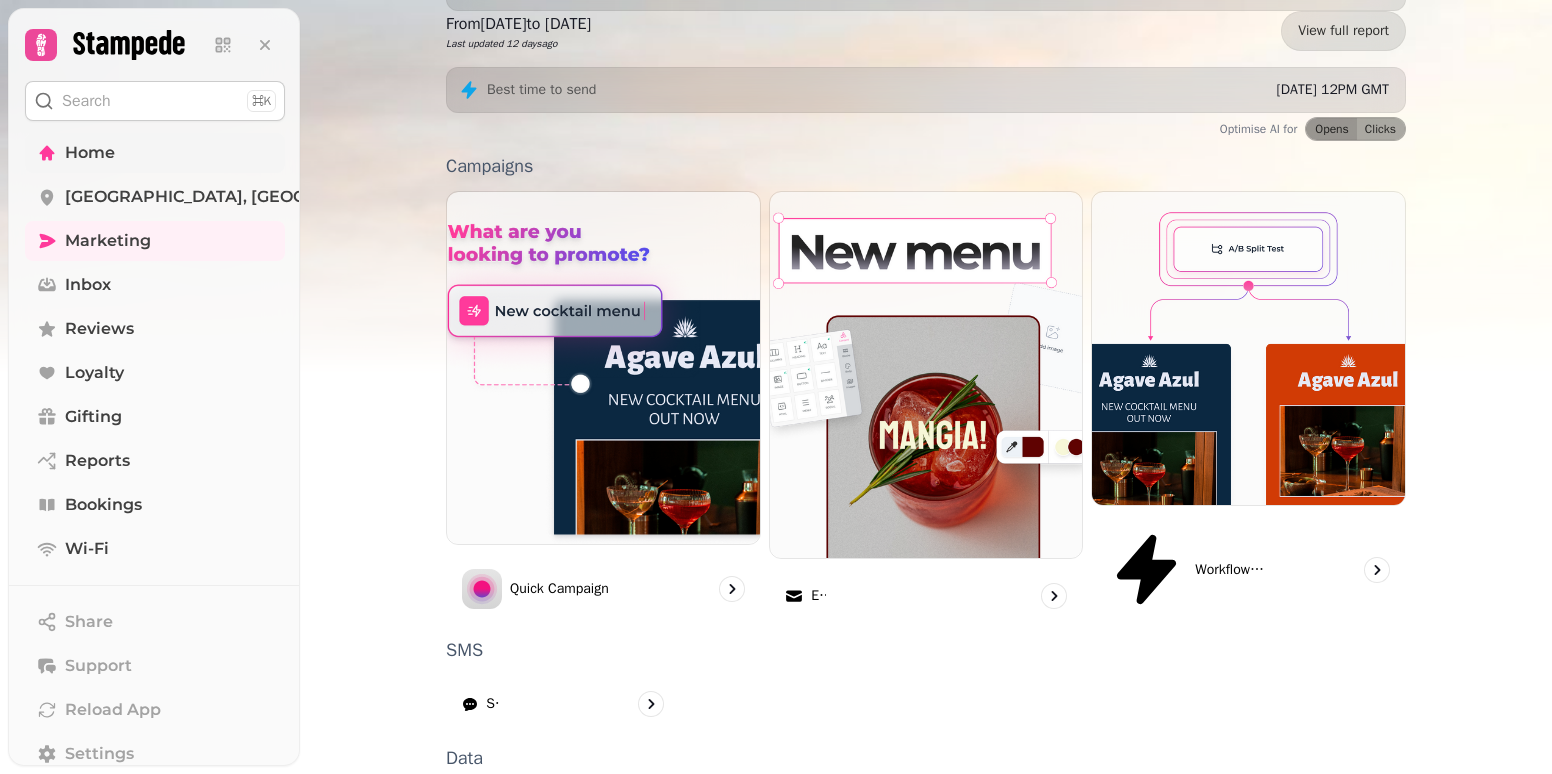 click on "Segments" at bounding box center [563, 816] 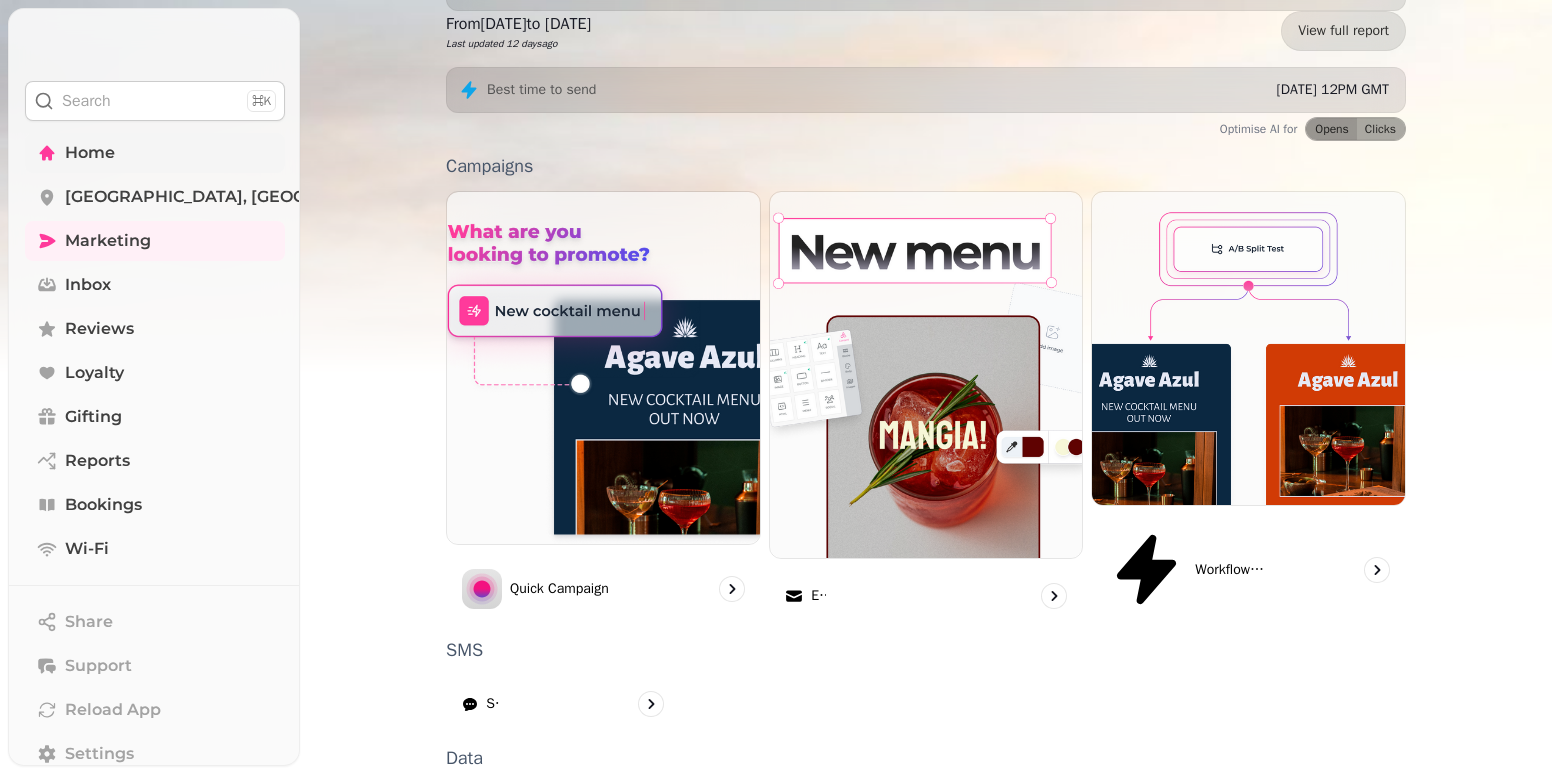 scroll, scrollTop: 0, scrollLeft: 0, axis: both 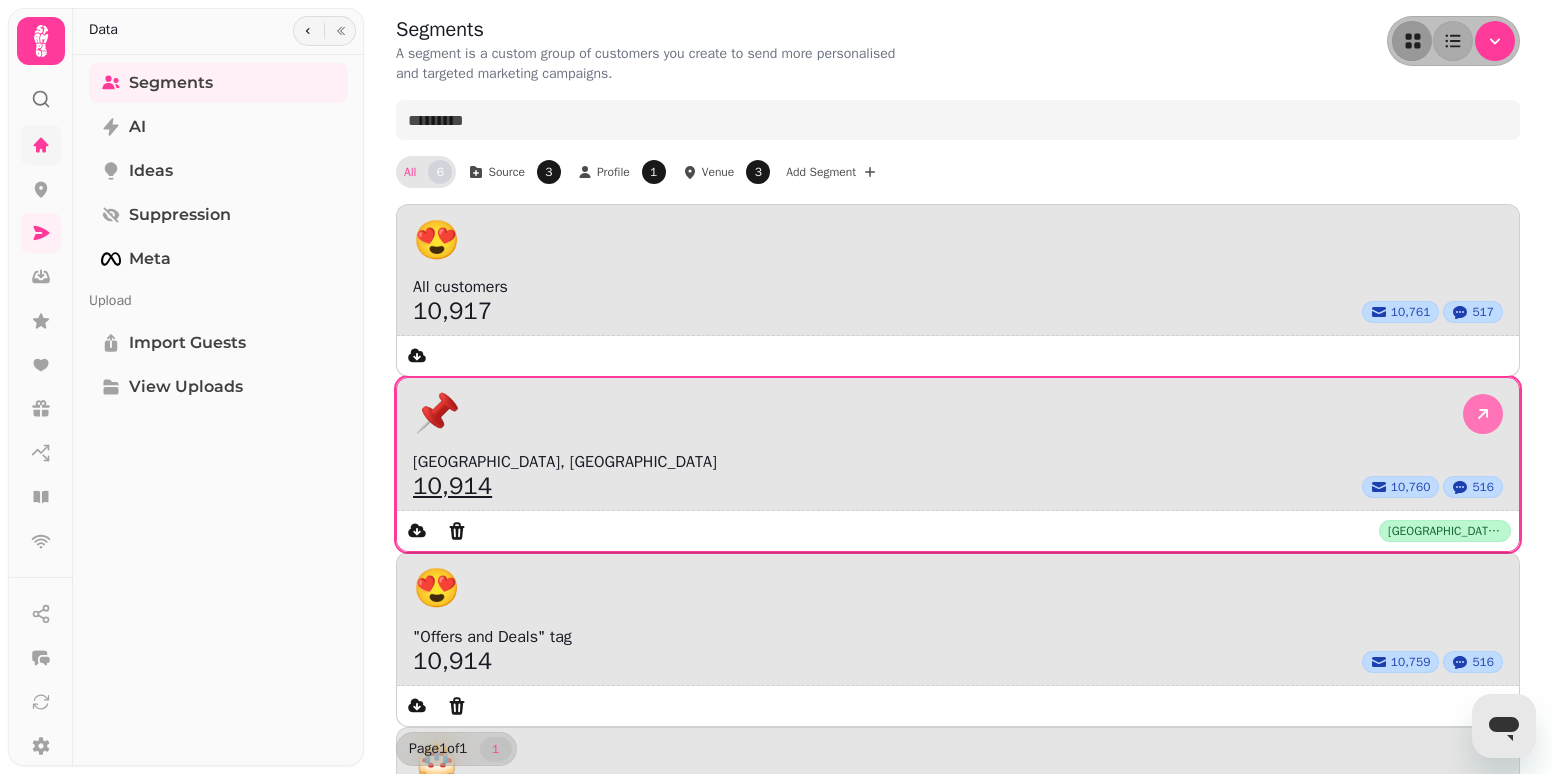 click 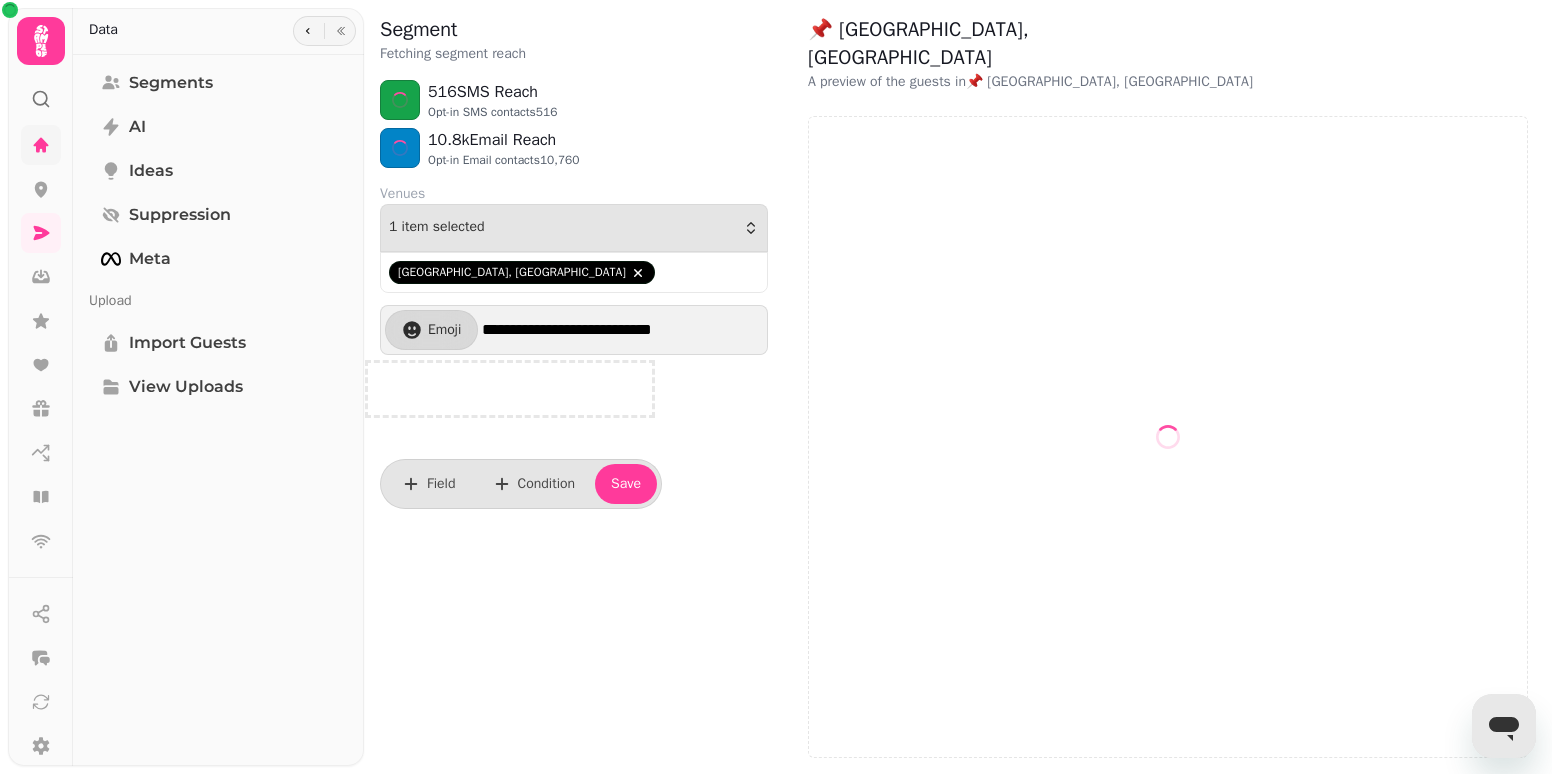 select on "**" 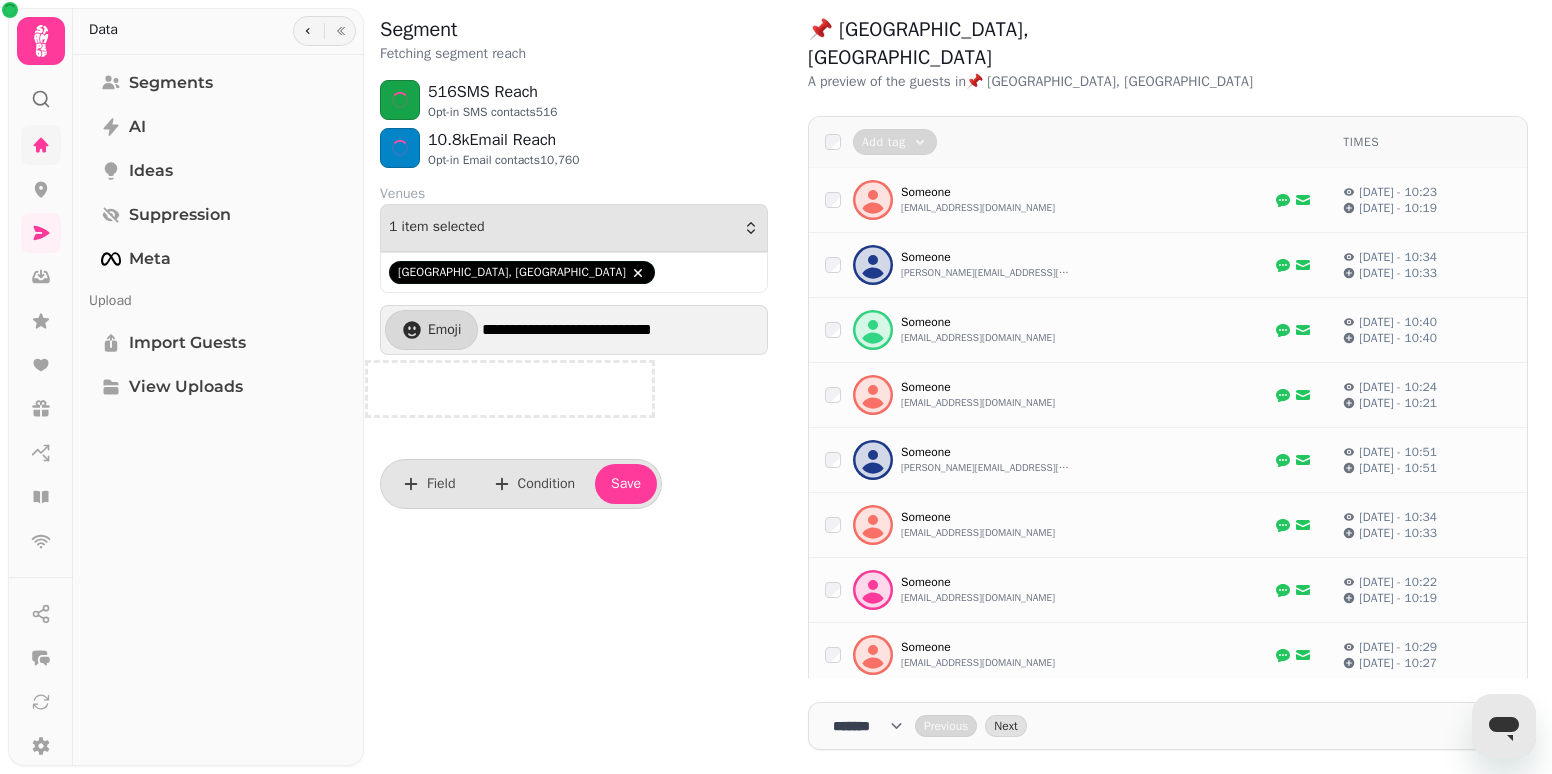 click at bounding box center (510, 389) 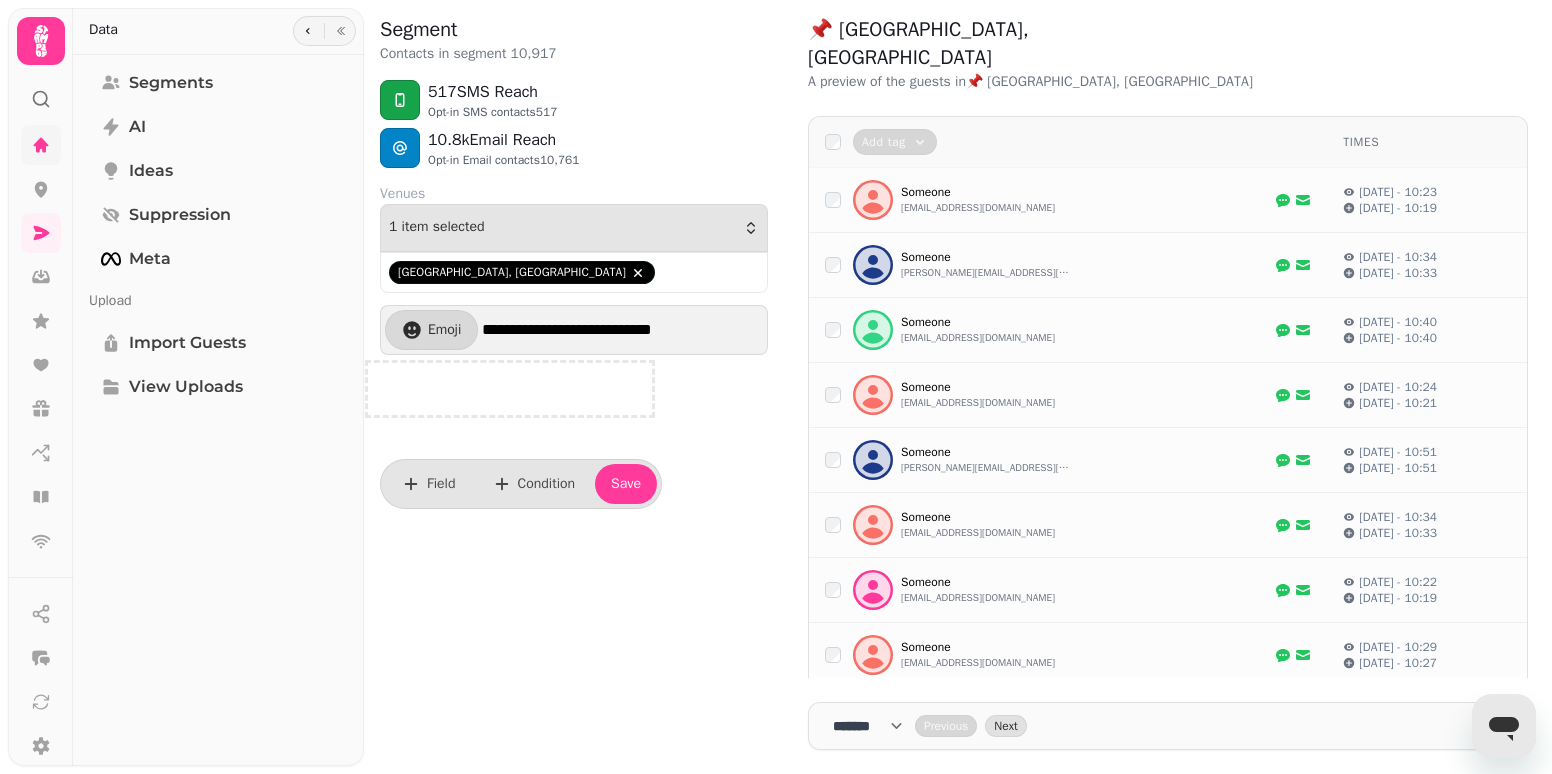 click at bounding box center (510, 389) 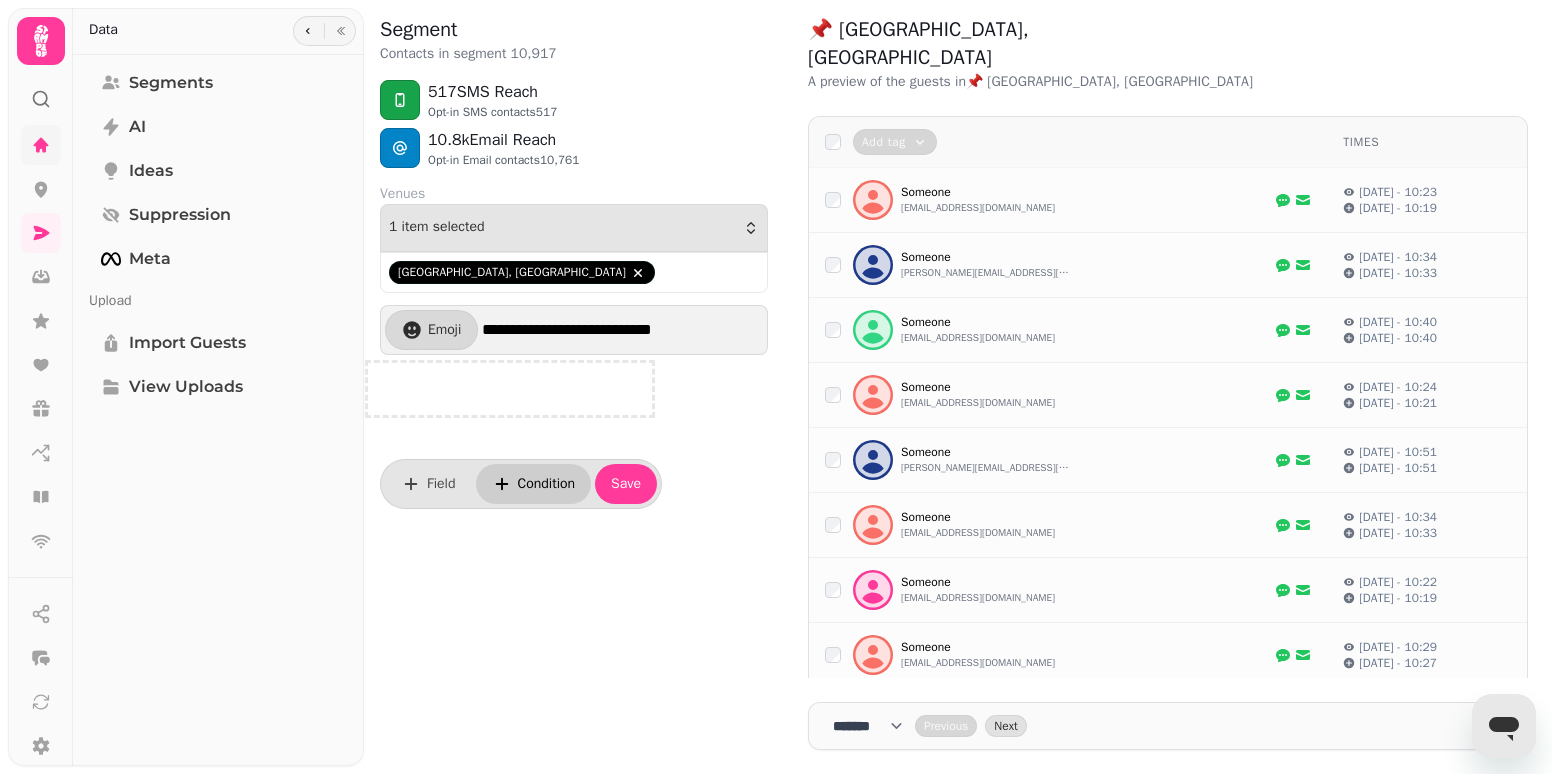 click on "Condition" at bounding box center [547, 484] 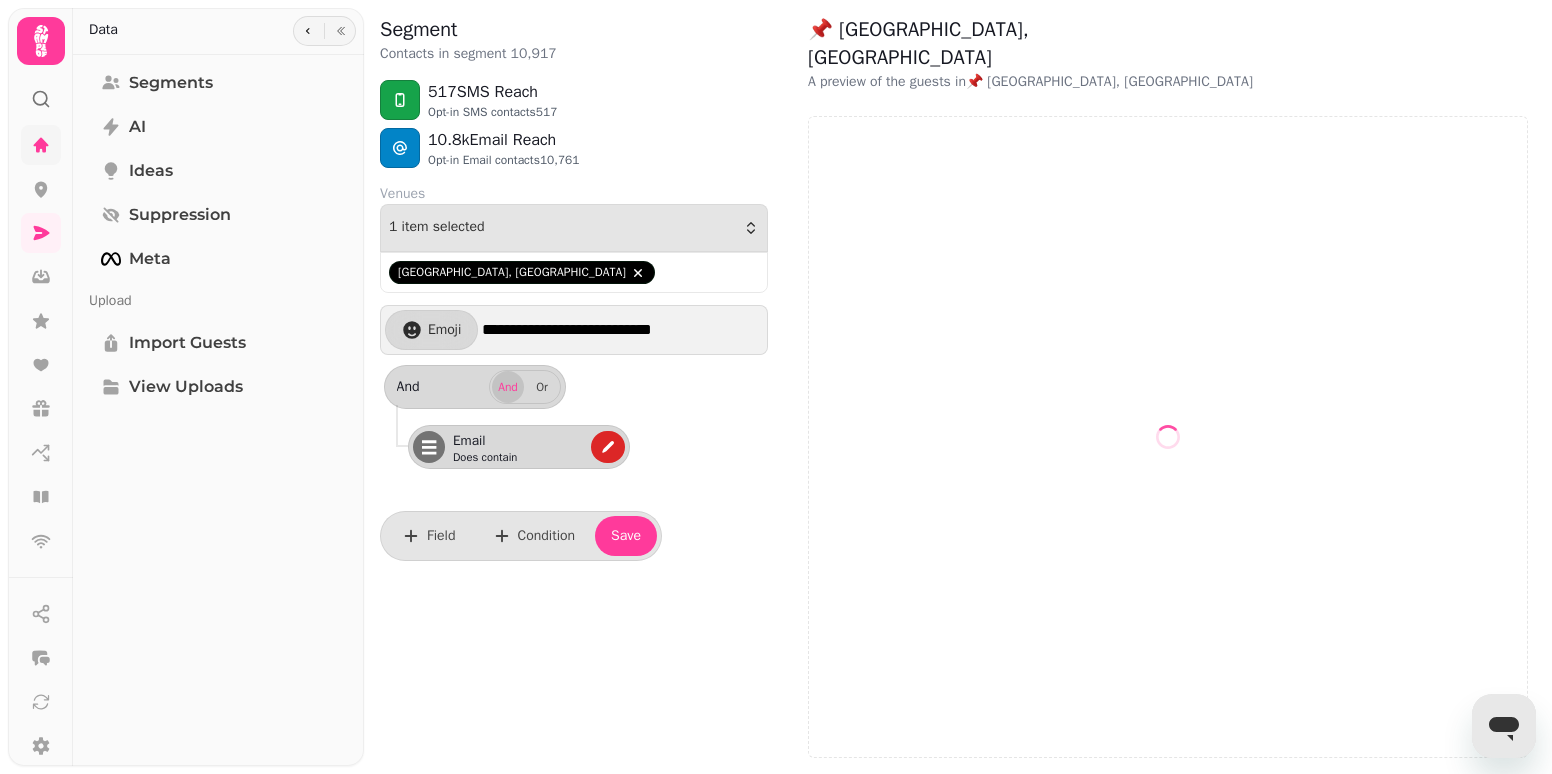 click on "Does contain" at bounding box center (513, 457) 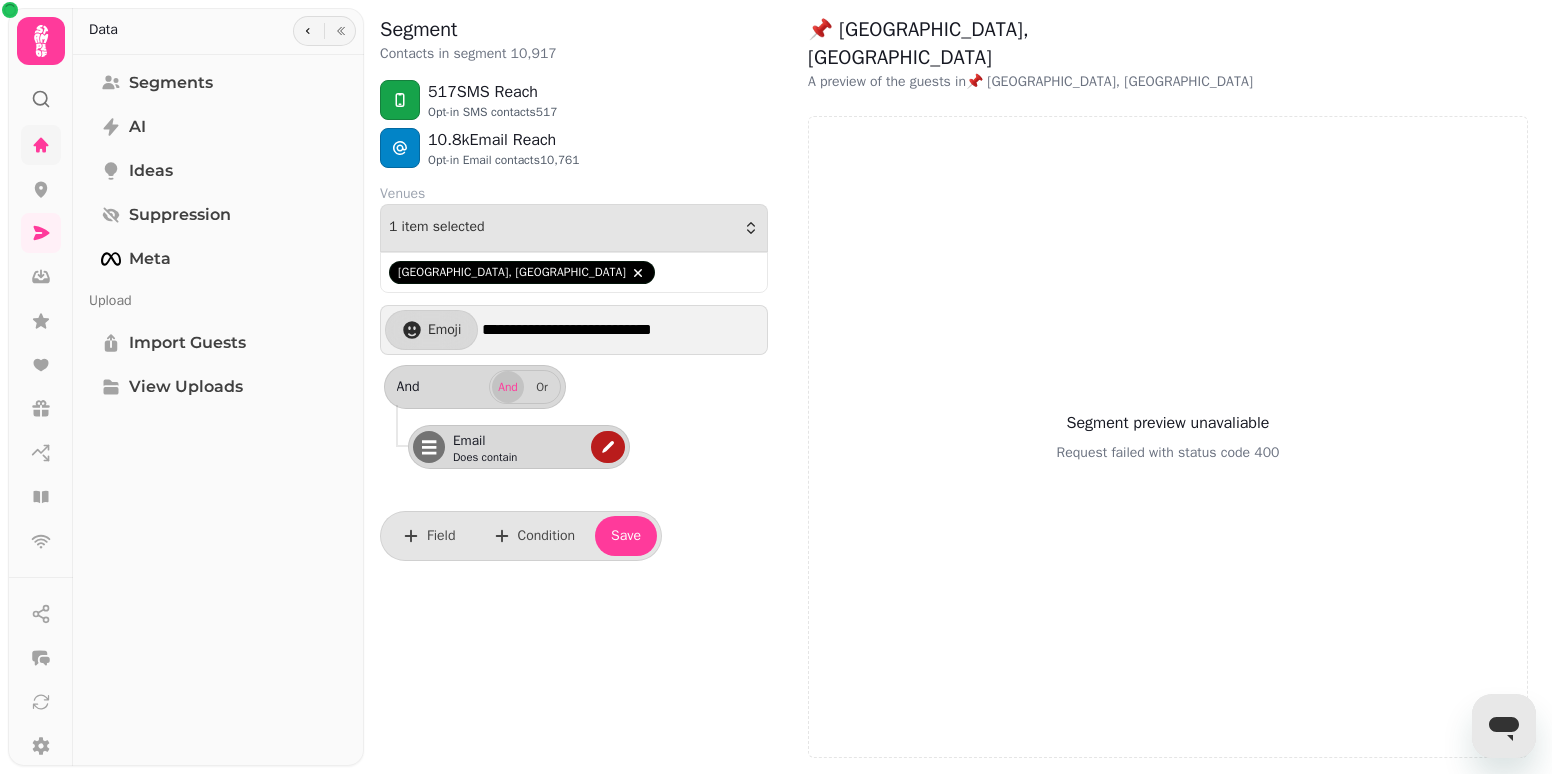 click 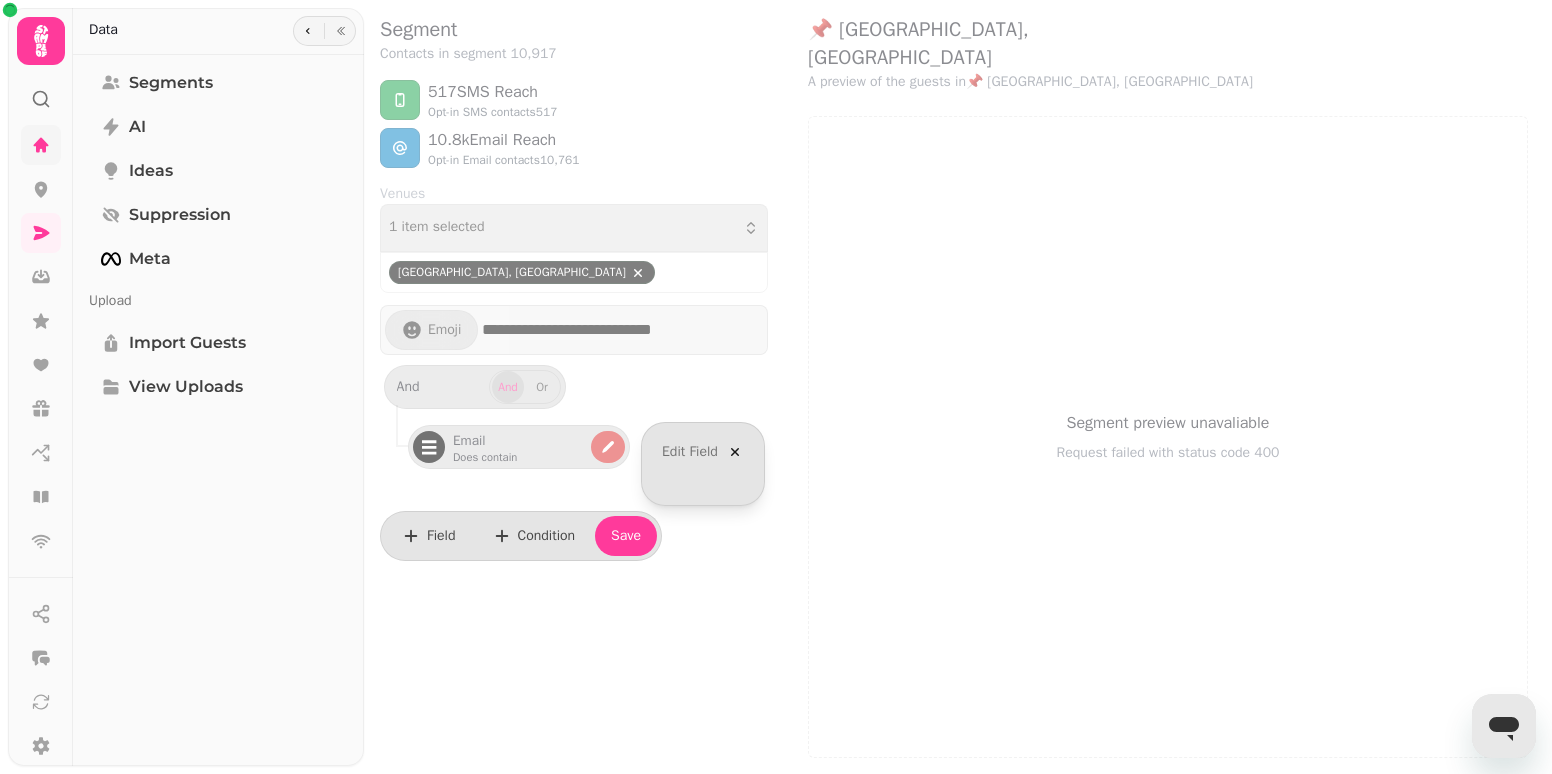 select on "*****" 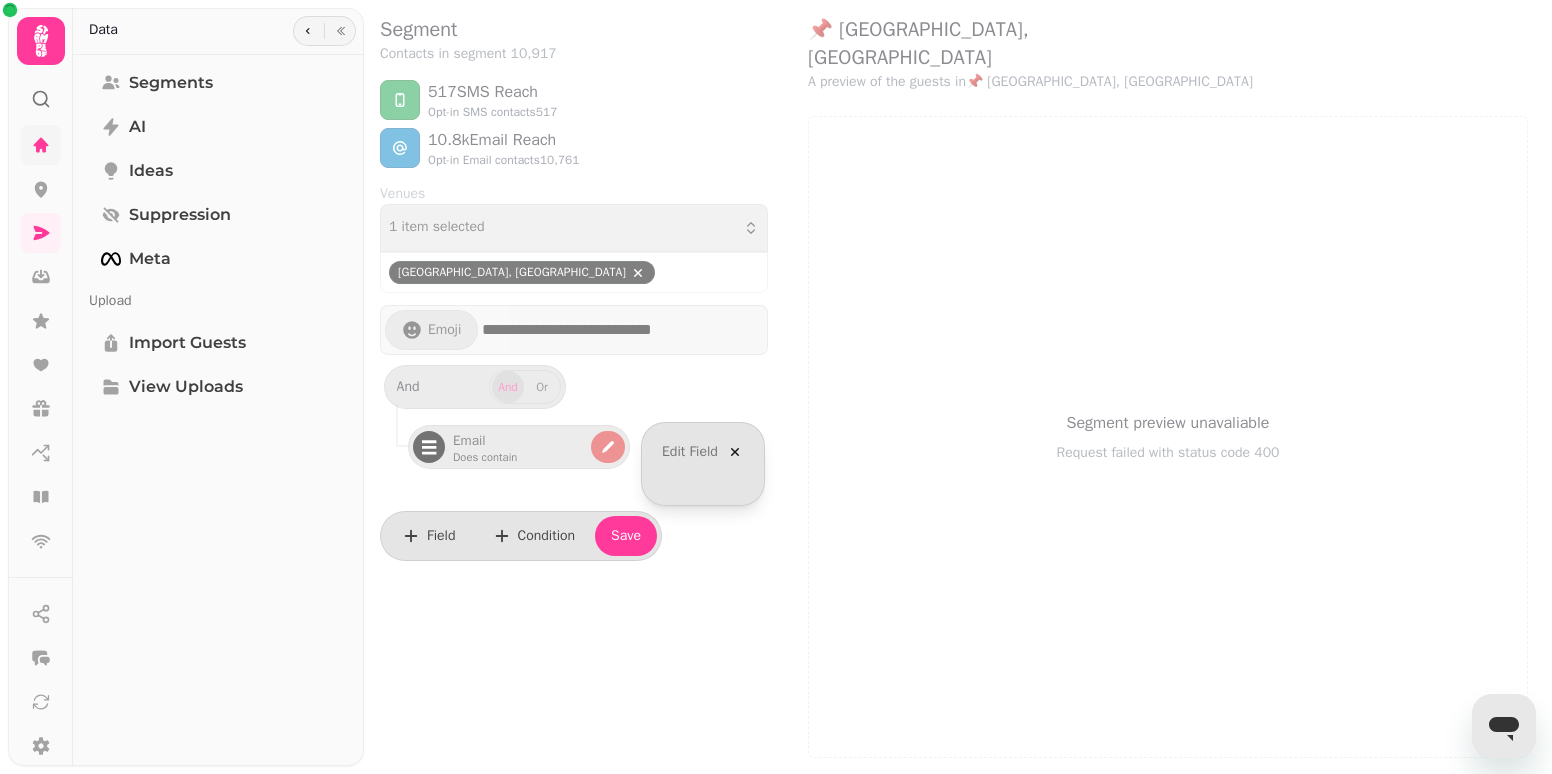 select on "****" 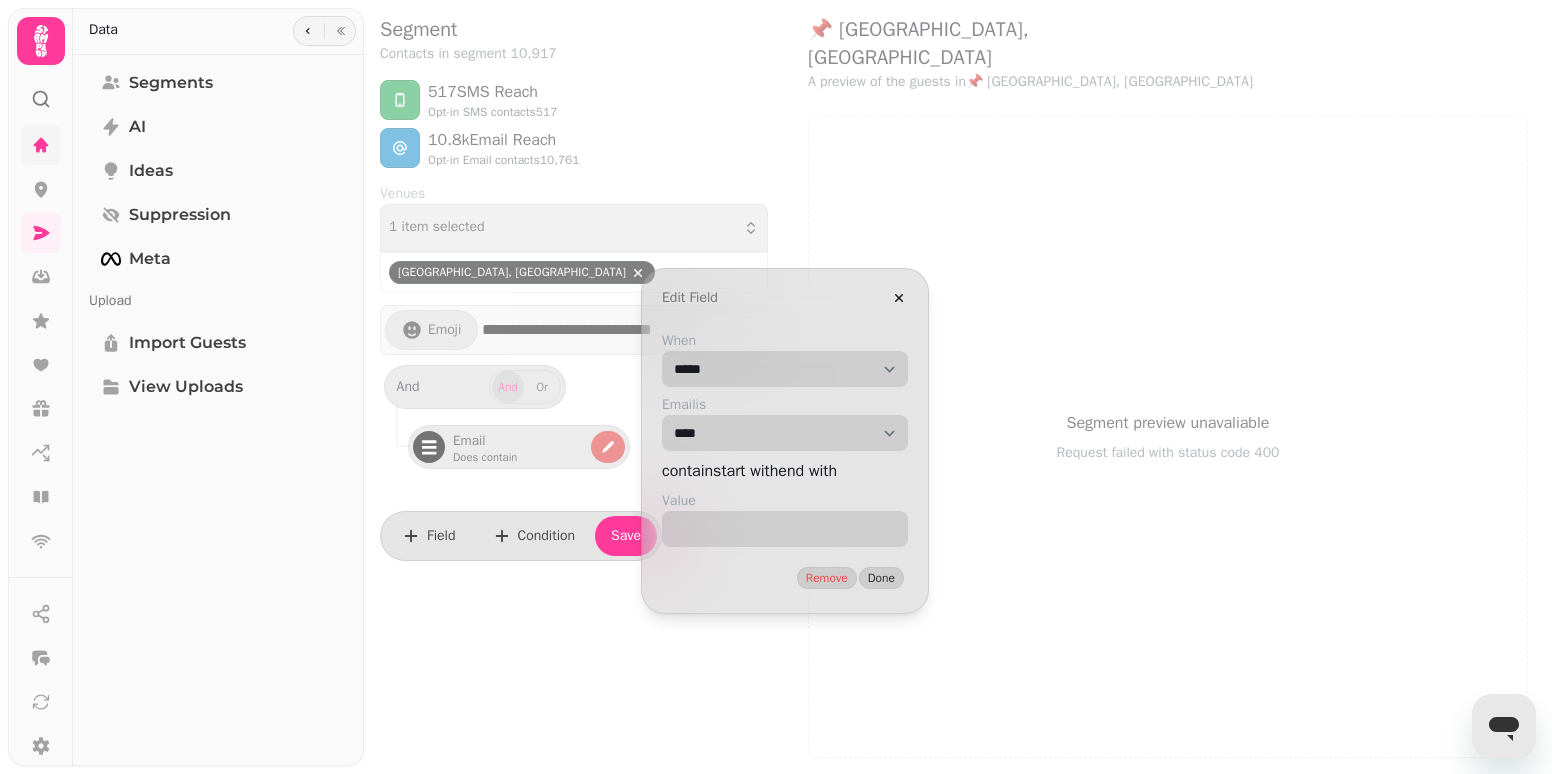 click on "**********" at bounding box center [785, 462] 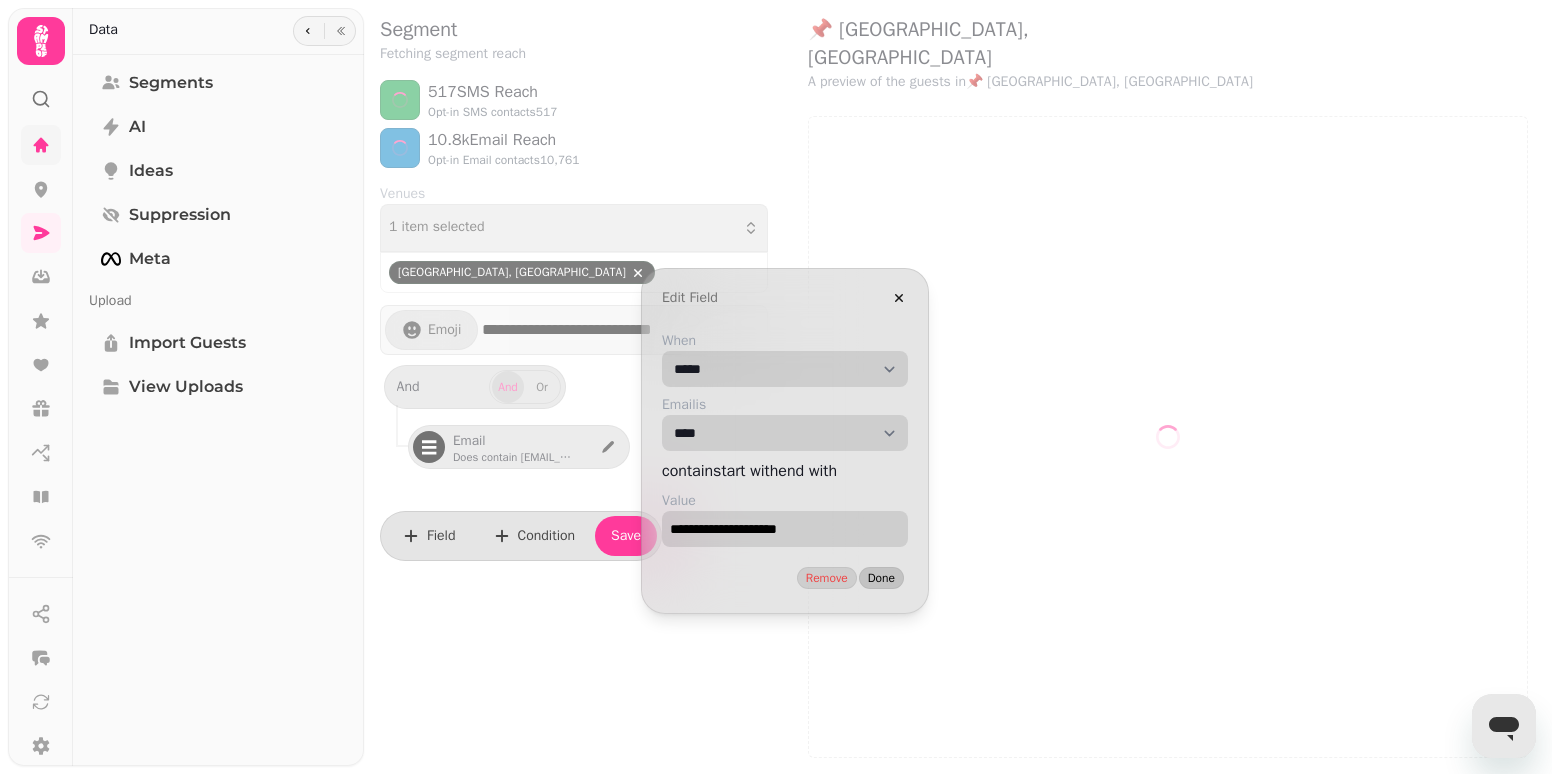 type on "**********" 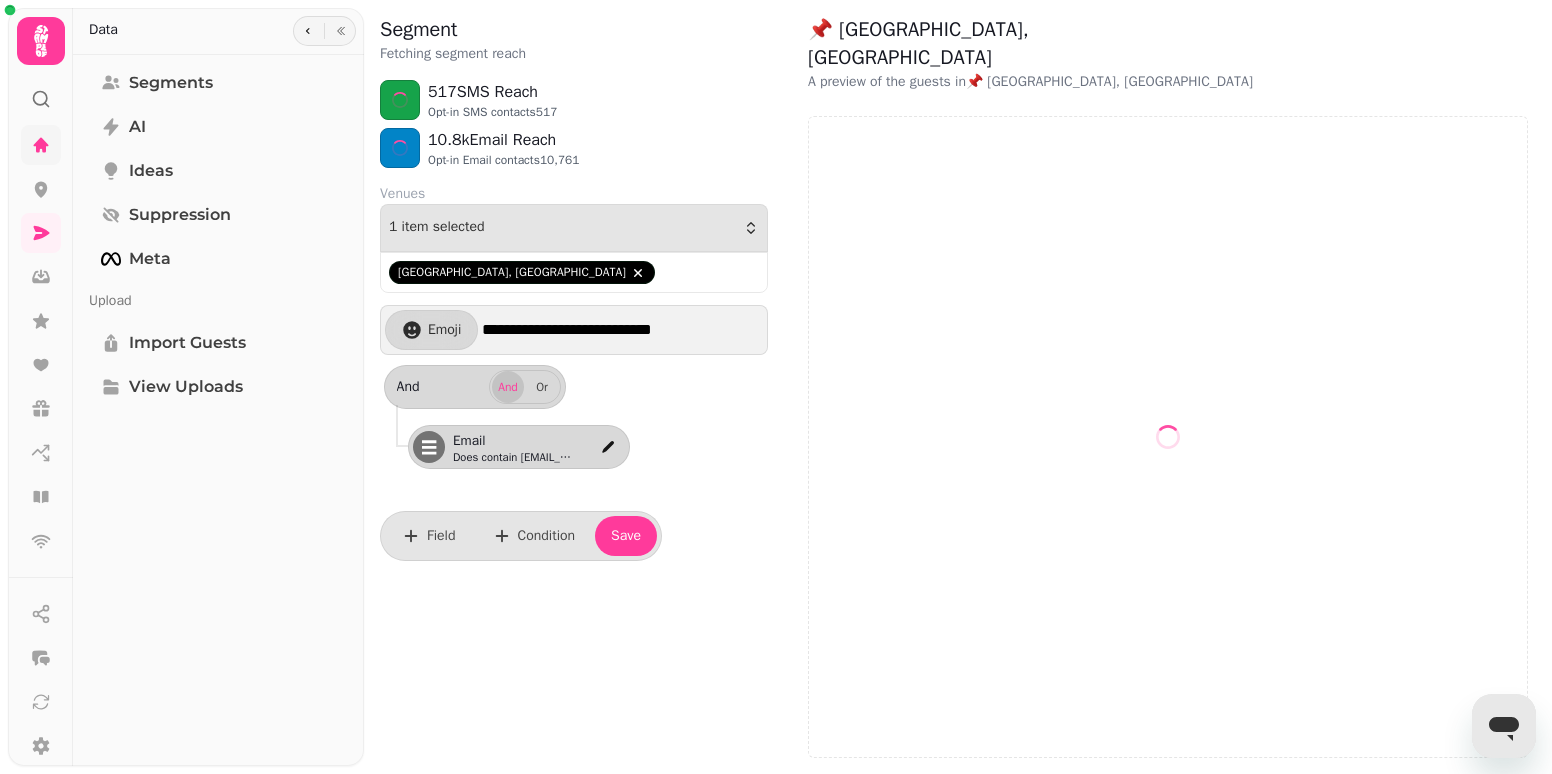 select on "**" 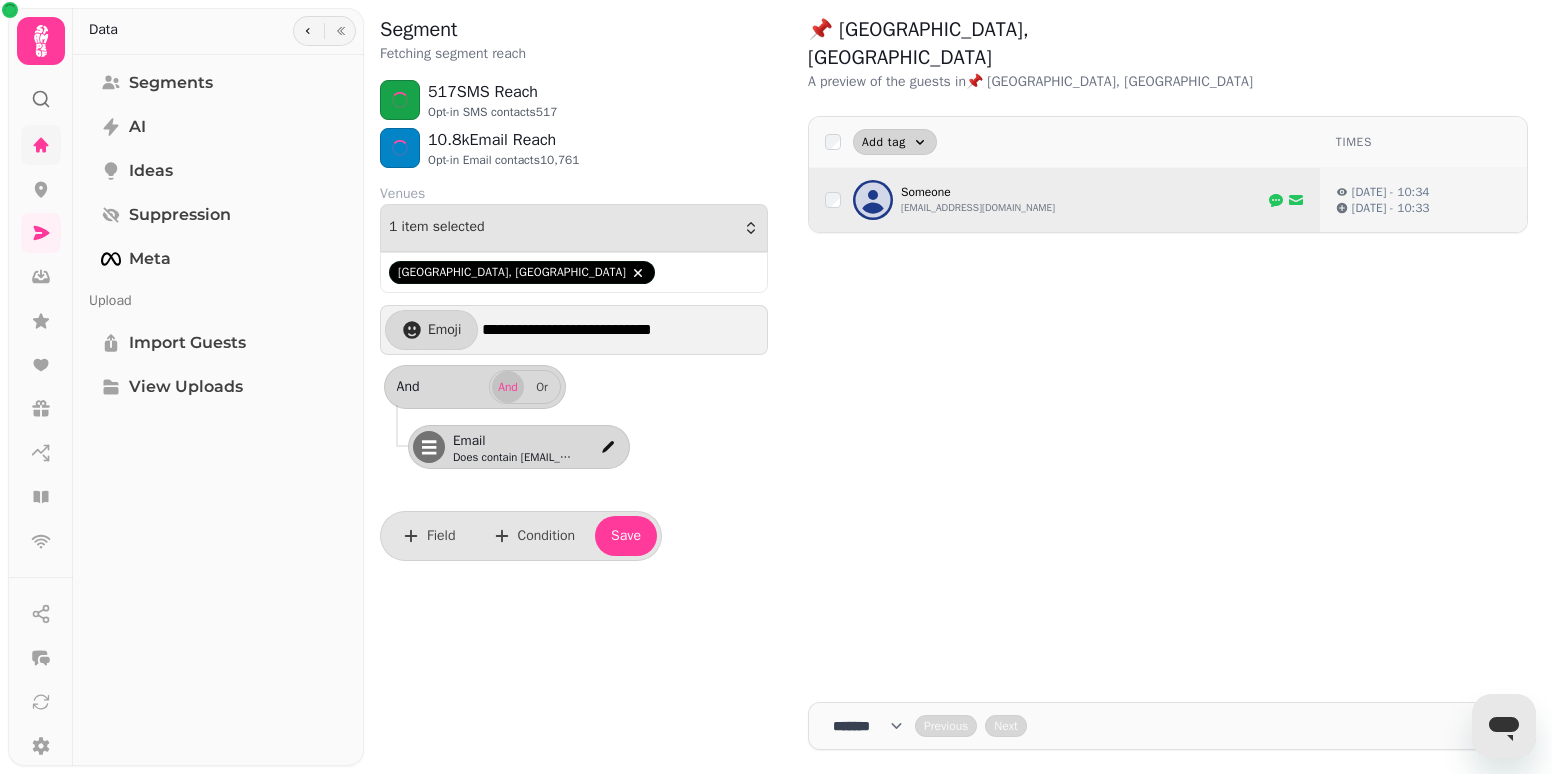 click on "Add tag" at bounding box center (895, 142) 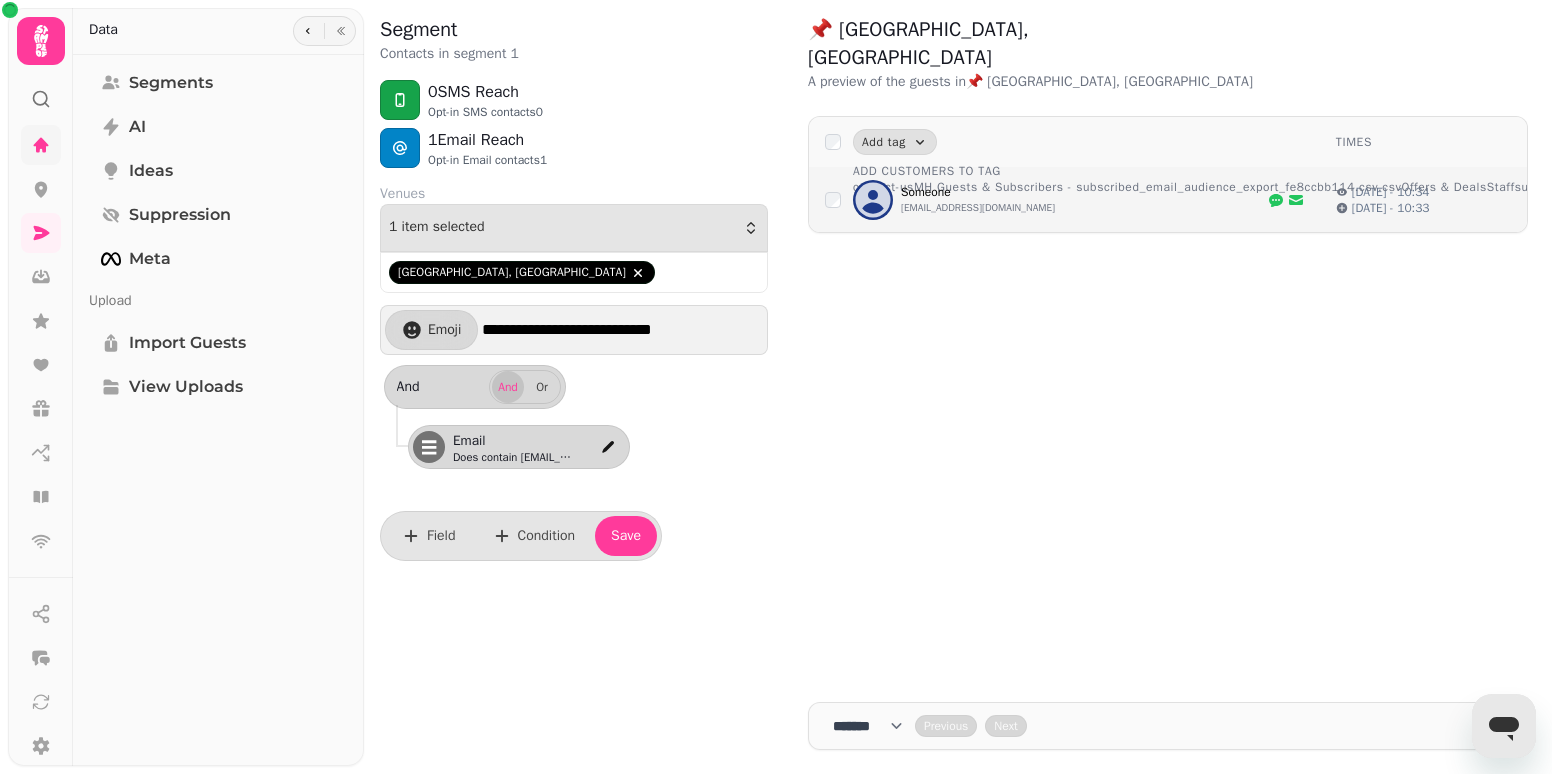 scroll, scrollTop: 47, scrollLeft: 0, axis: vertical 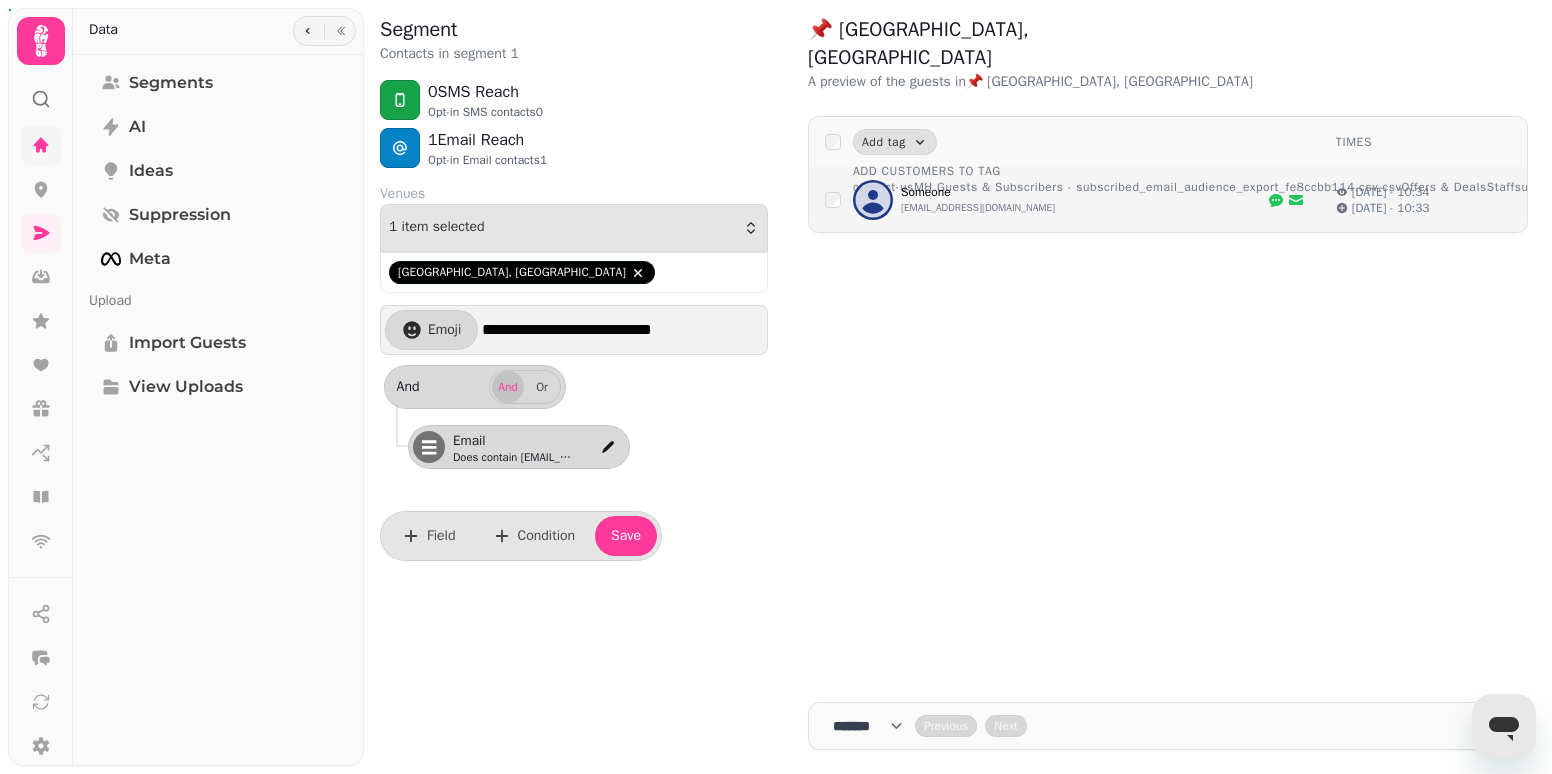 click on "0  SMS Reach Opt-in SMS contacts  0" at bounding box center [574, 100] 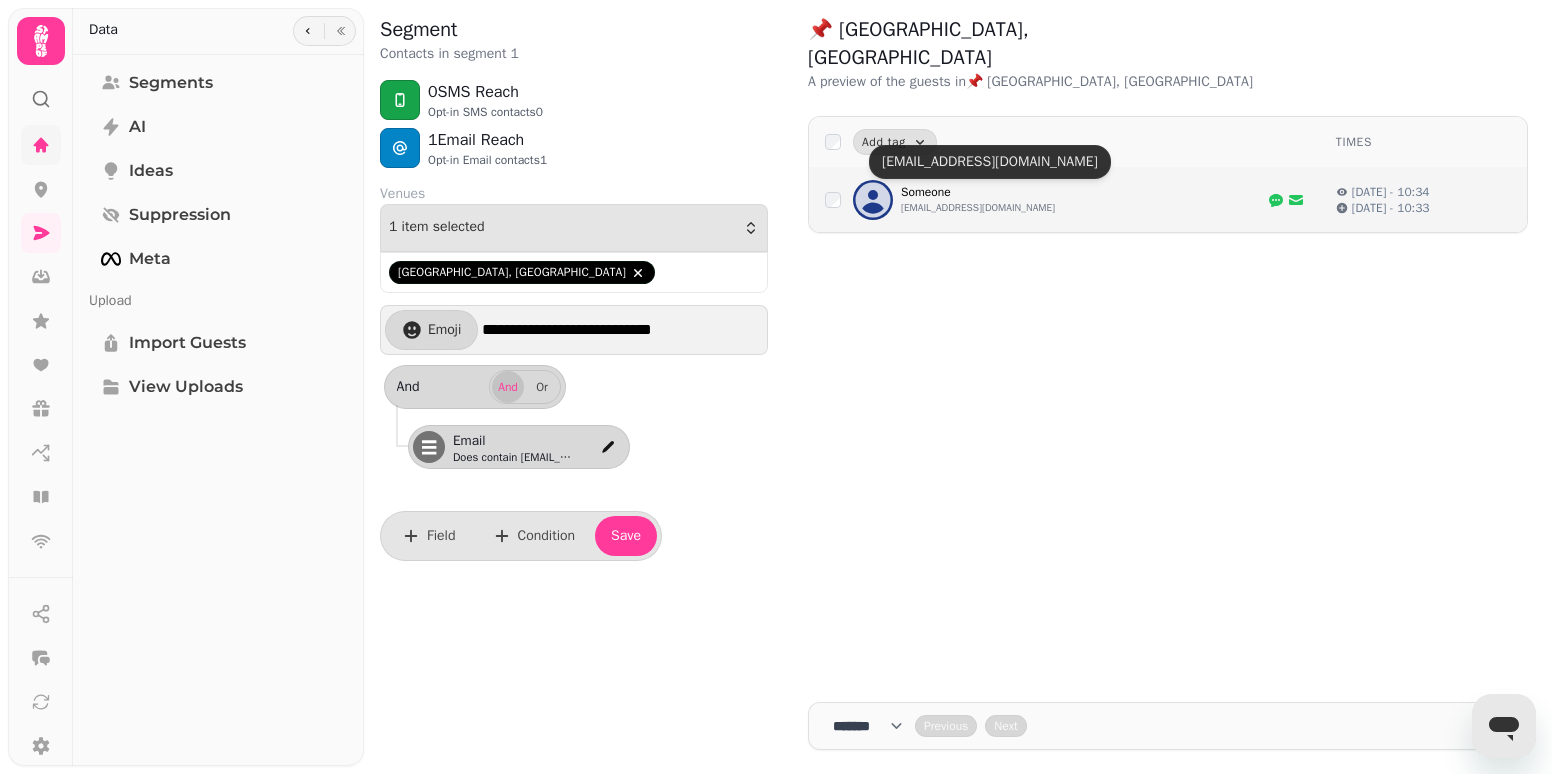 click on "Someone" at bounding box center [978, 192] 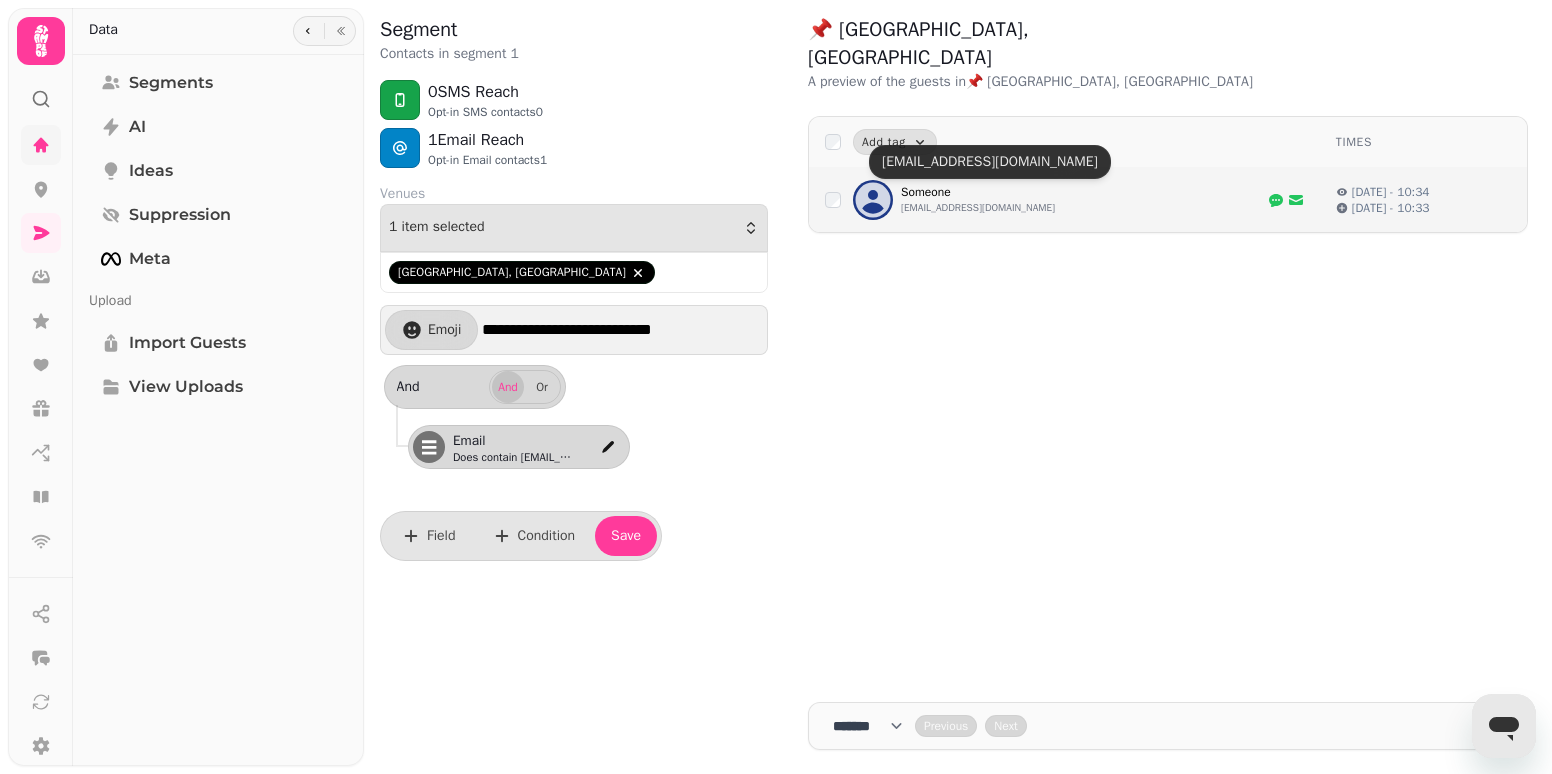 click on "[EMAIL_ADDRESS][DOMAIN_NAME]" at bounding box center (978, 208) 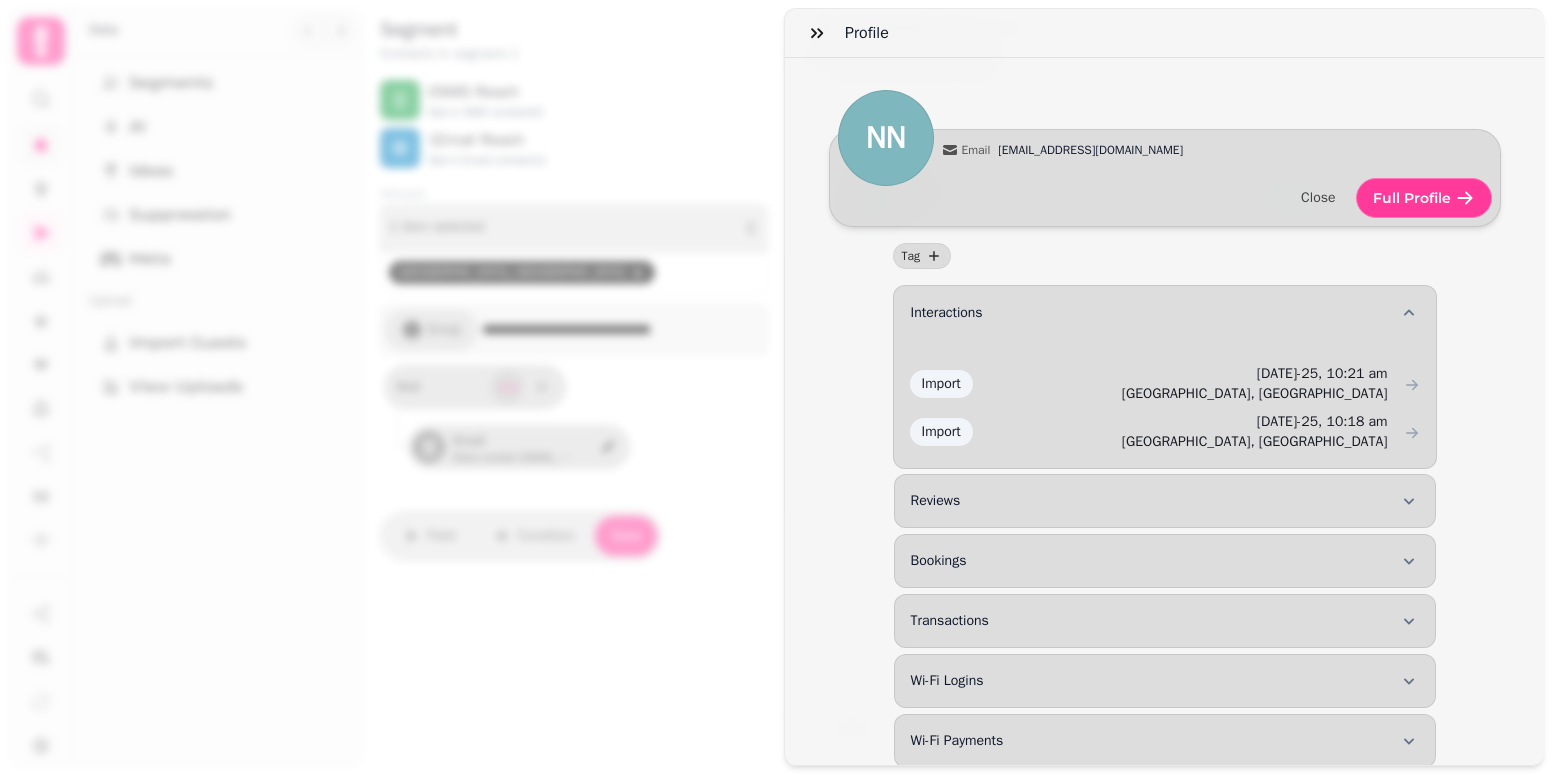 scroll, scrollTop: 0, scrollLeft: 0, axis: both 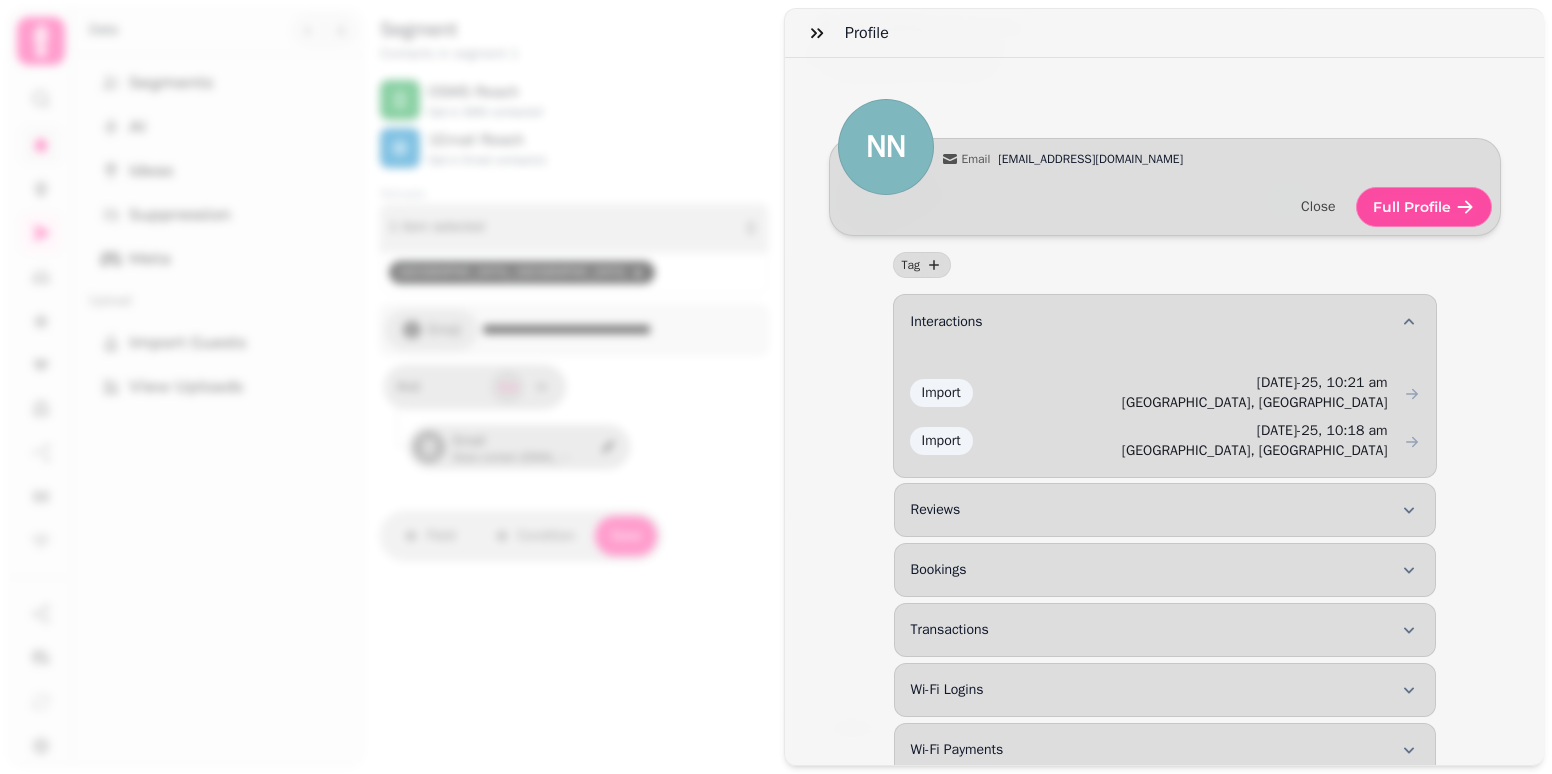 click on "Full Profile" at bounding box center [1424, 207] 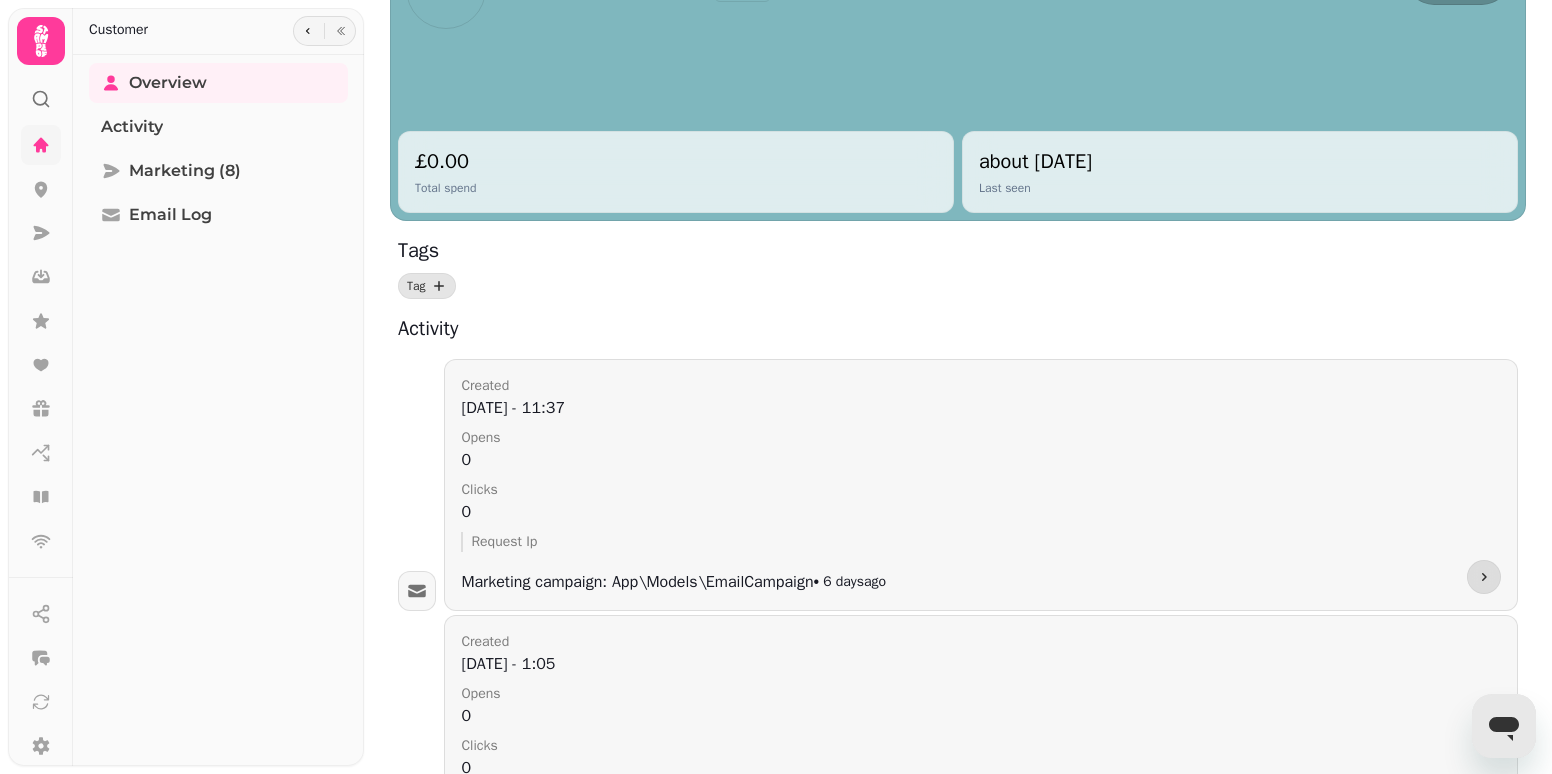scroll, scrollTop: 0, scrollLeft: 0, axis: both 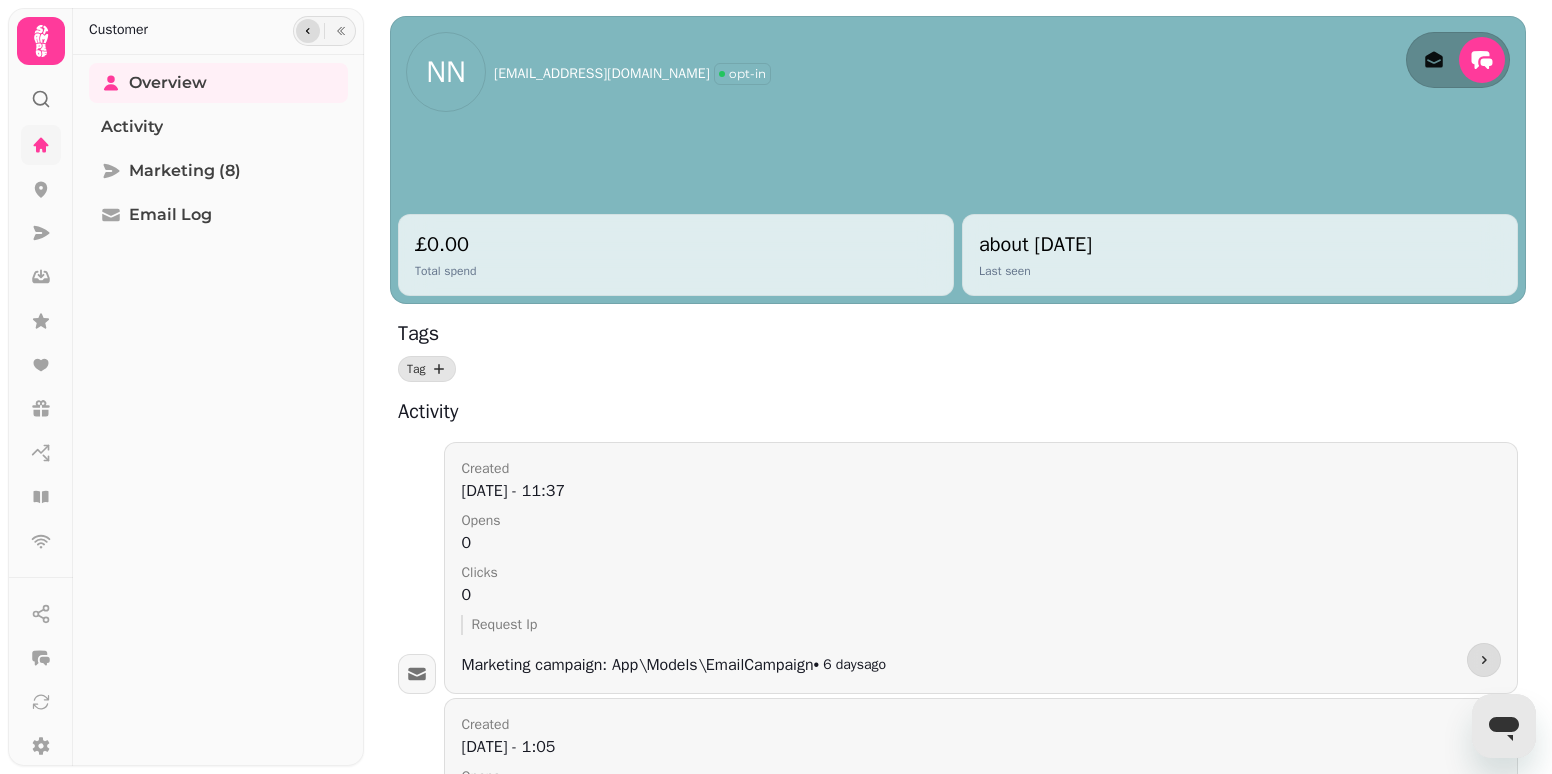 click 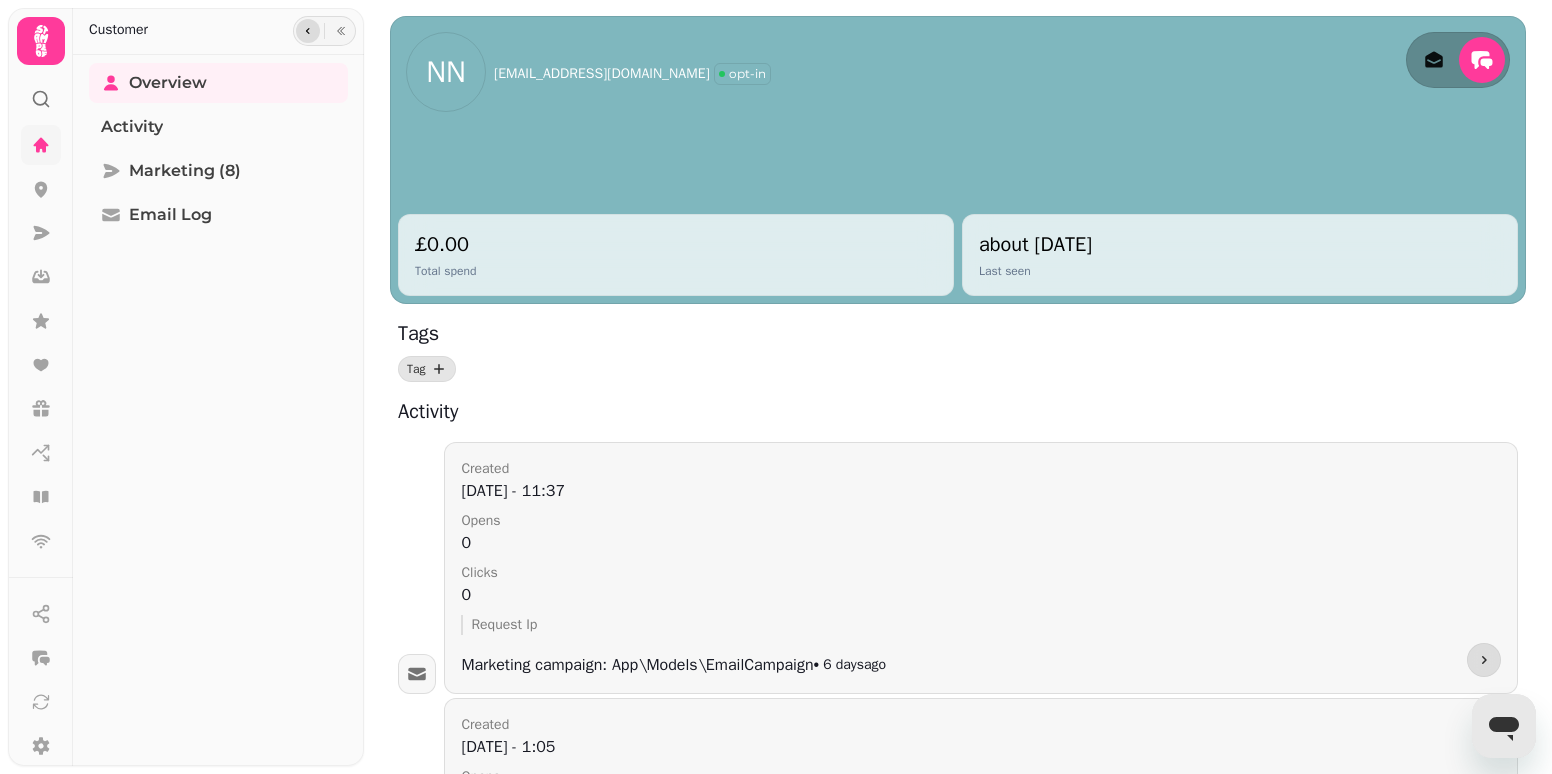 select on "**" 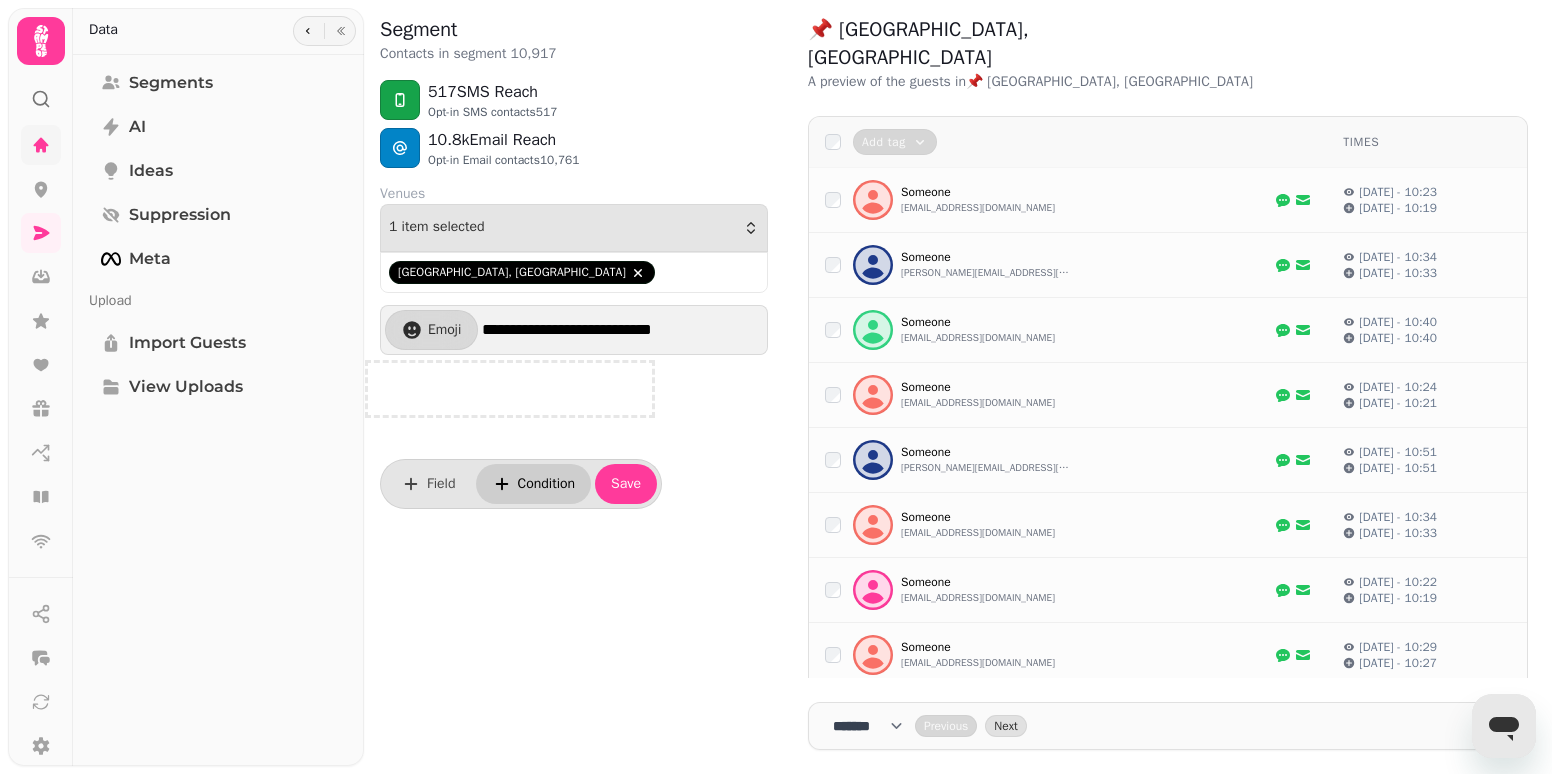 click on "Condition" at bounding box center (547, 484) 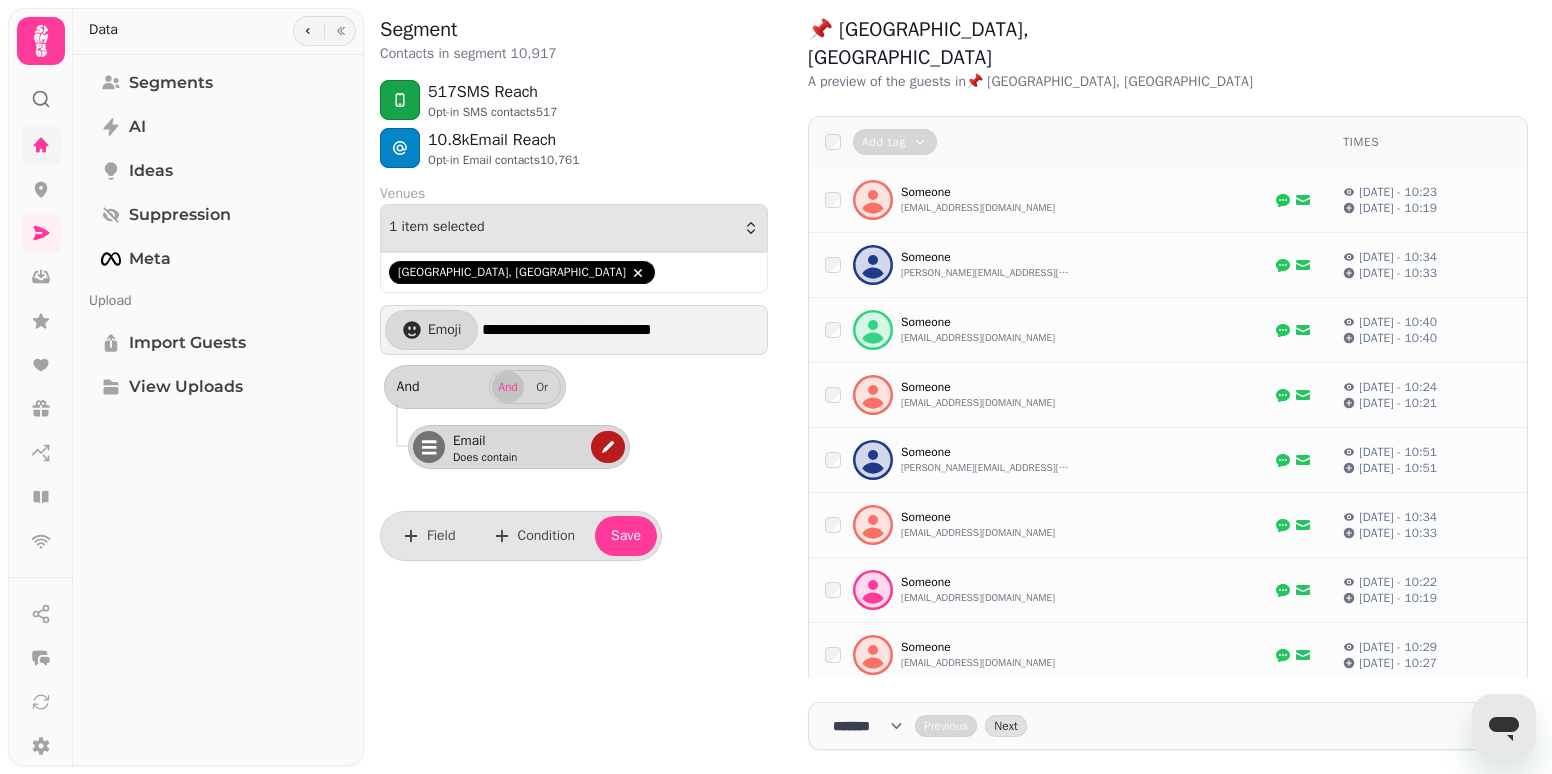 click 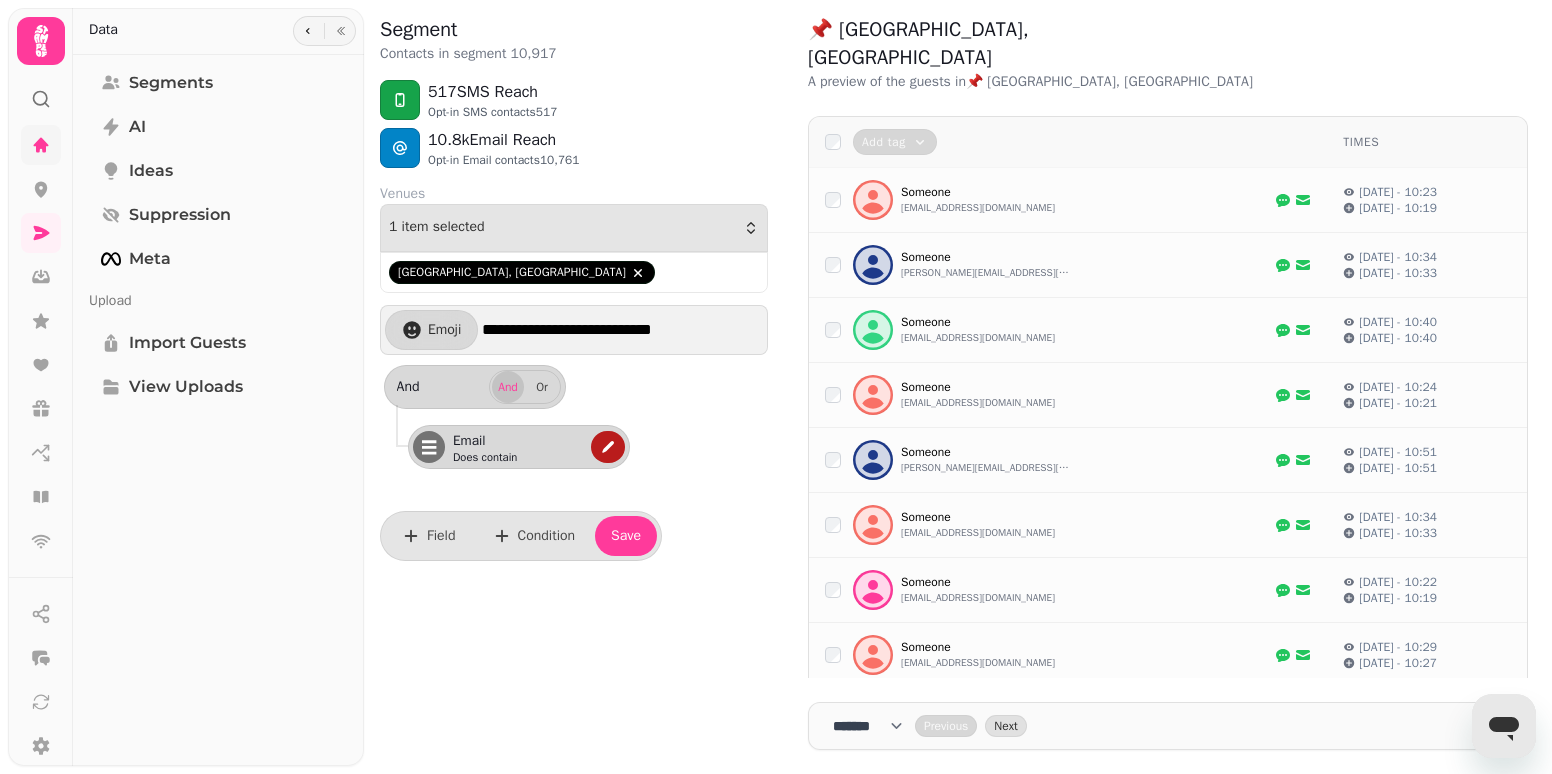 select on "*****" 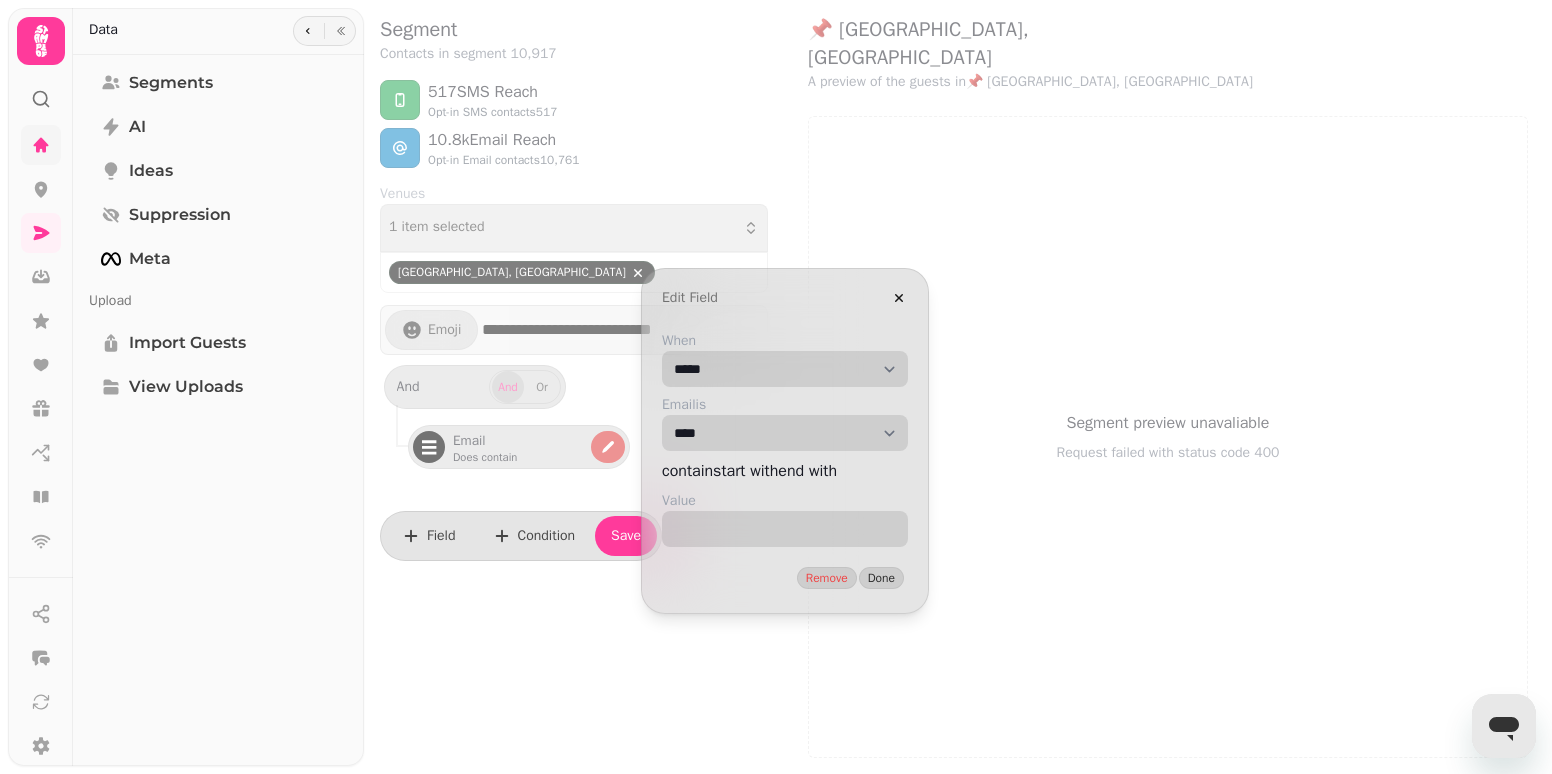 click on "When" at bounding box center (785, 529) 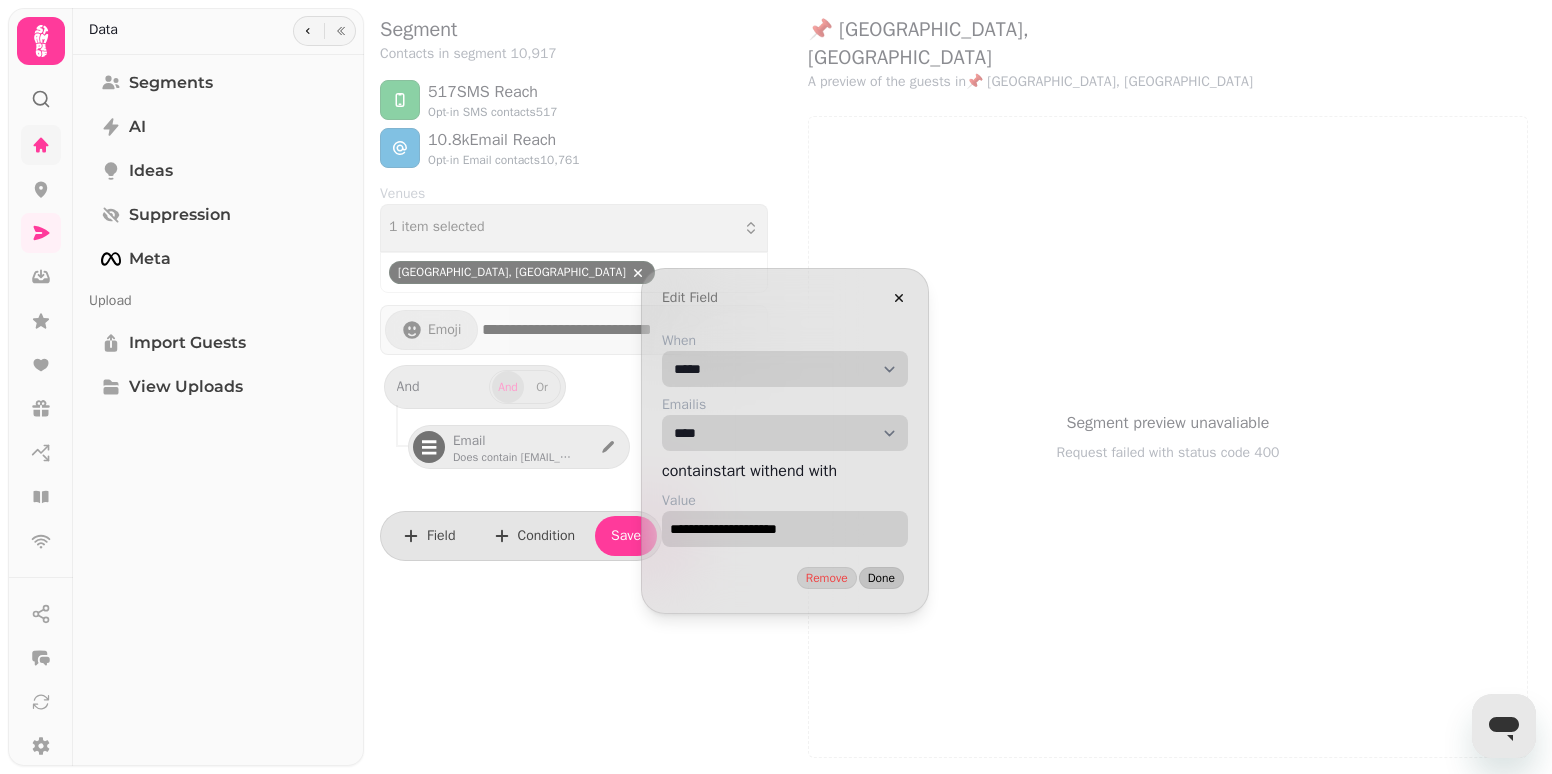 type on "**********" 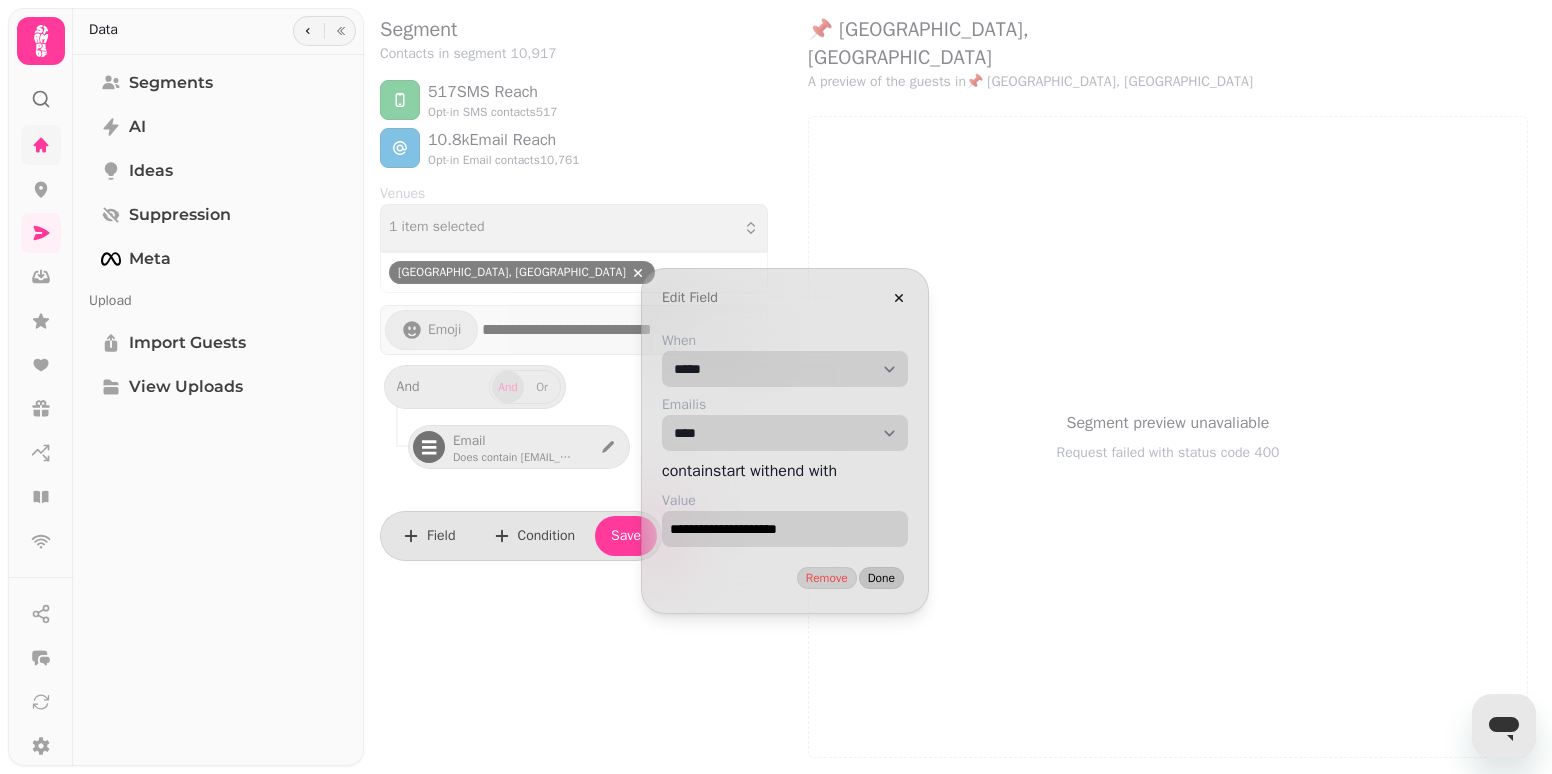 click on "Done" at bounding box center (881, 578) 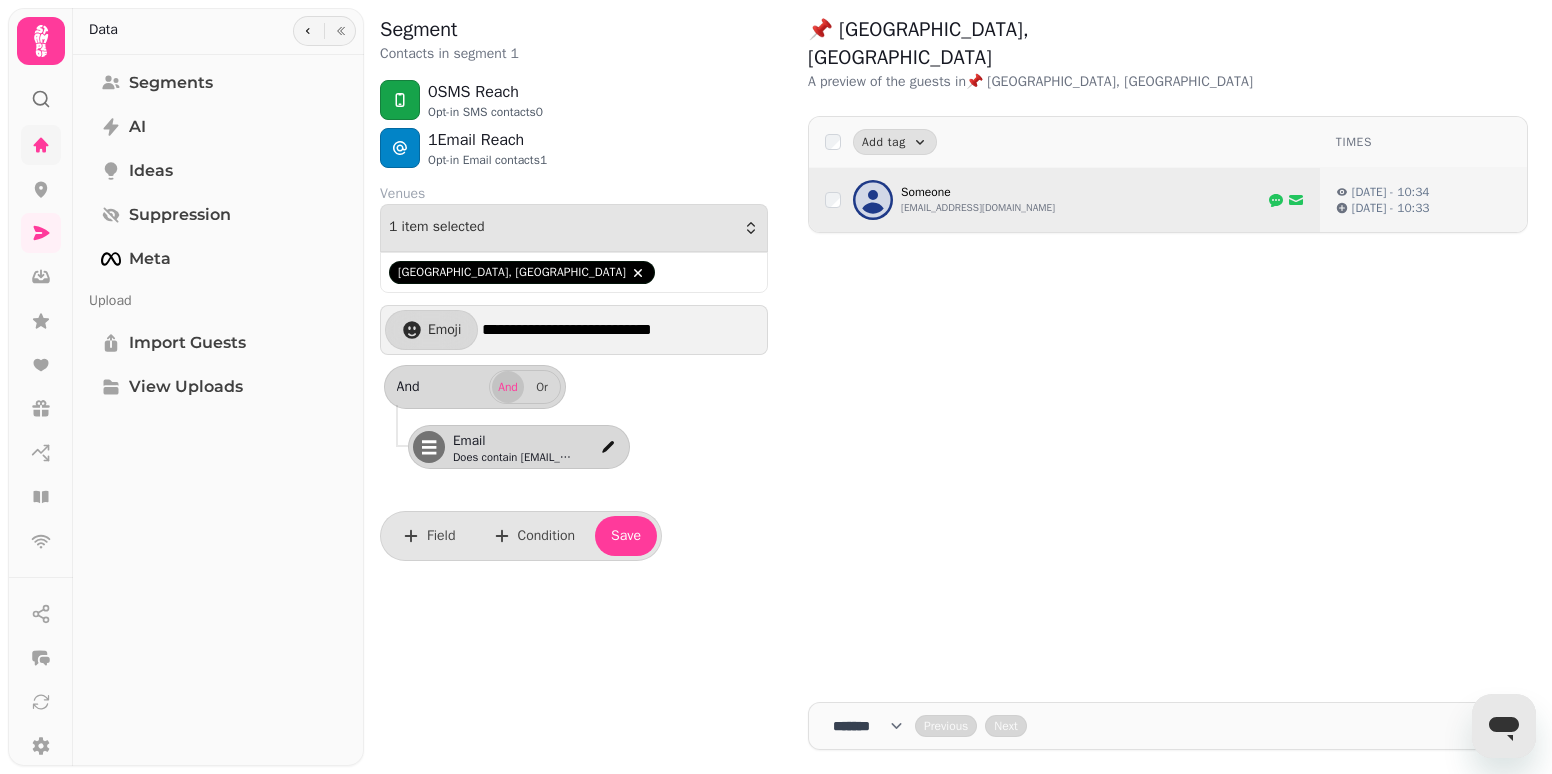 click 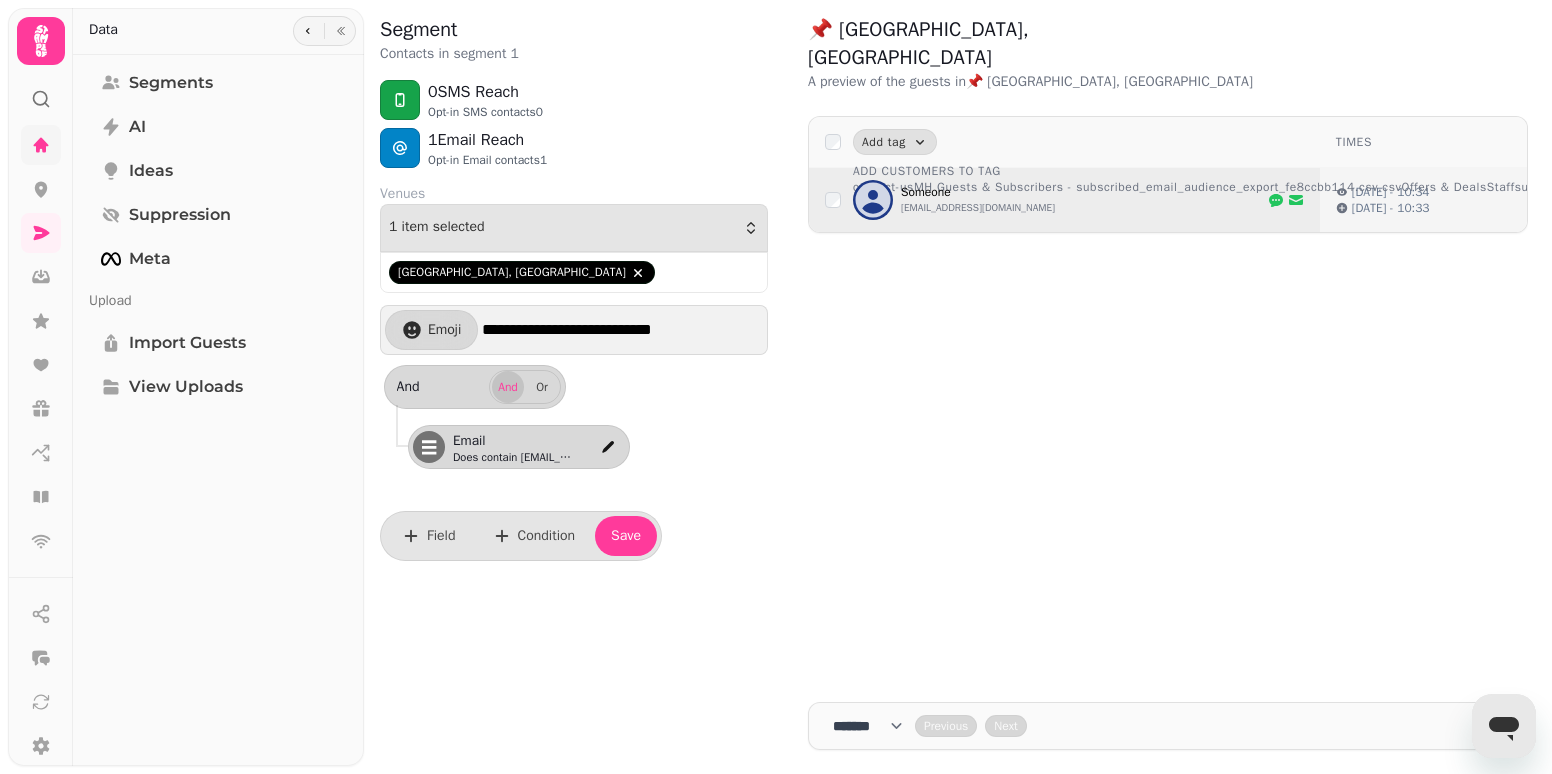 scroll, scrollTop: 90, scrollLeft: 0, axis: vertical 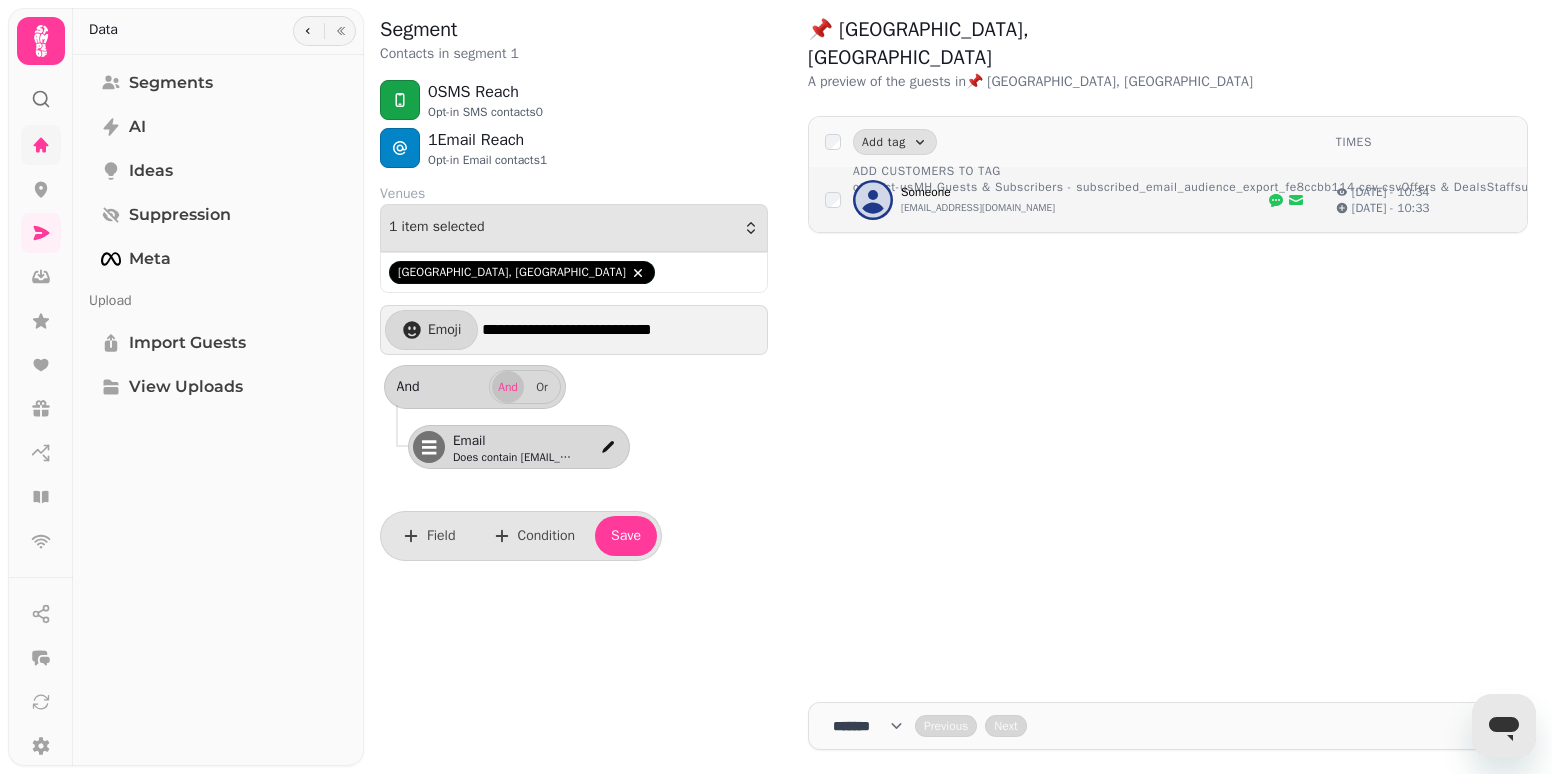 click on "Add tag Add customers to tag contact-us MH Guests & Subscribers - subscribed_email_audience_export_fe8ccbb114.csv.csv Offers & Deals Staff subscribed_email_audience_export_fe8ccbb114.csv Times Someone [EMAIL_ADDRESS][DOMAIN_NAME] [DATE] - 10:34 [DATE] - 10:33" at bounding box center [1168, 397] 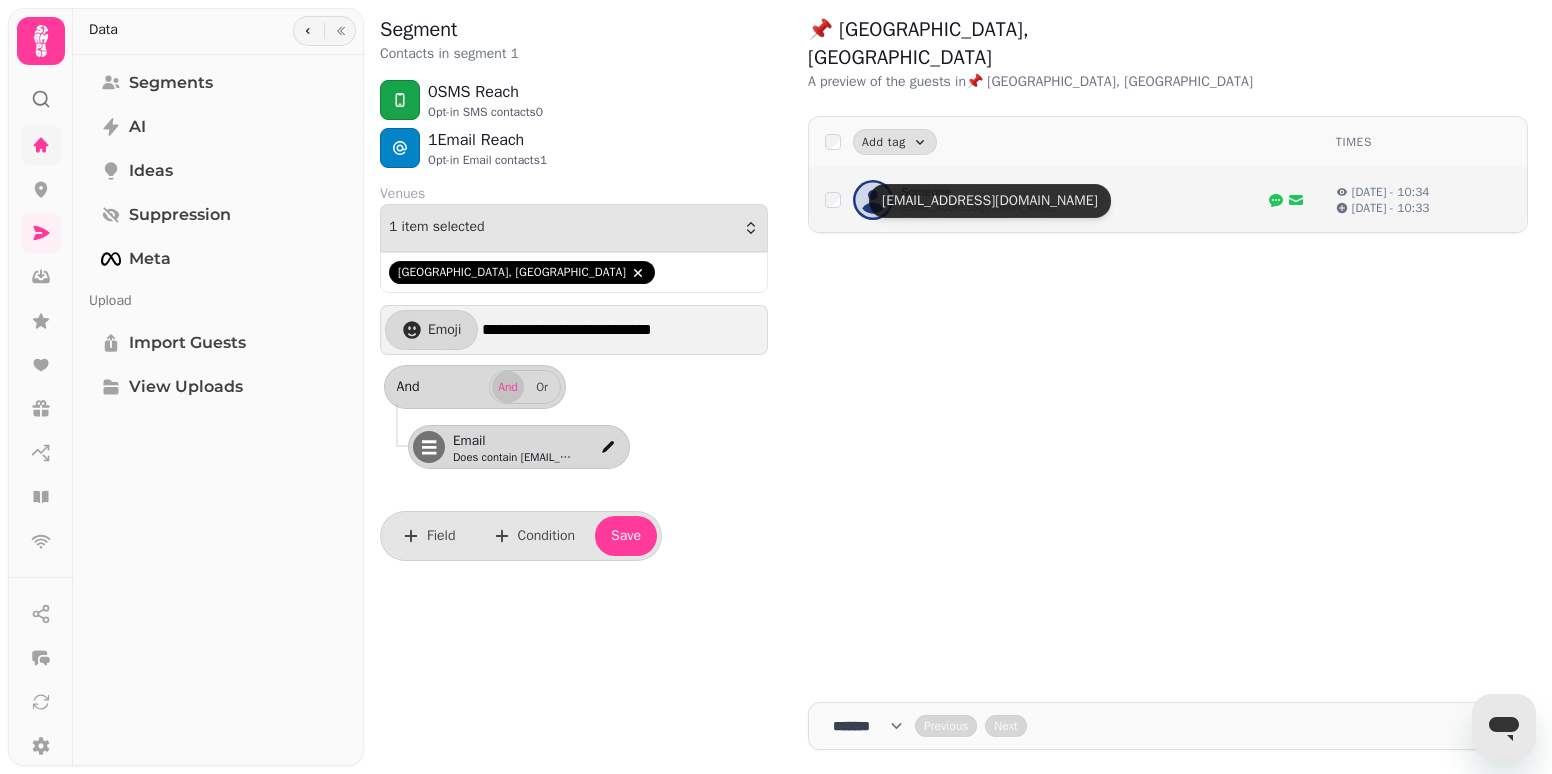 scroll, scrollTop: 0, scrollLeft: 0, axis: both 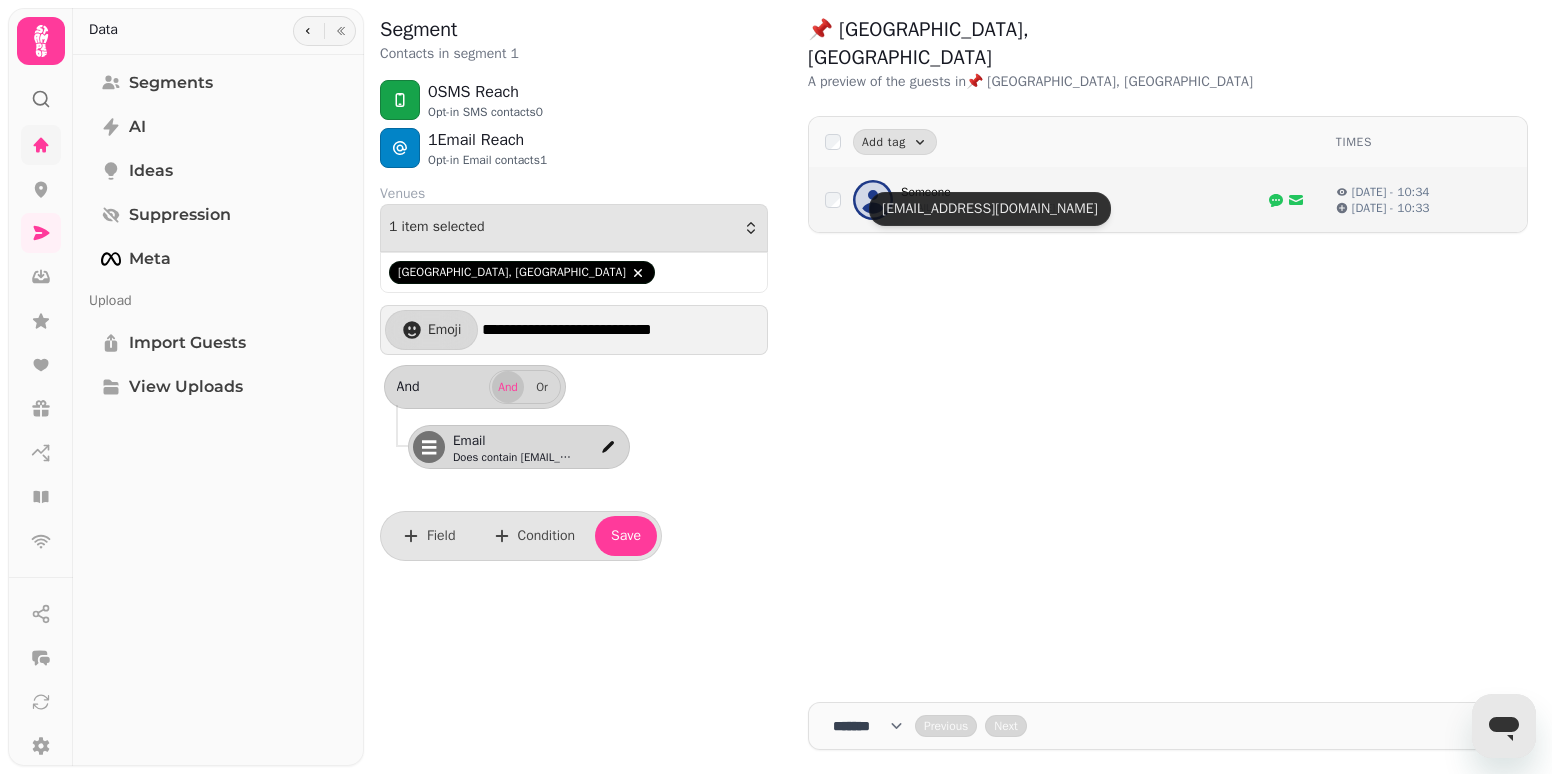 click on "[EMAIL_ADDRESS][DOMAIN_NAME]" at bounding box center (978, 208) 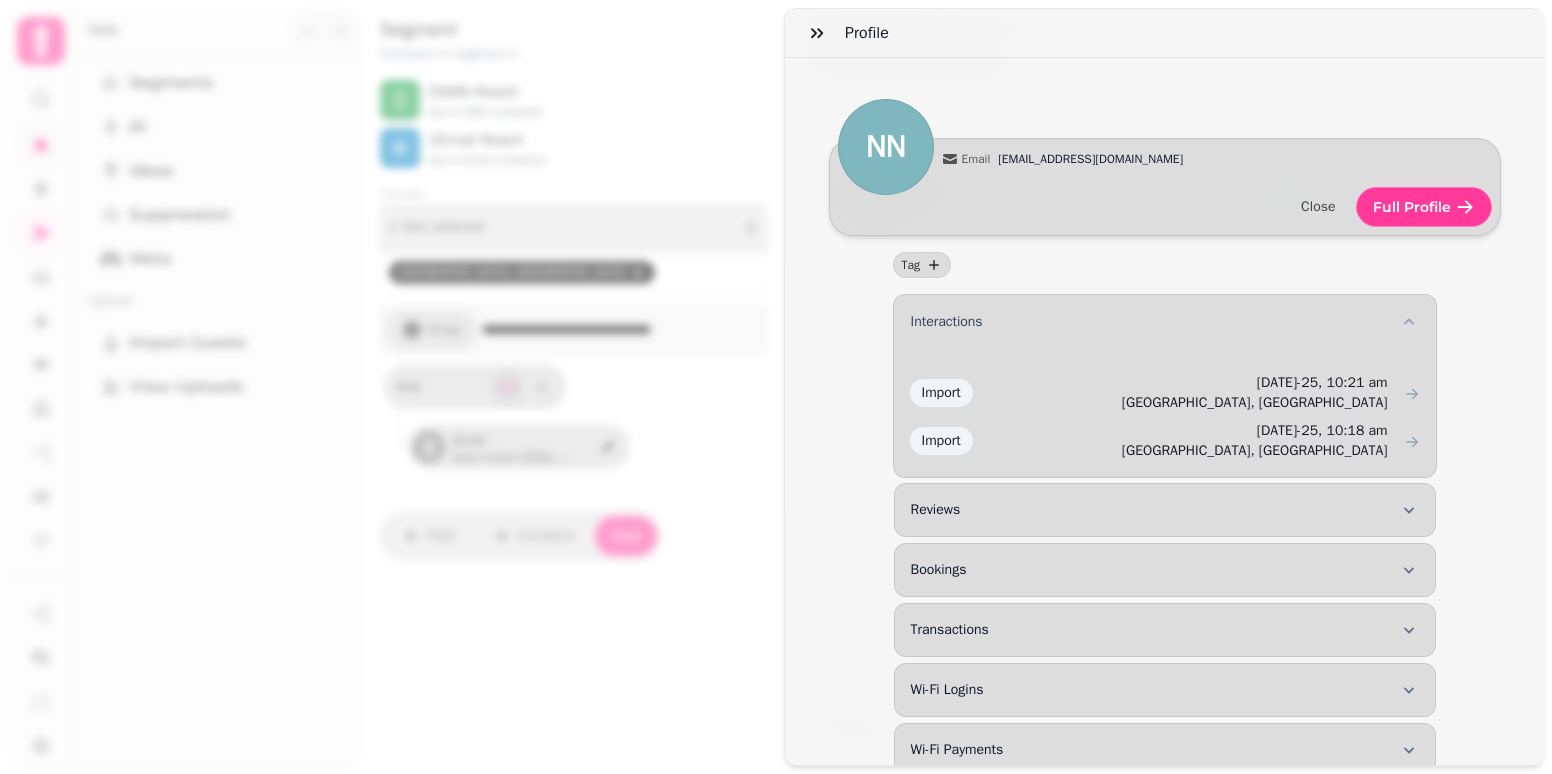 click 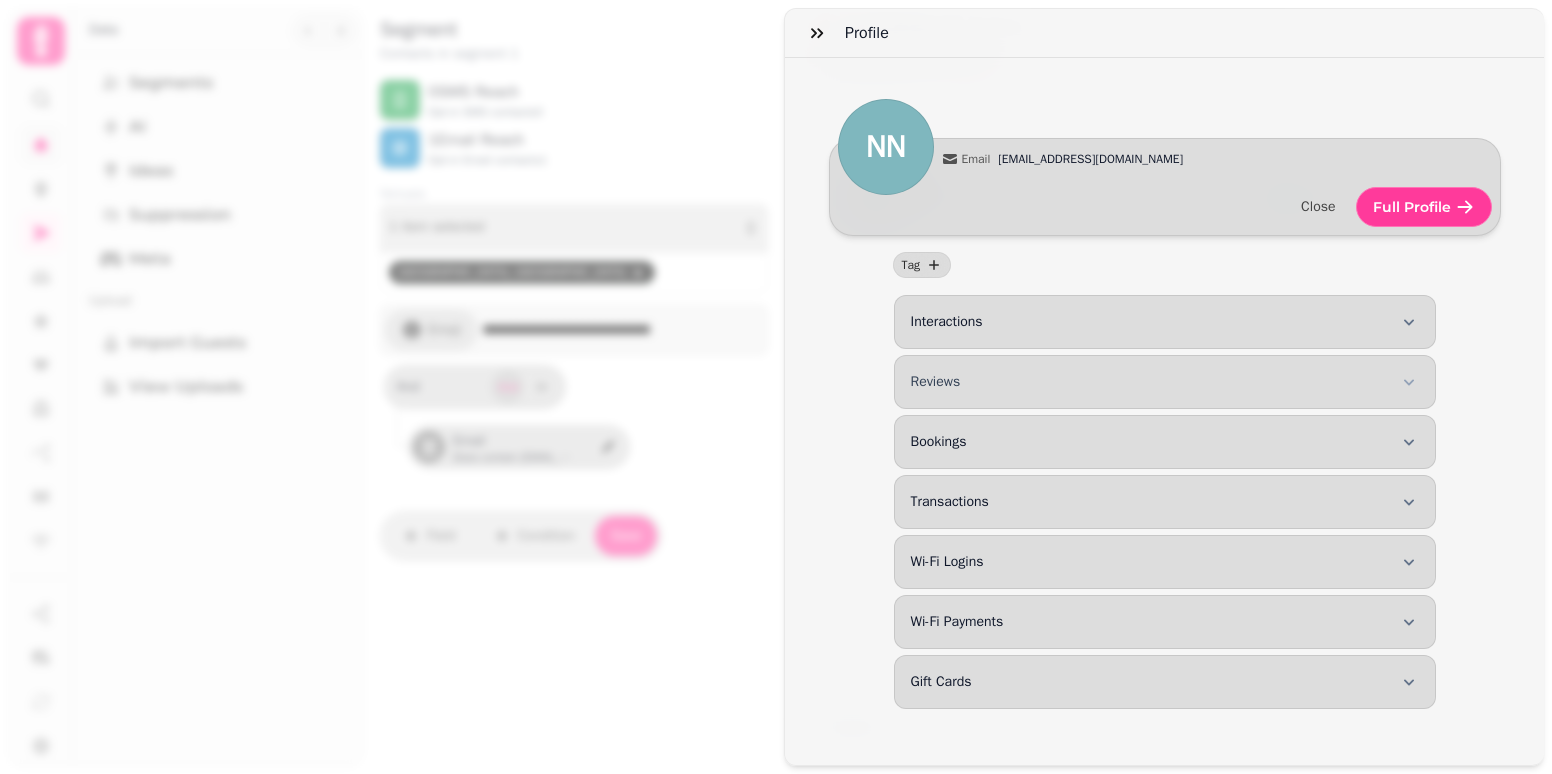 click on "Reviews" at bounding box center (1165, 382) 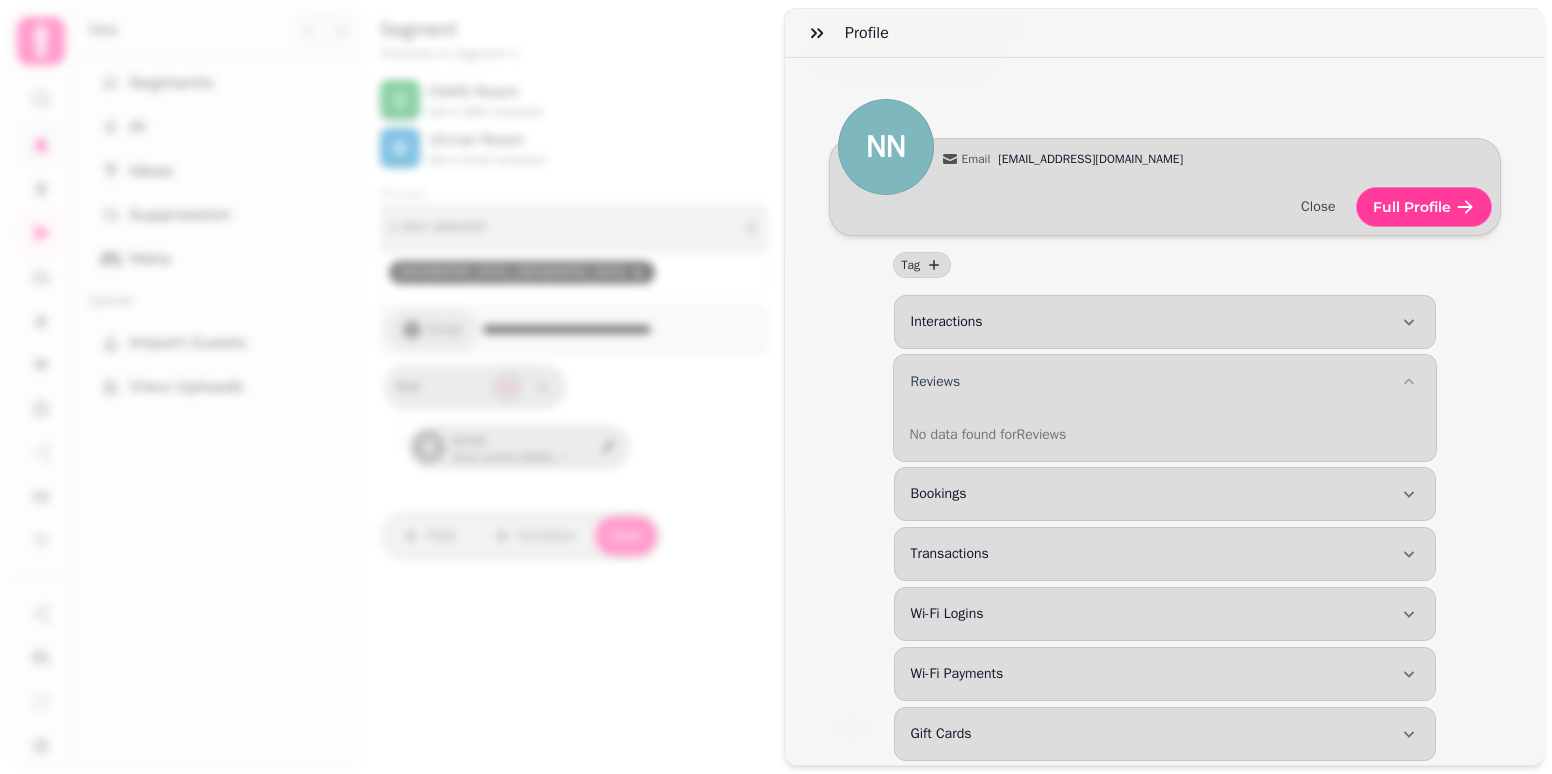 click on "Reviews" at bounding box center [1165, 382] 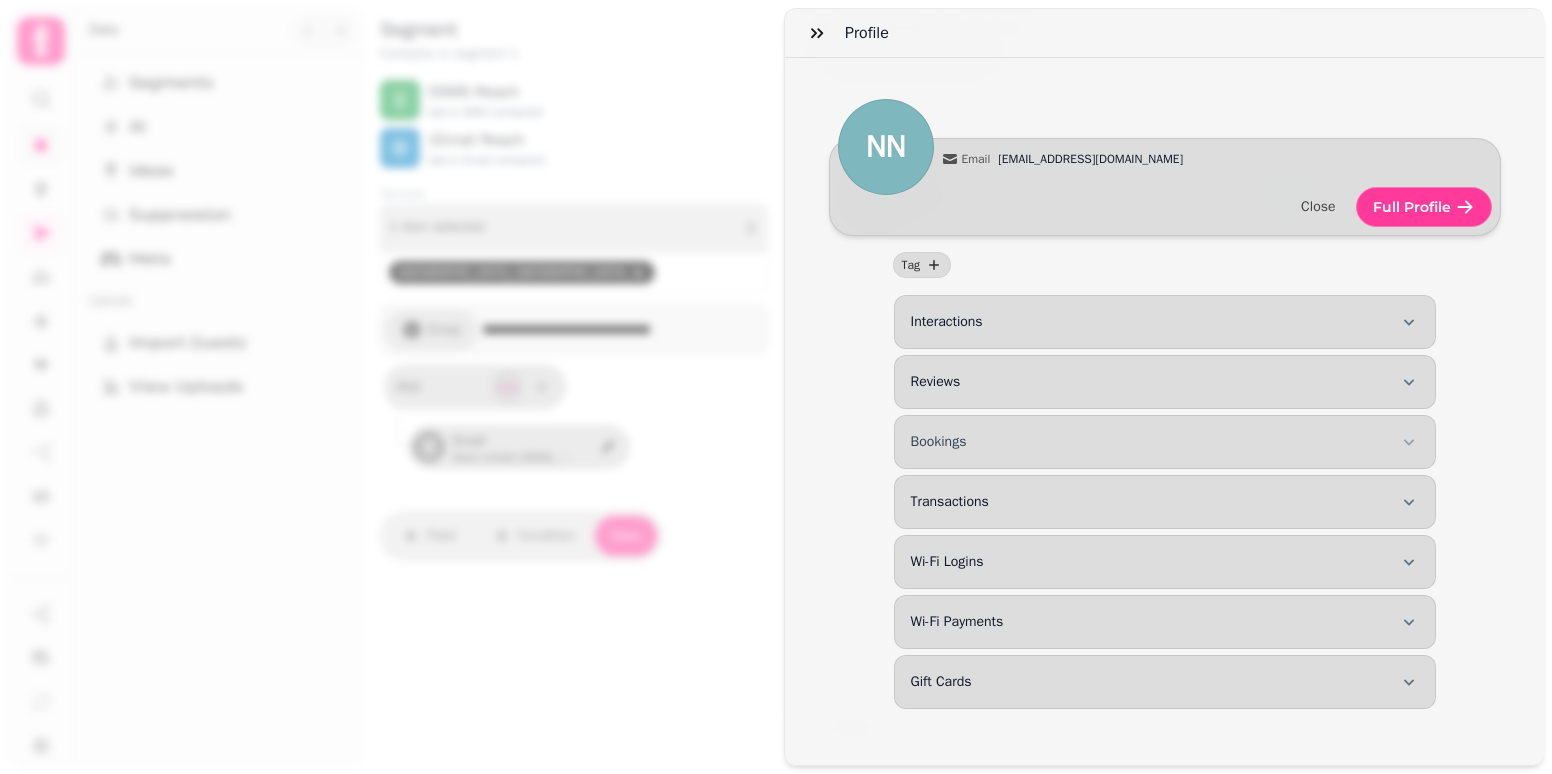 click 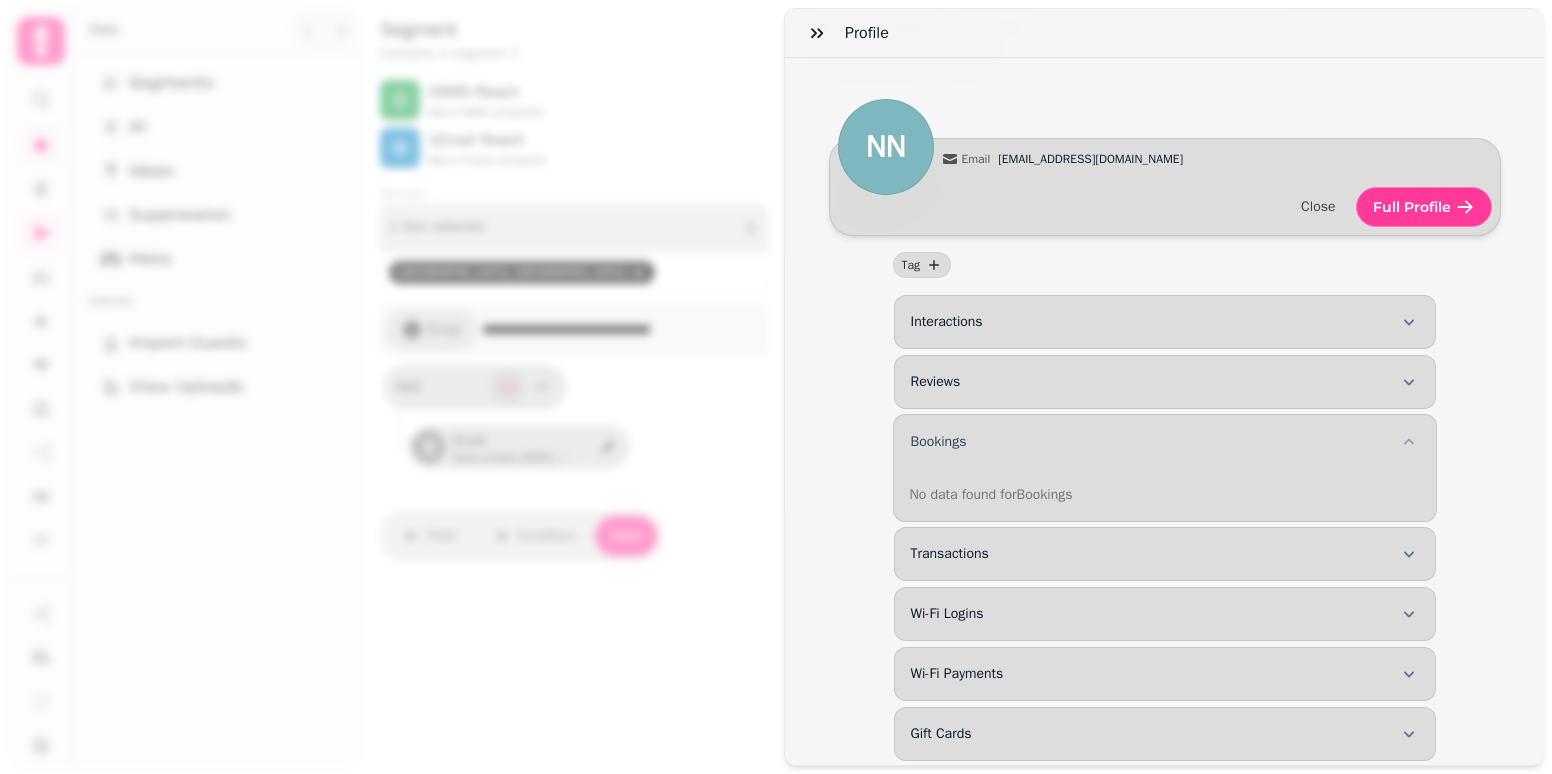 click 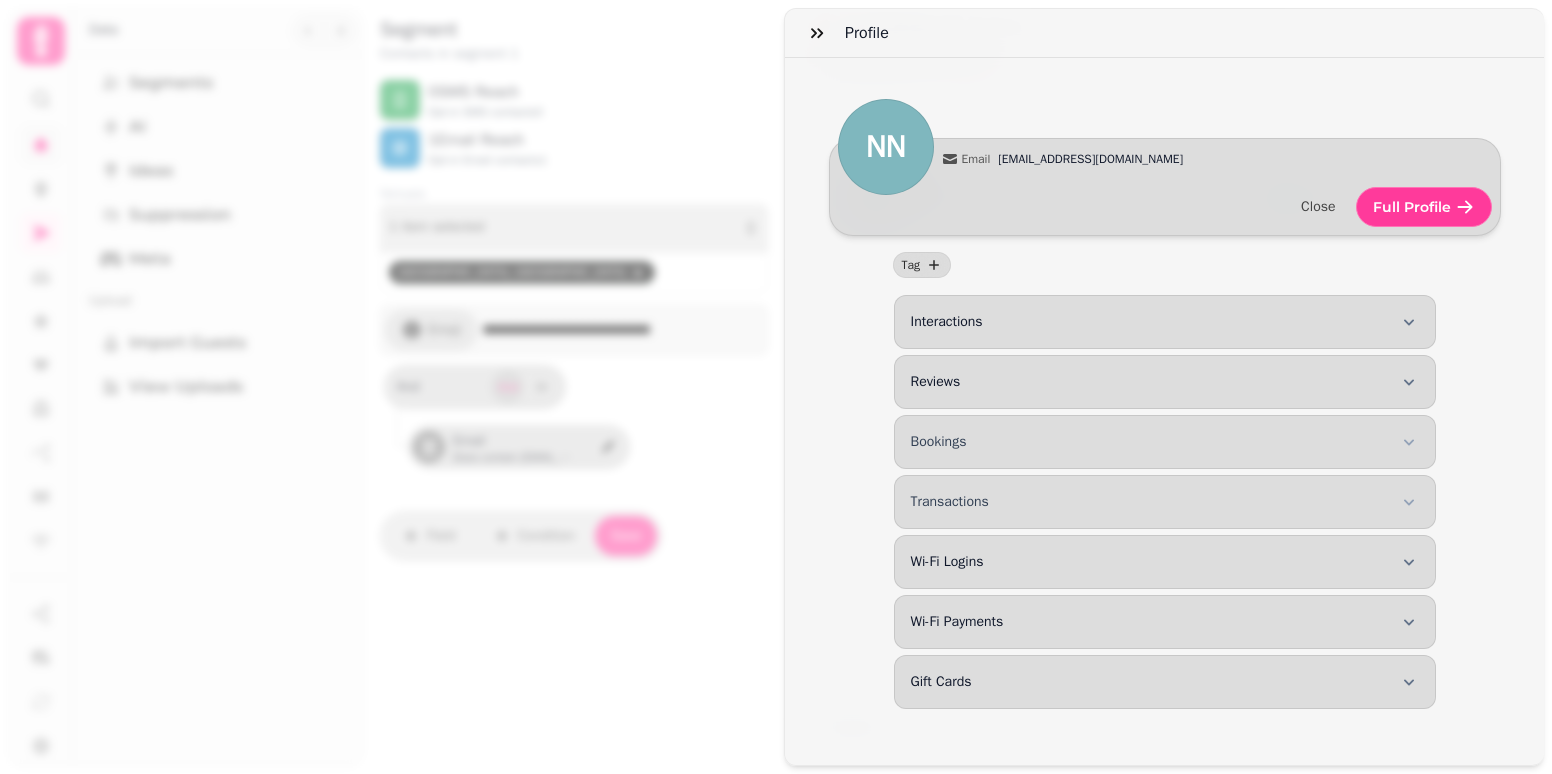 click 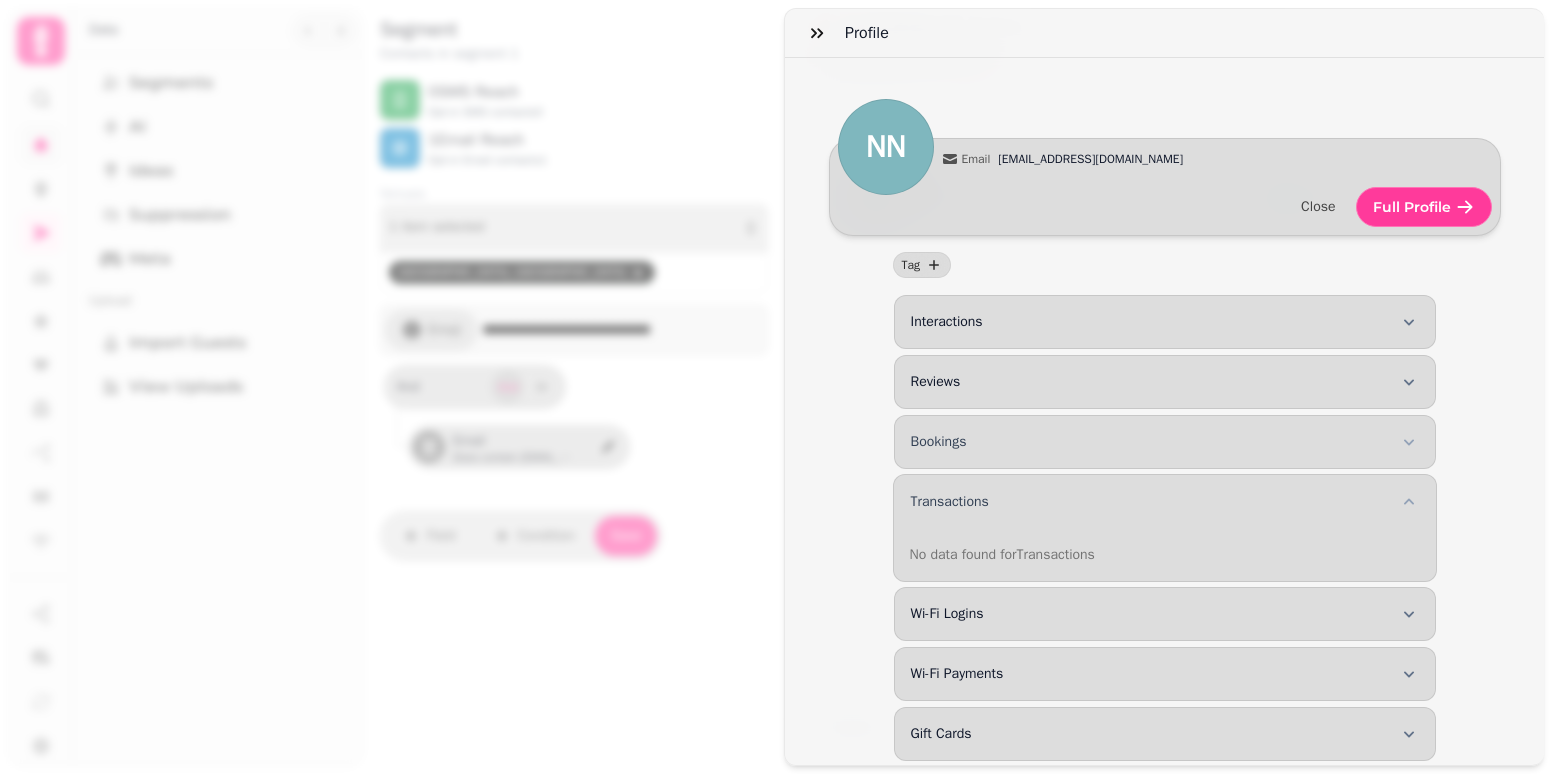 click 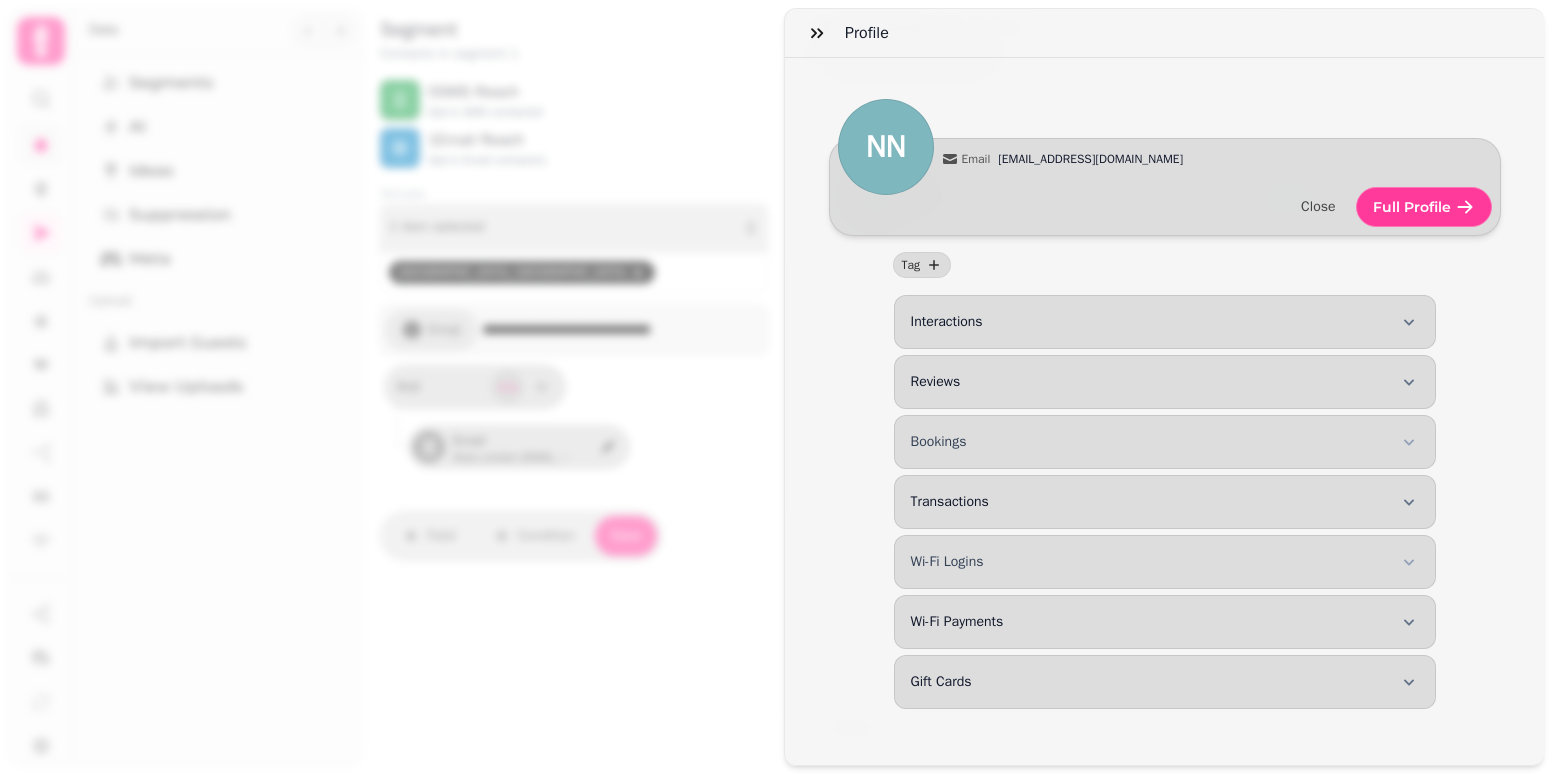 click 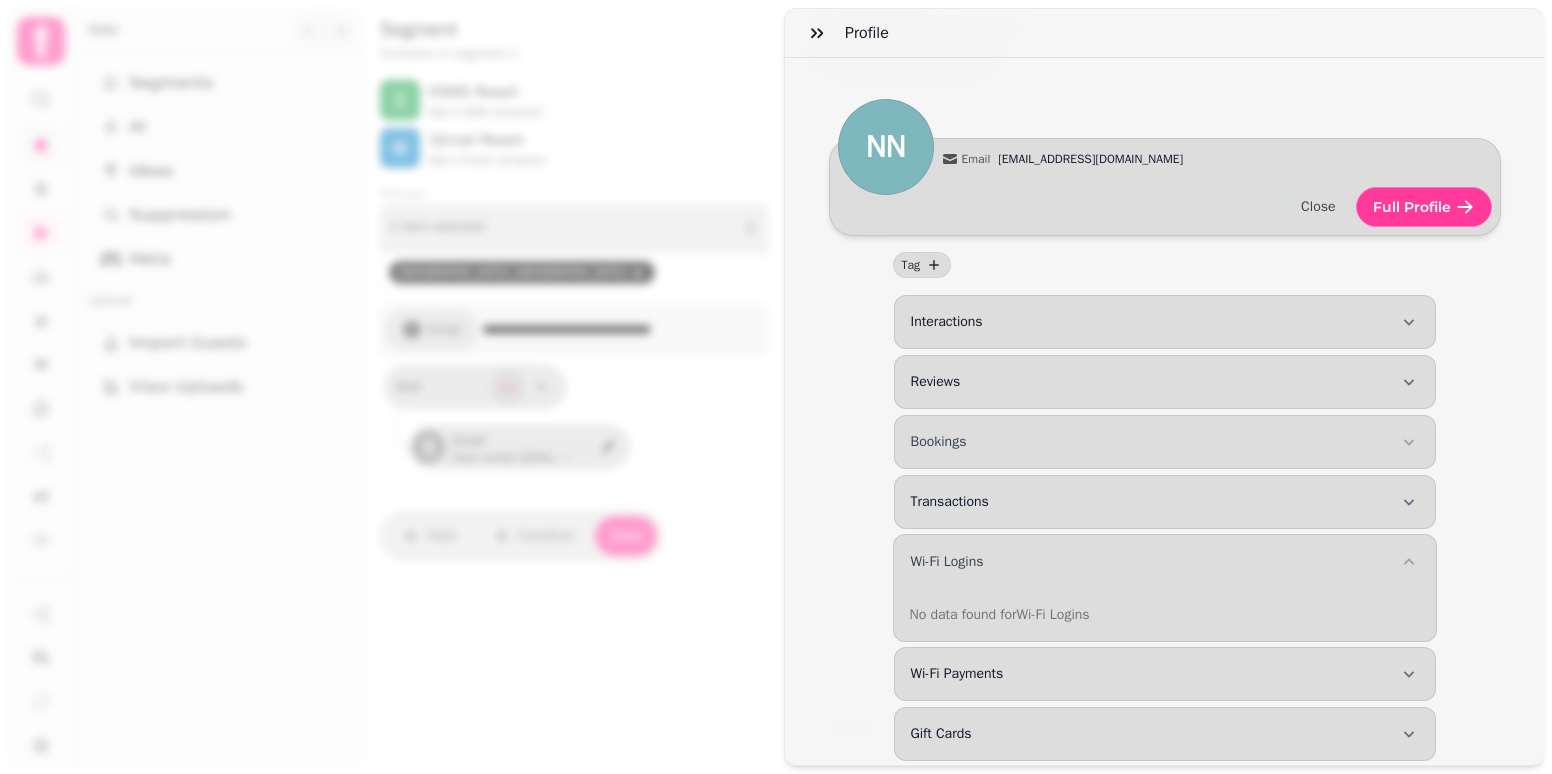 click 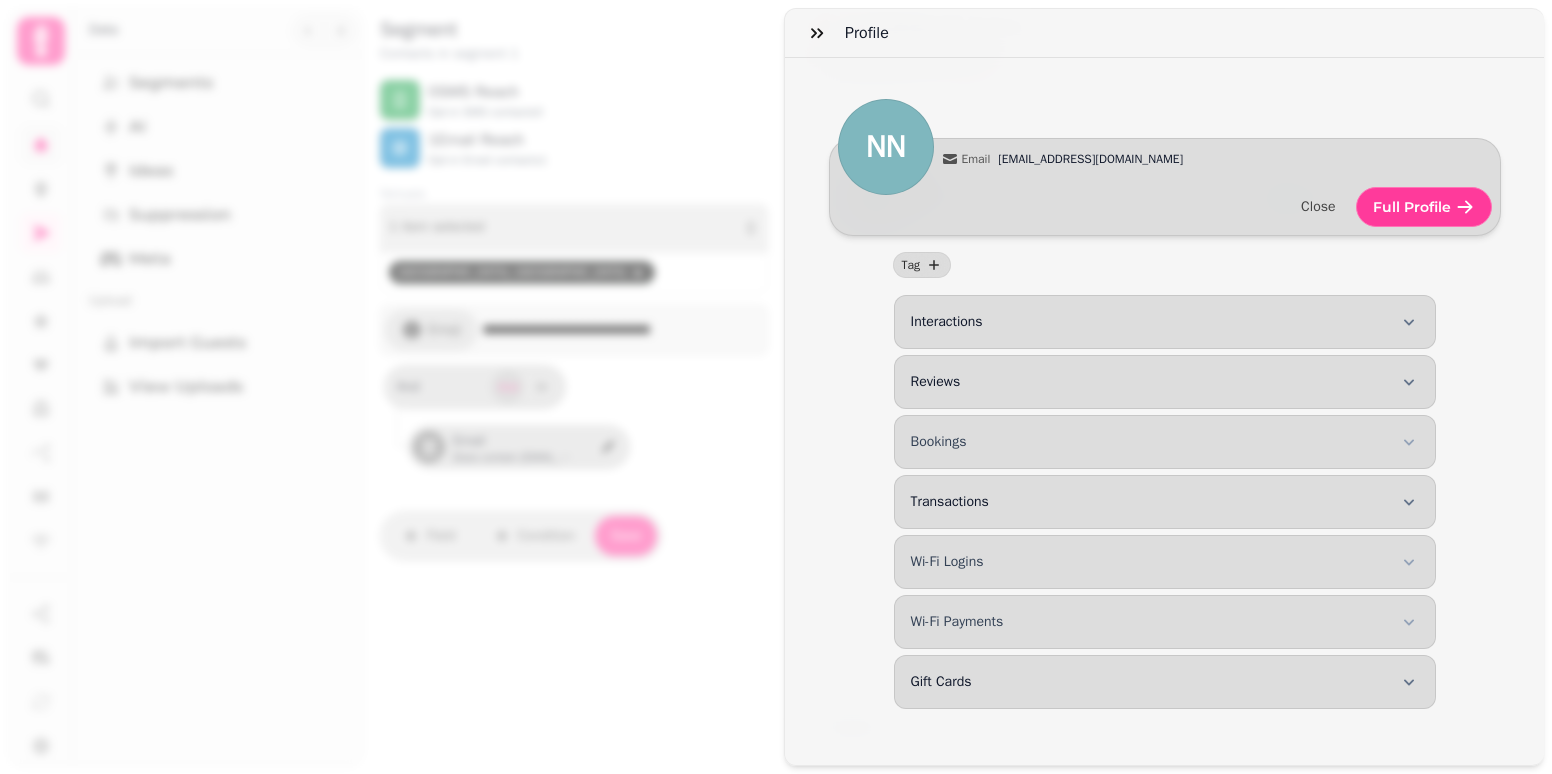click on "Wi-Fi Payments" at bounding box center (1165, 622) 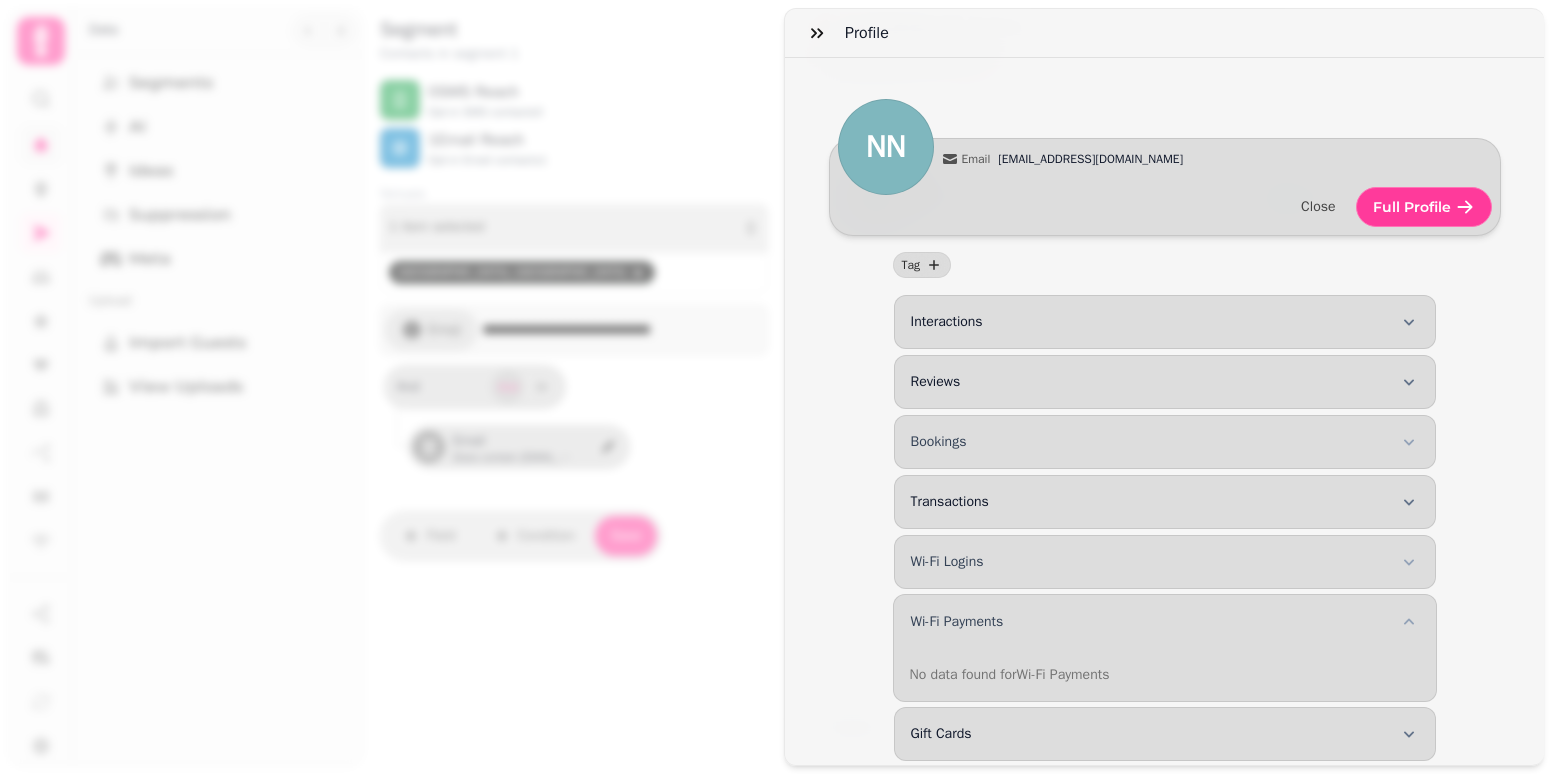 click 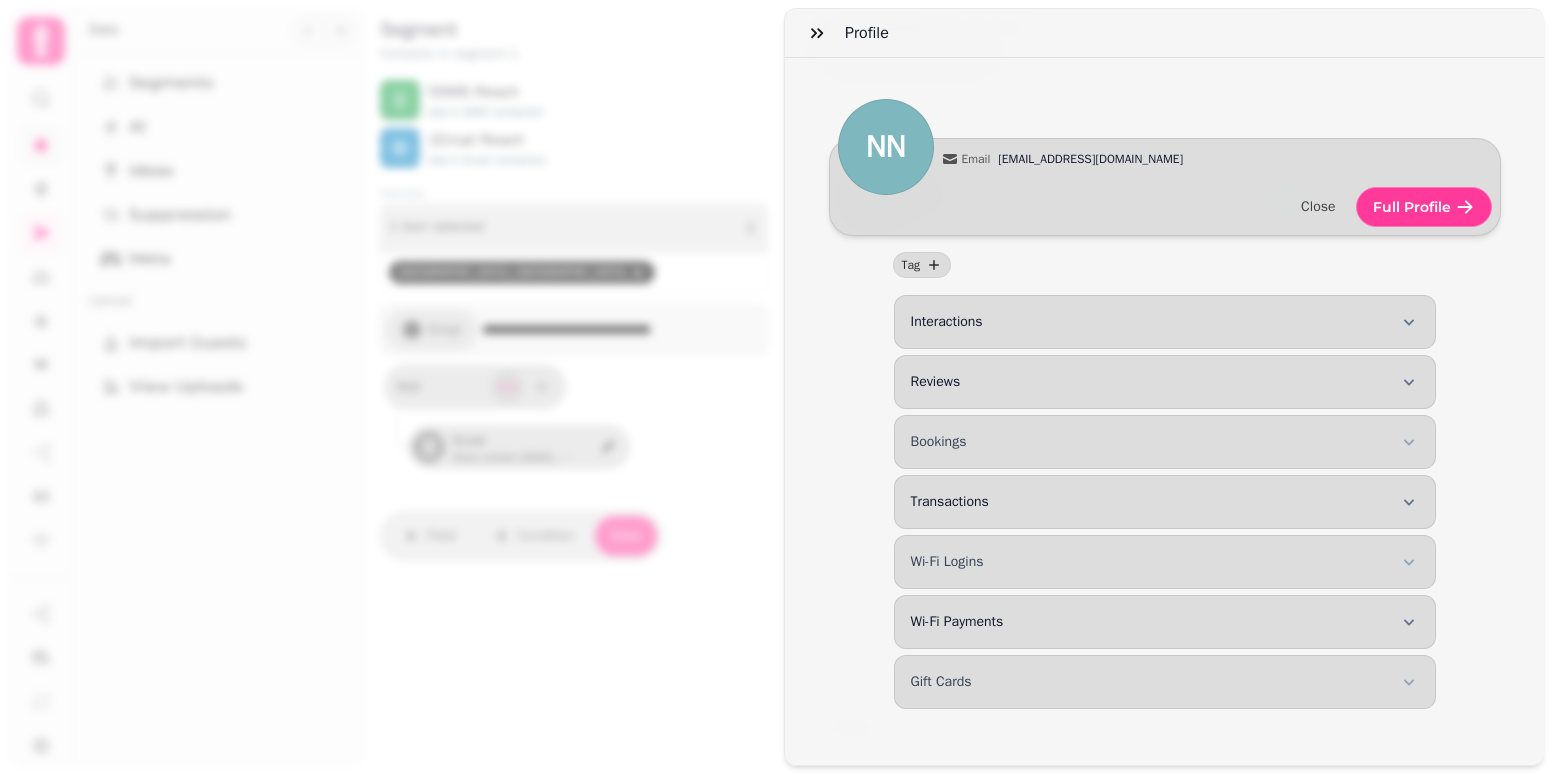 click 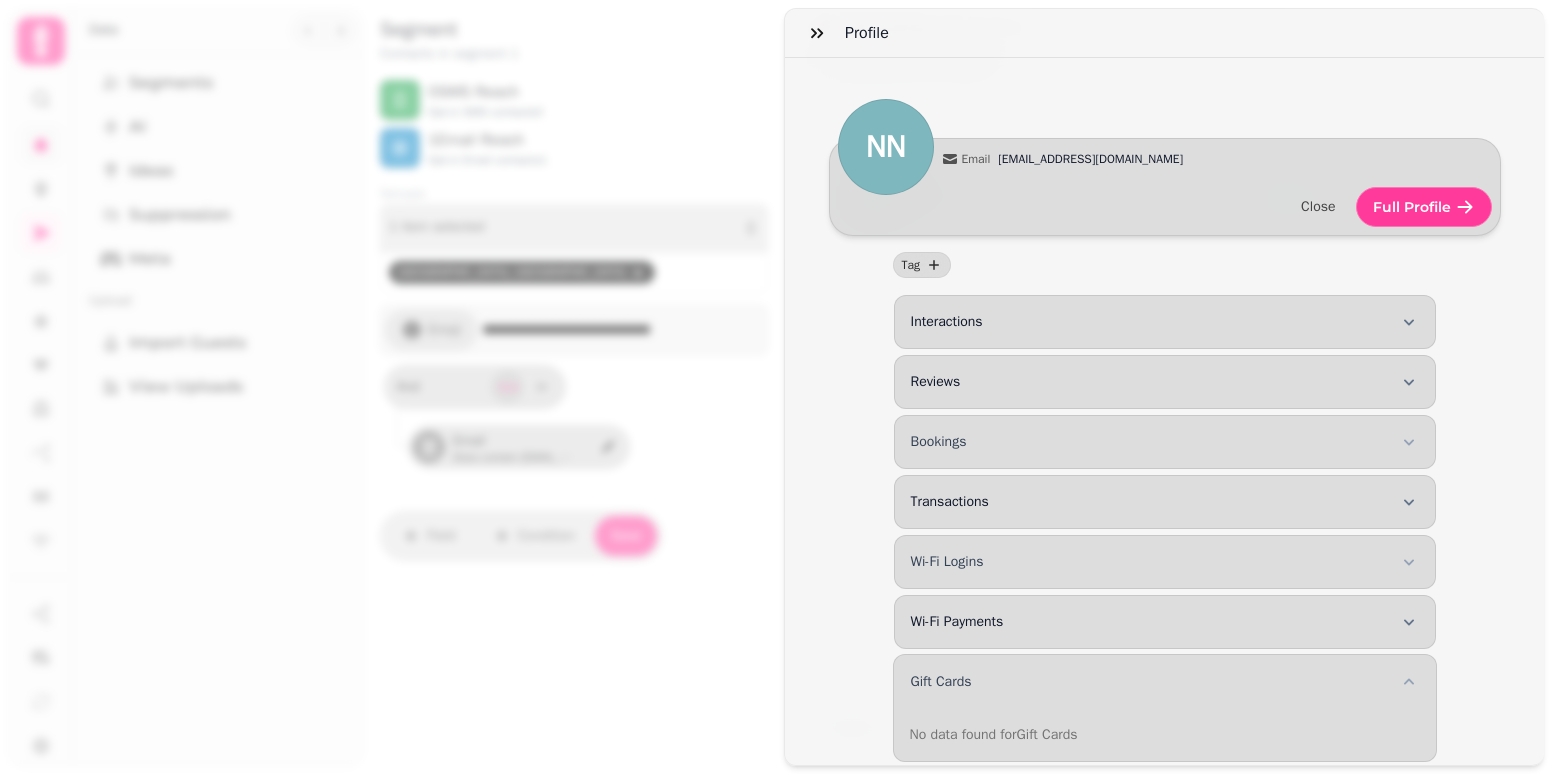 click 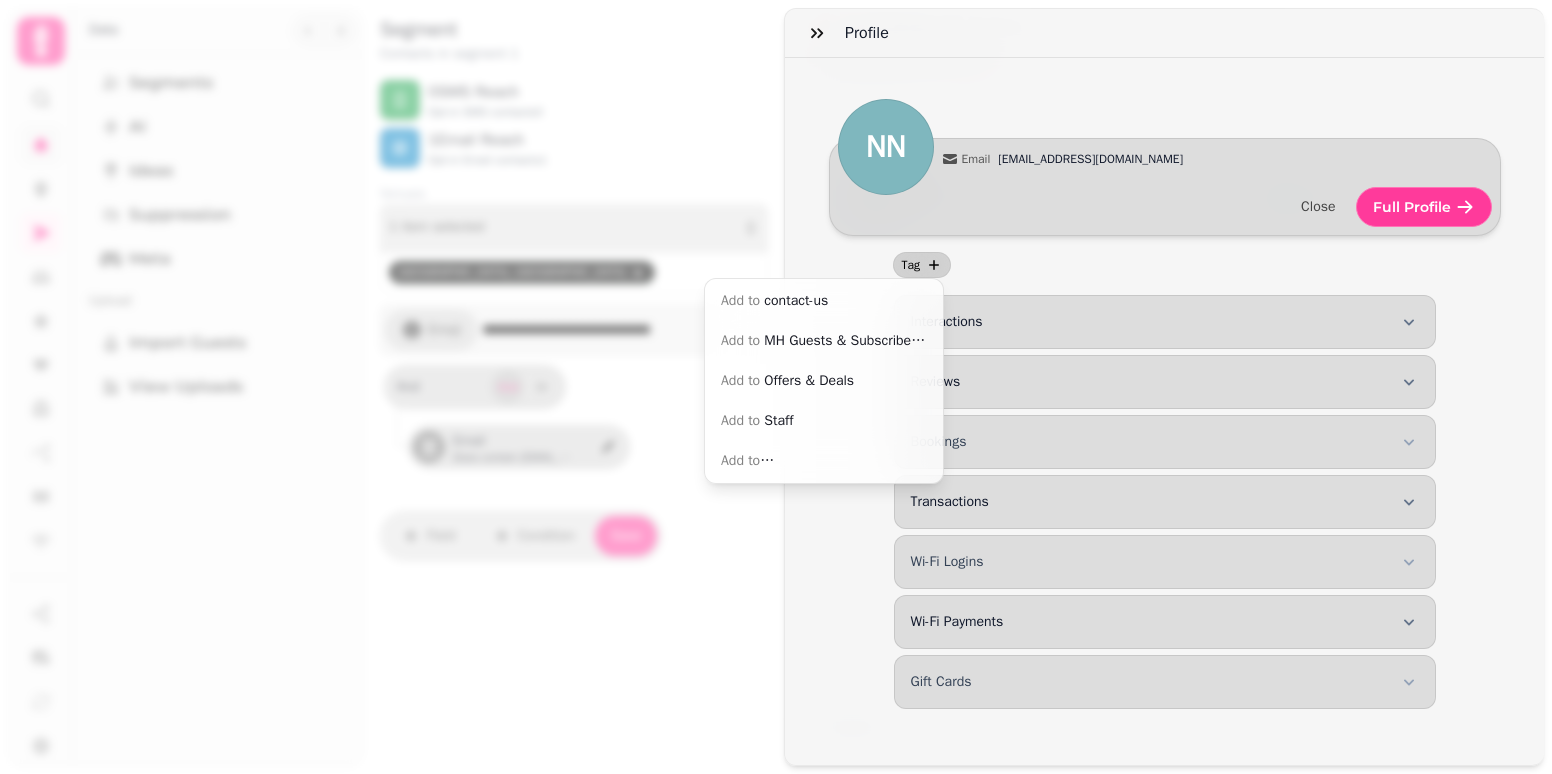 click 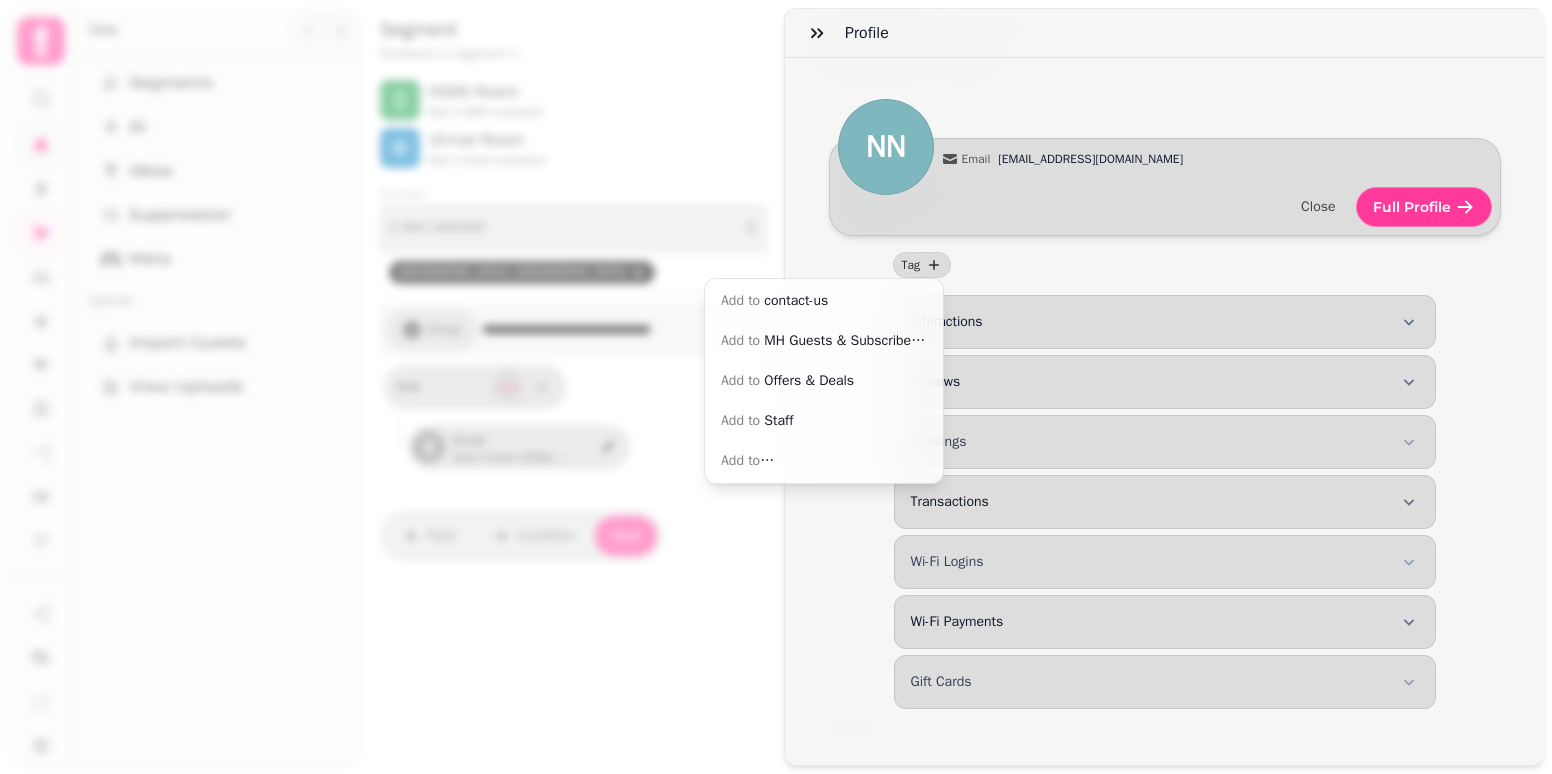 click on "Tag" at bounding box center (1165, 265) 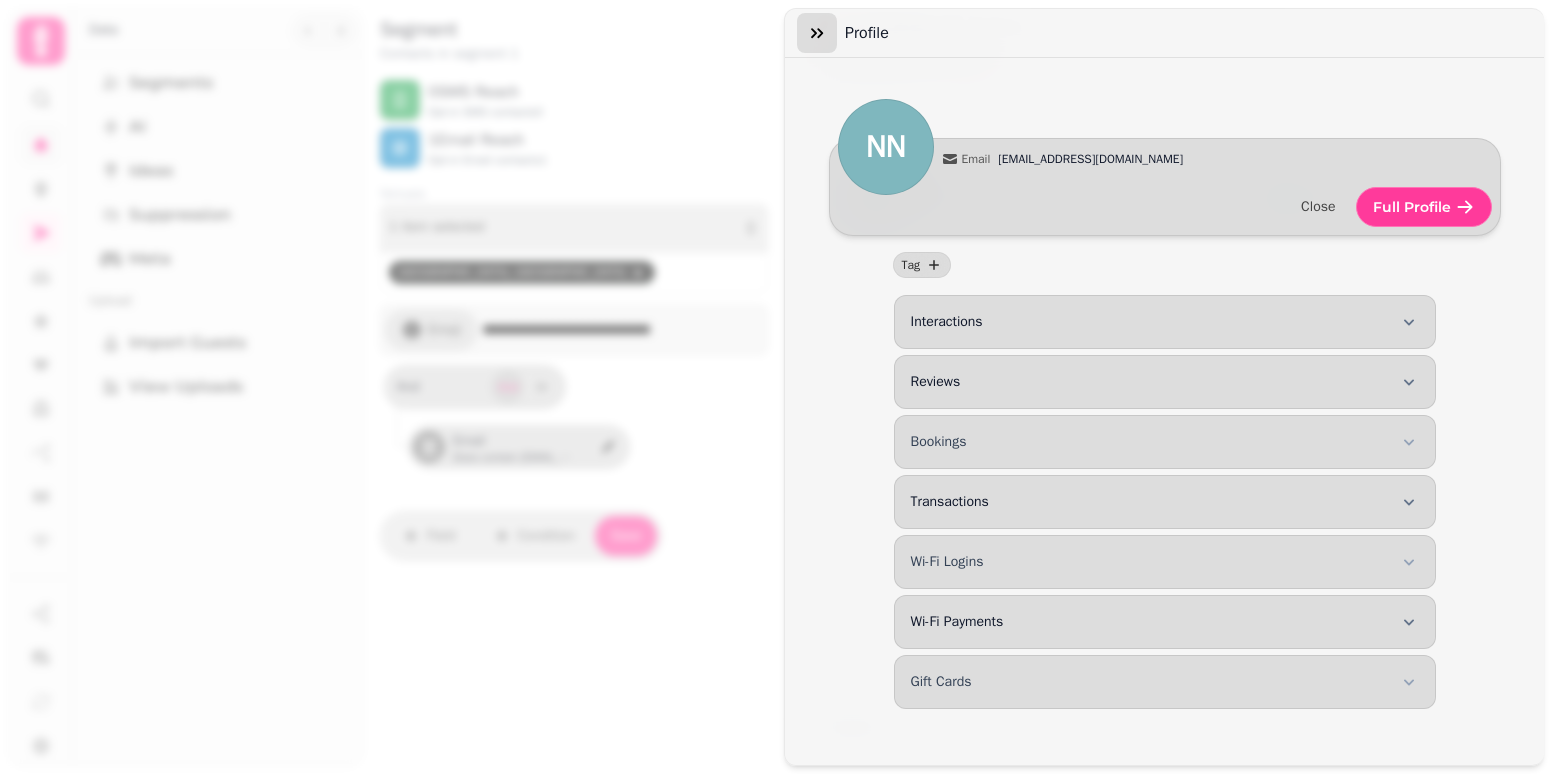 click 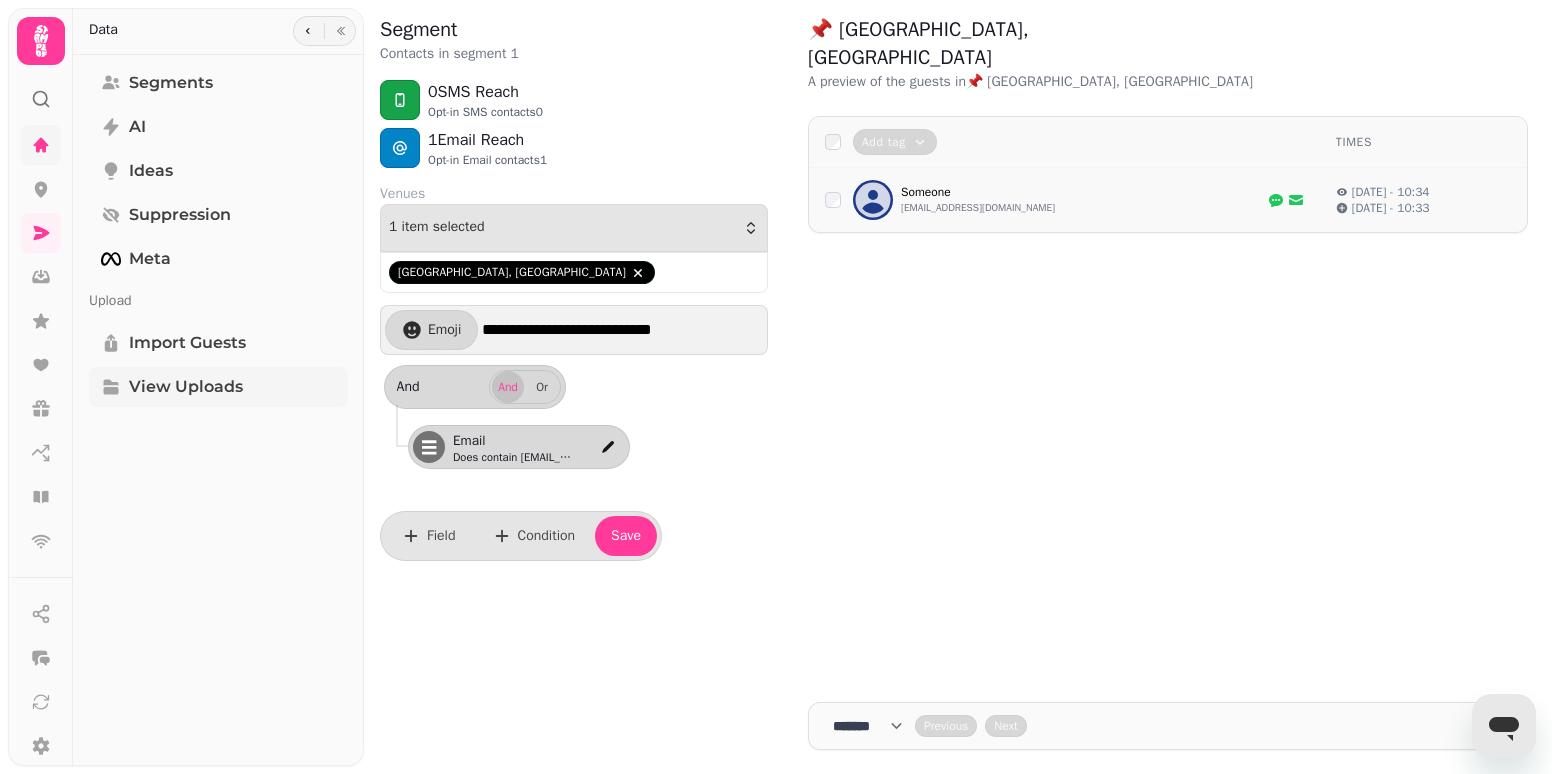 click on "View Uploads" at bounding box center [186, 387] 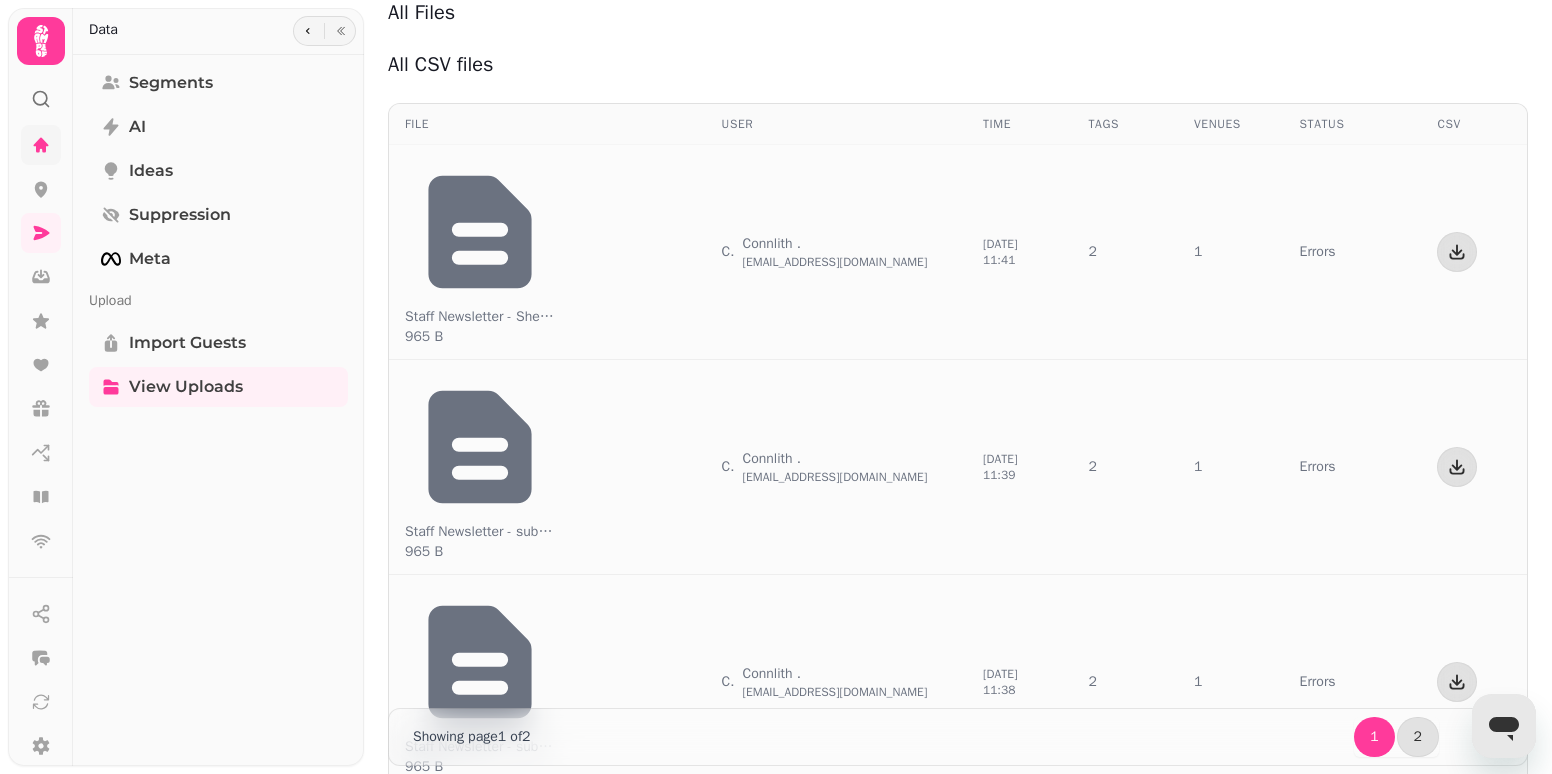scroll, scrollTop: 39, scrollLeft: 0, axis: vertical 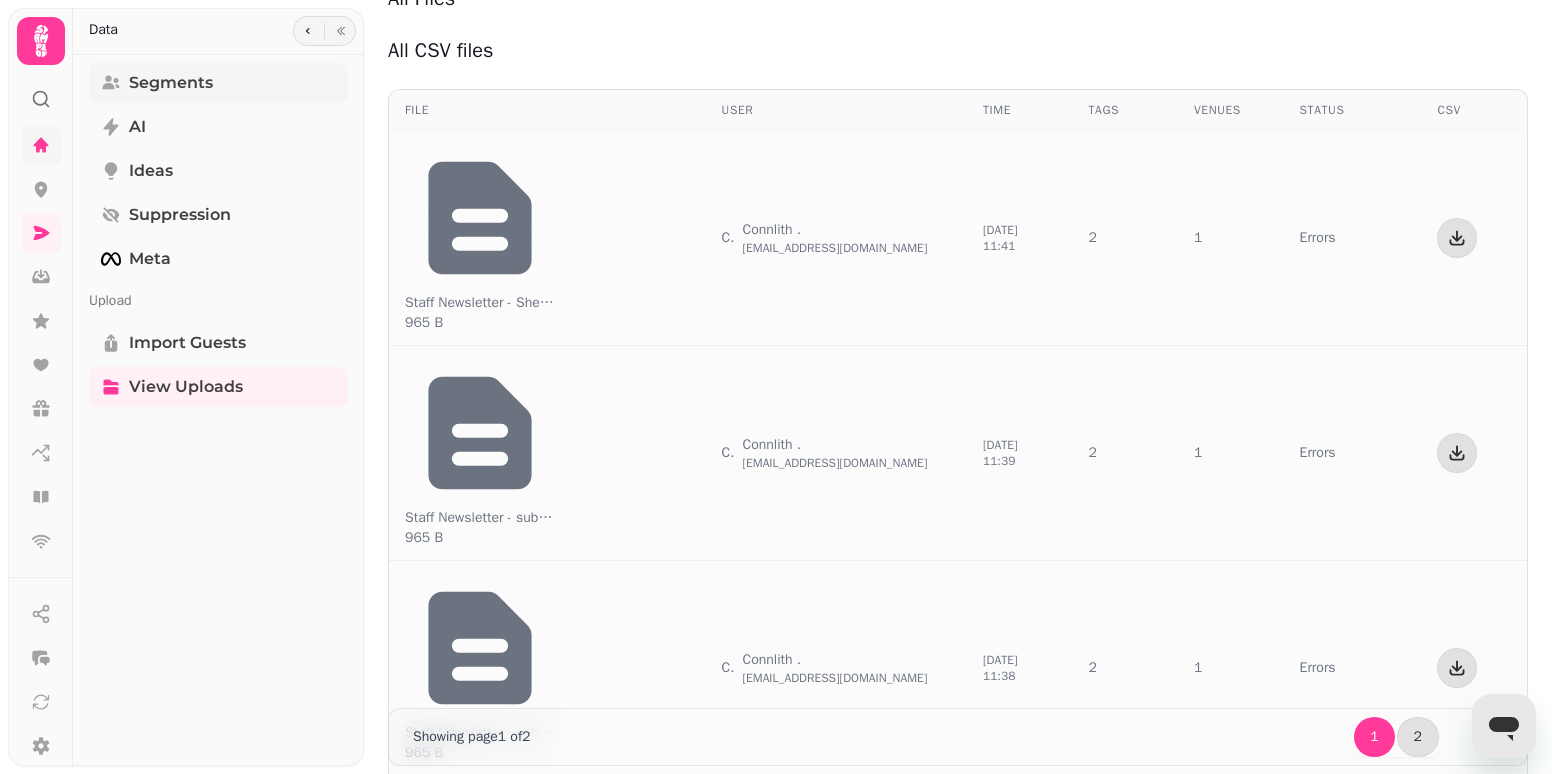 click on "Segments" at bounding box center [171, 83] 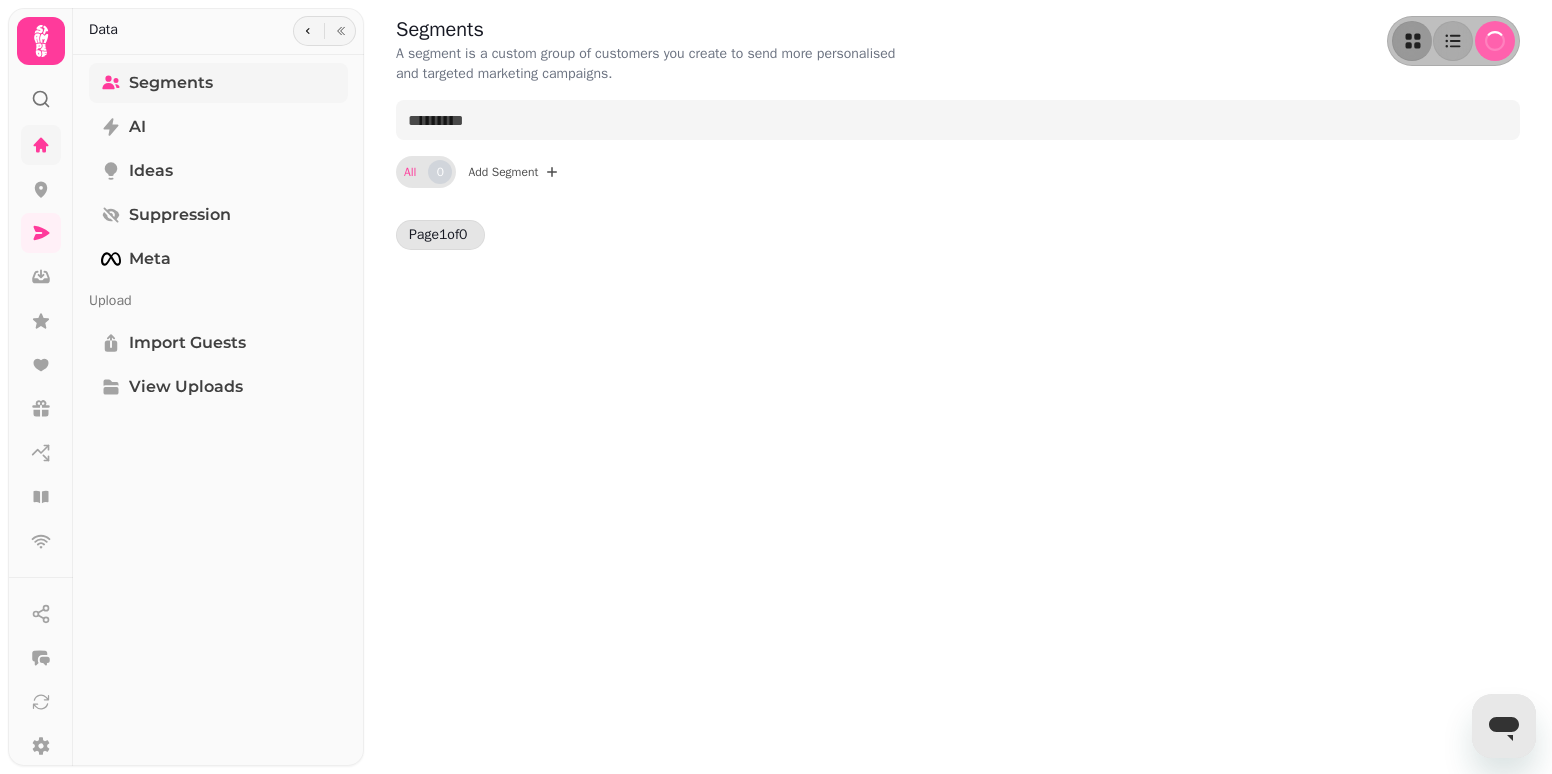 scroll, scrollTop: 0, scrollLeft: 0, axis: both 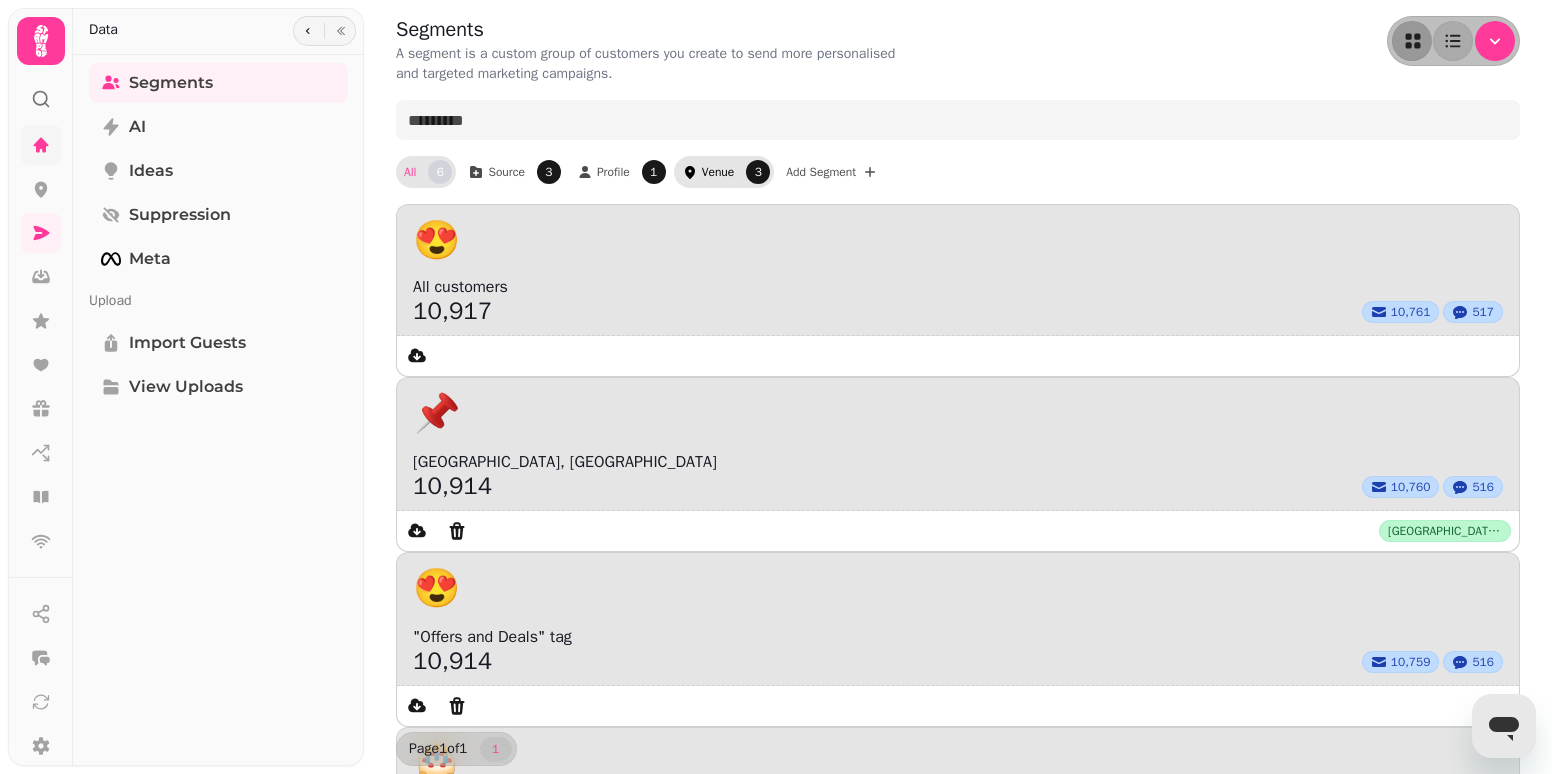 click on "Venue" at bounding box center [718, 172] 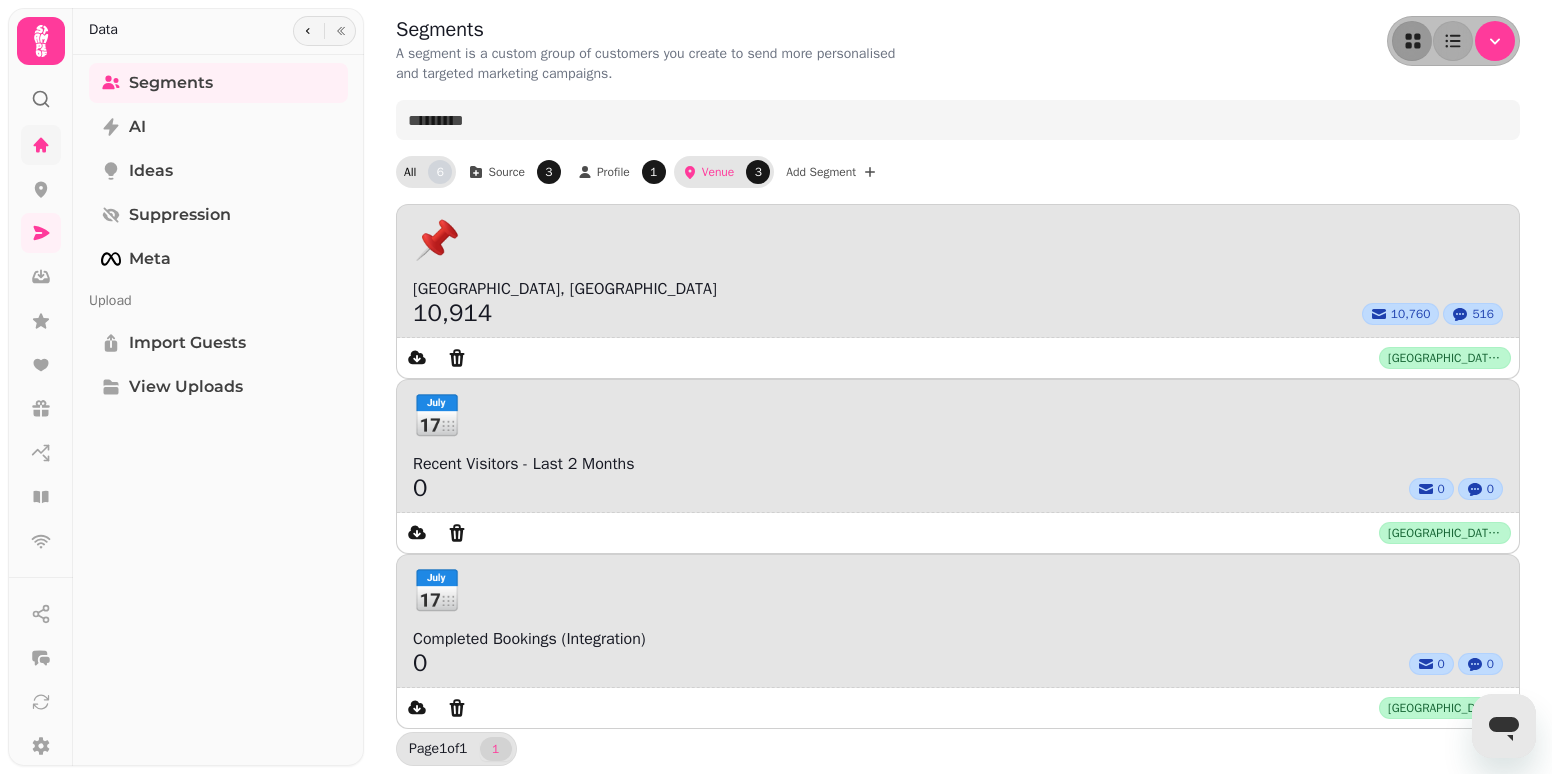 click on "All" at bounding box center [410, 172] 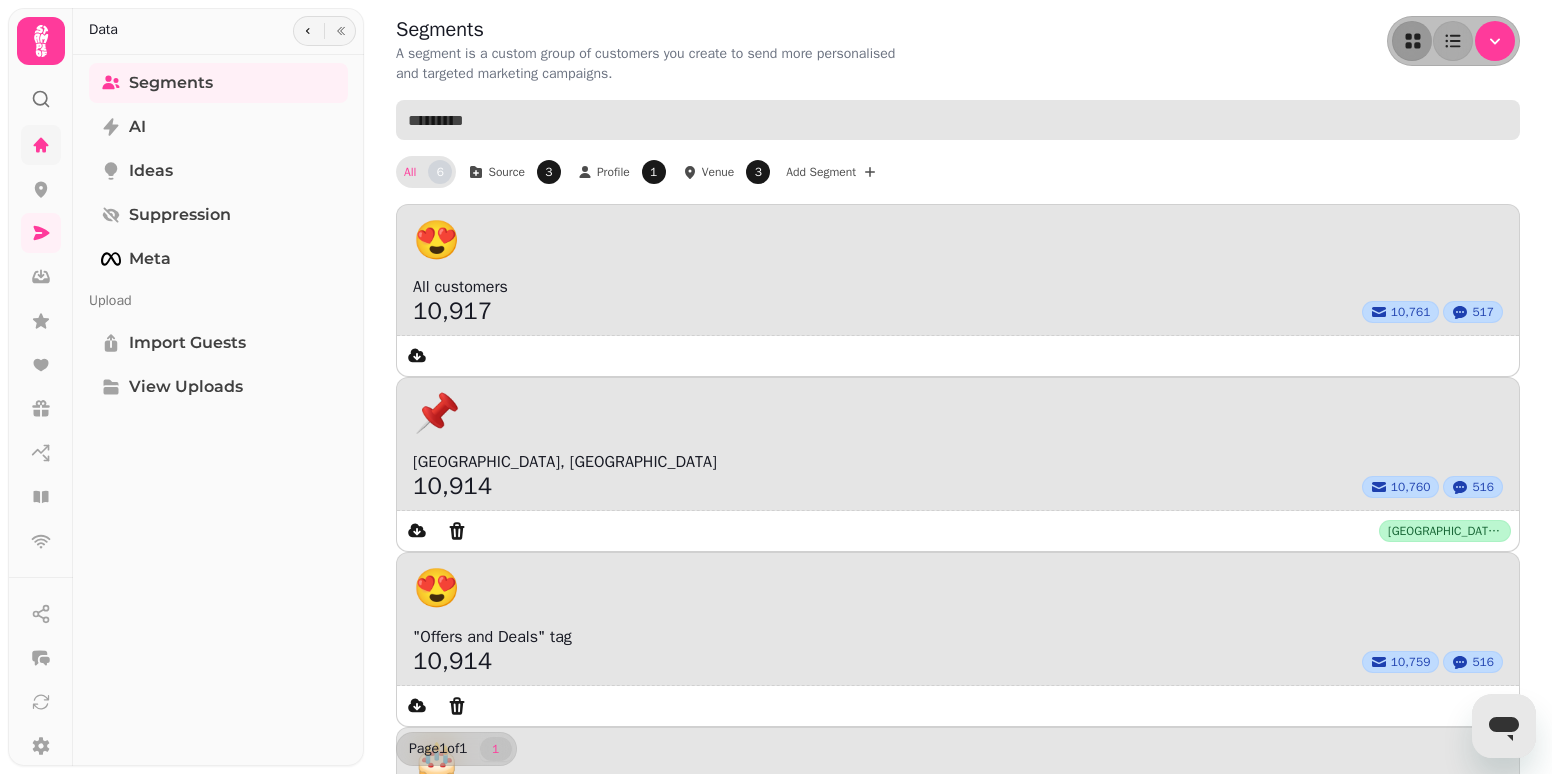 click at bounding box center [958, 120] 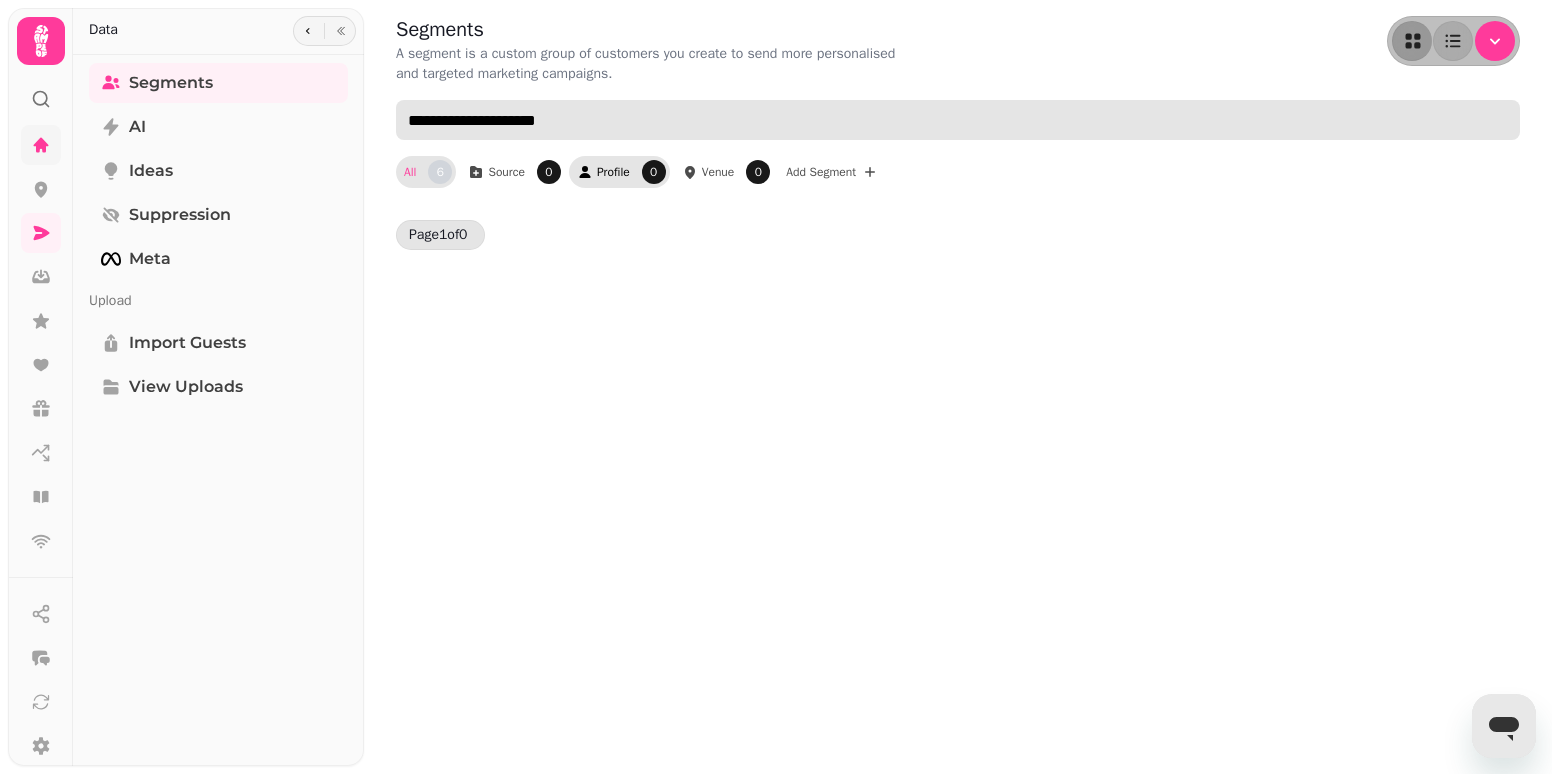 type on "**********" 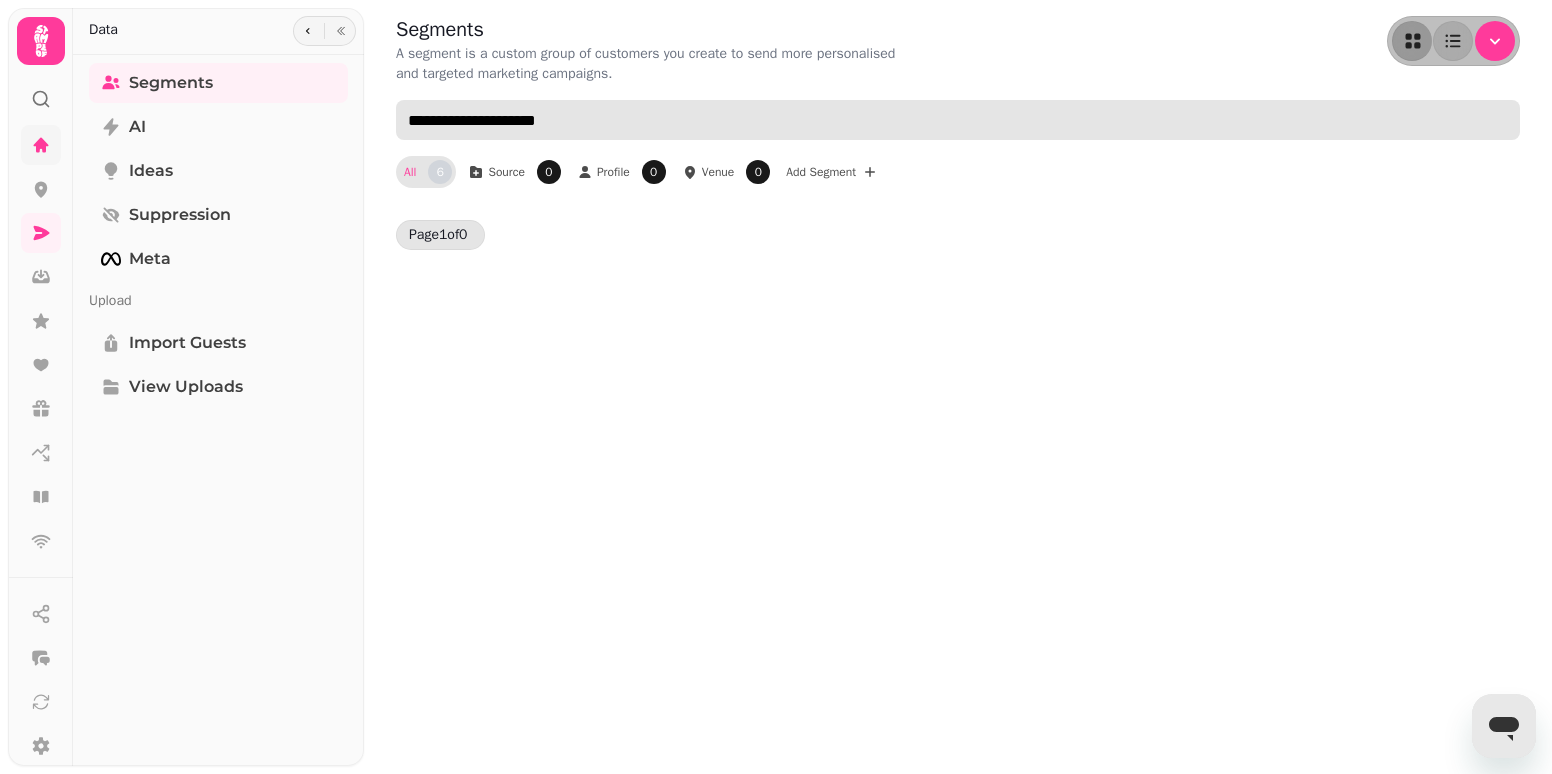drag, startPoint x: 616, startPoint y: 120, endPoint x: 359, endPoint y: 121, distance: 257.00195 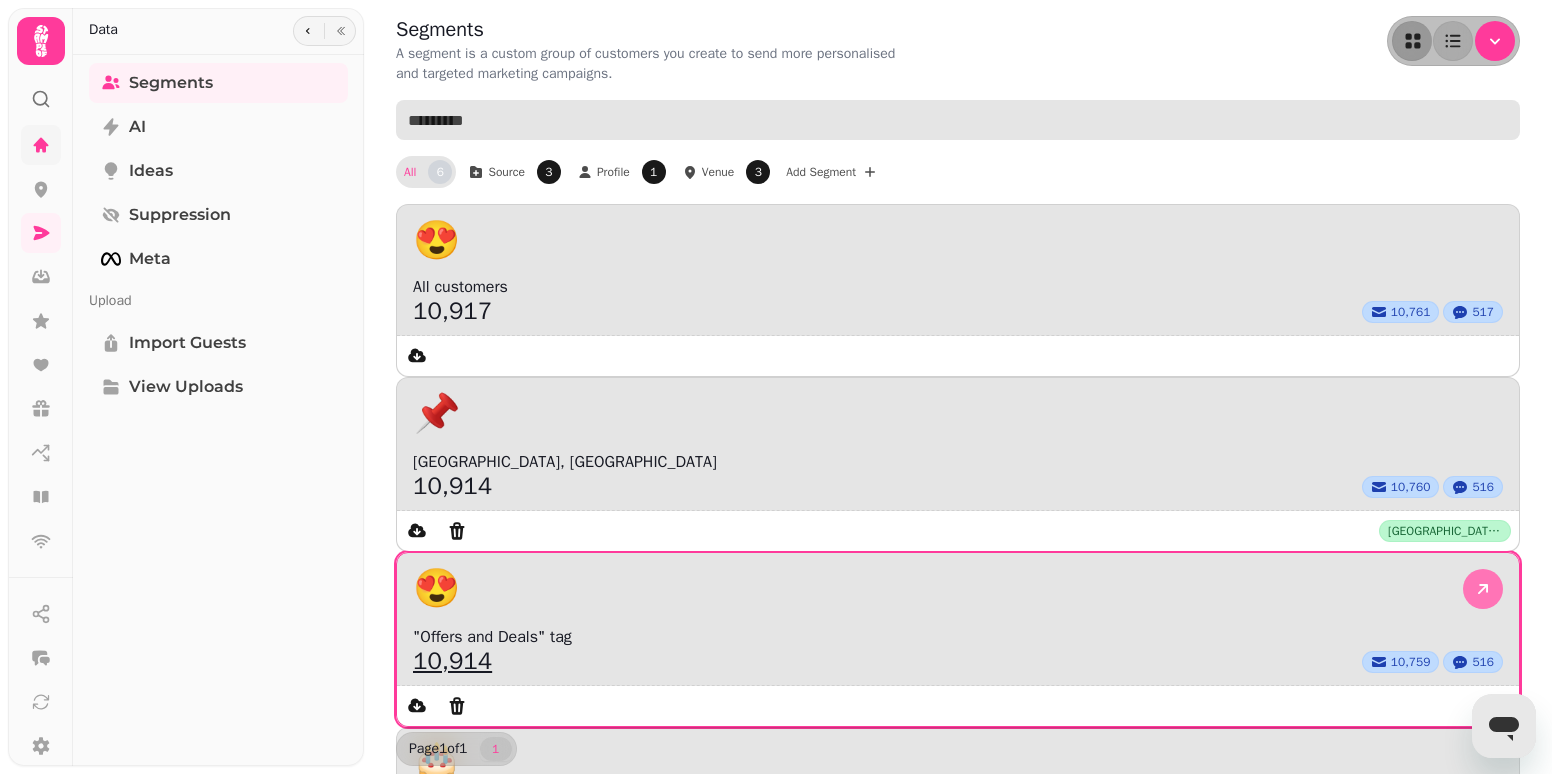 type 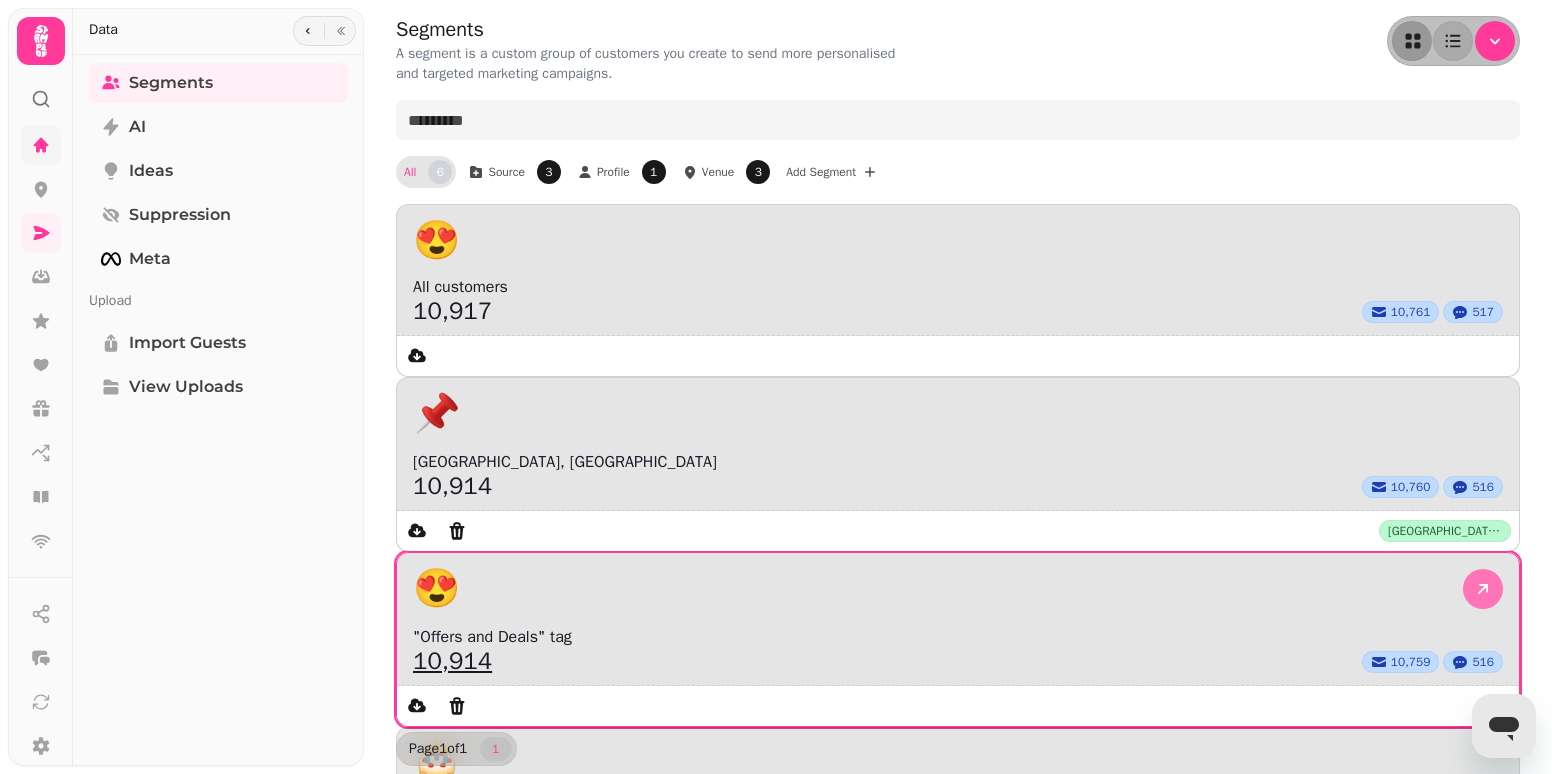 click 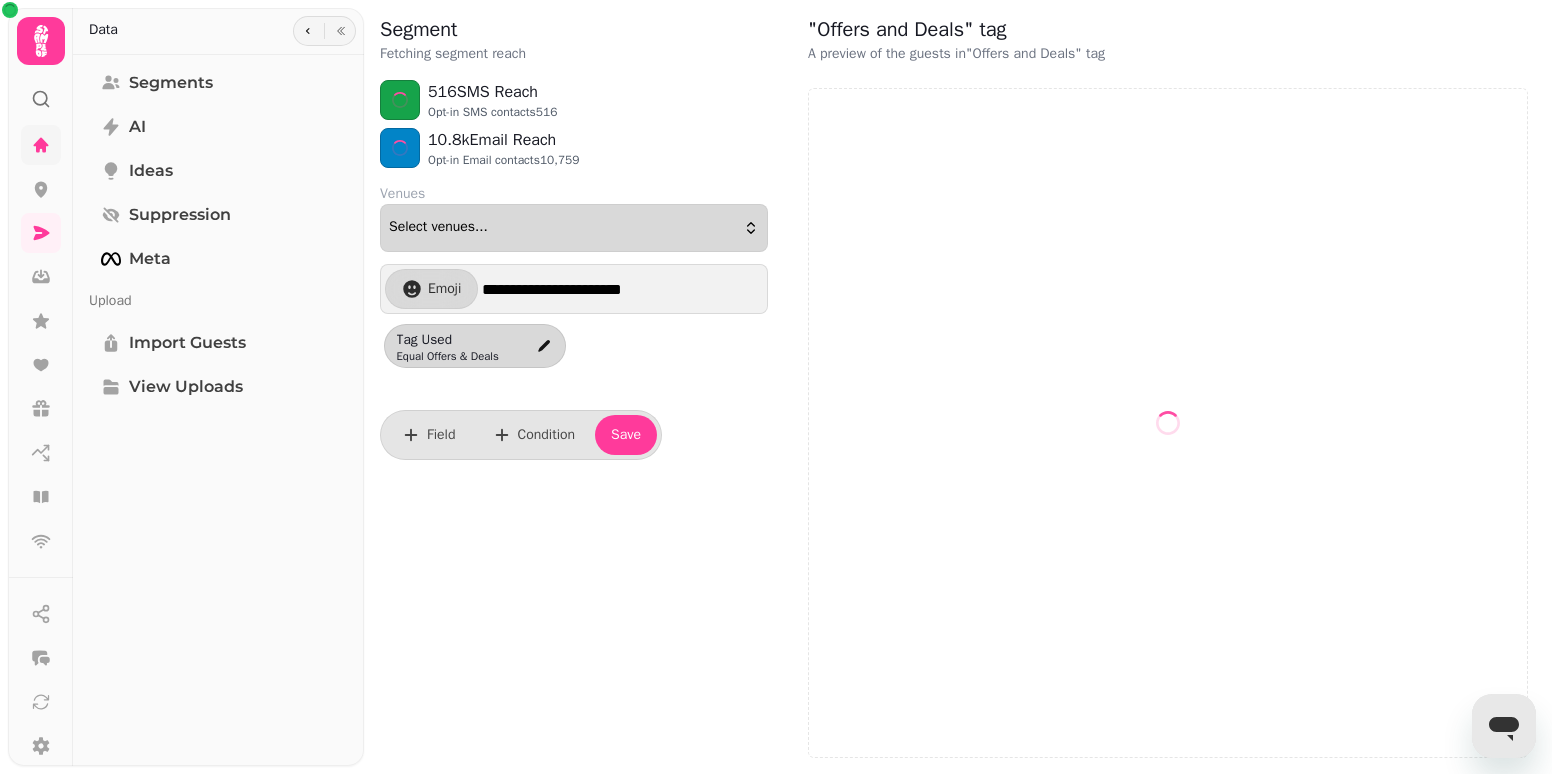 select on "**" 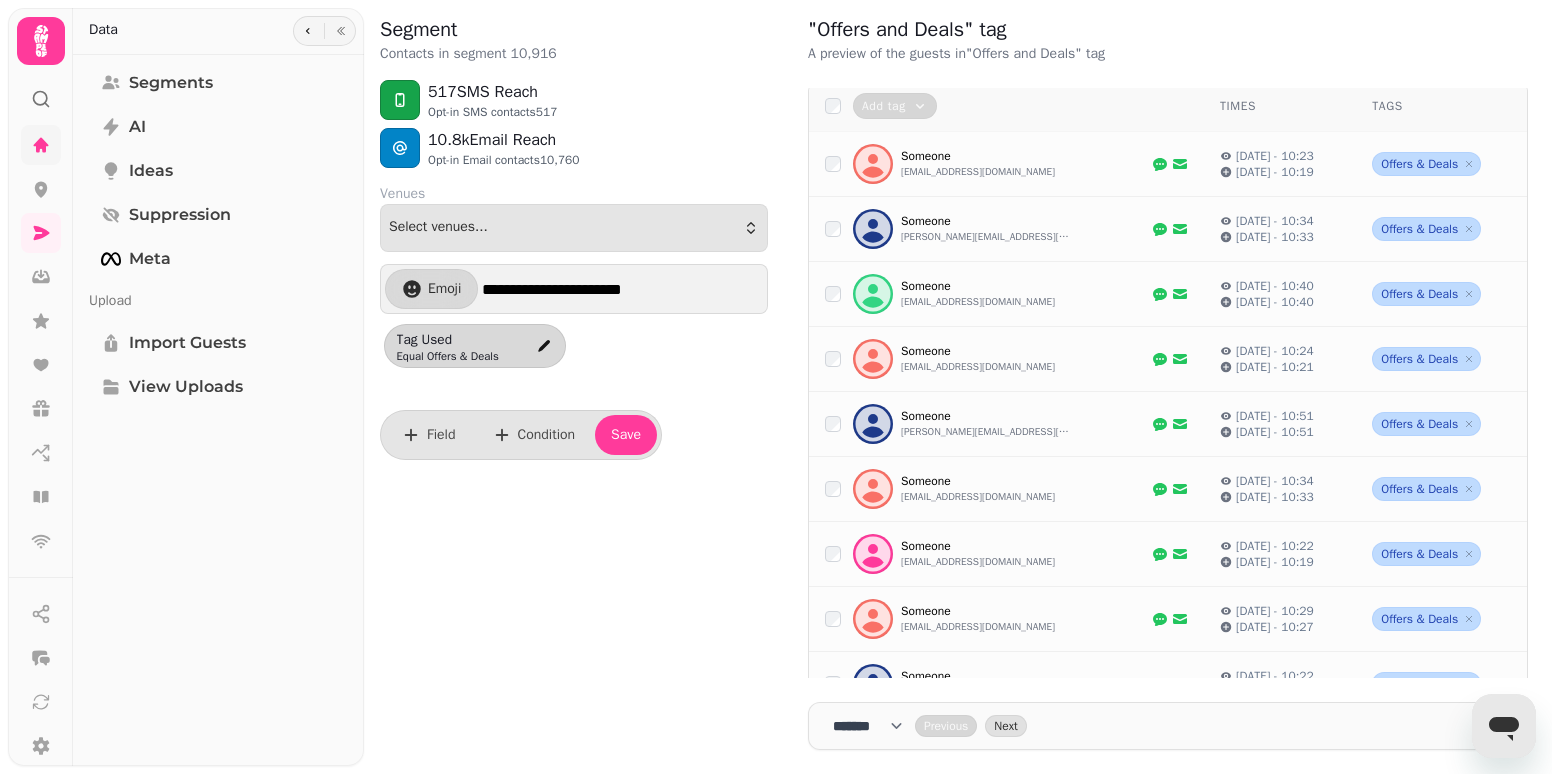 scroll, scrollTop: 0, scrollLeft: 0, axis: both 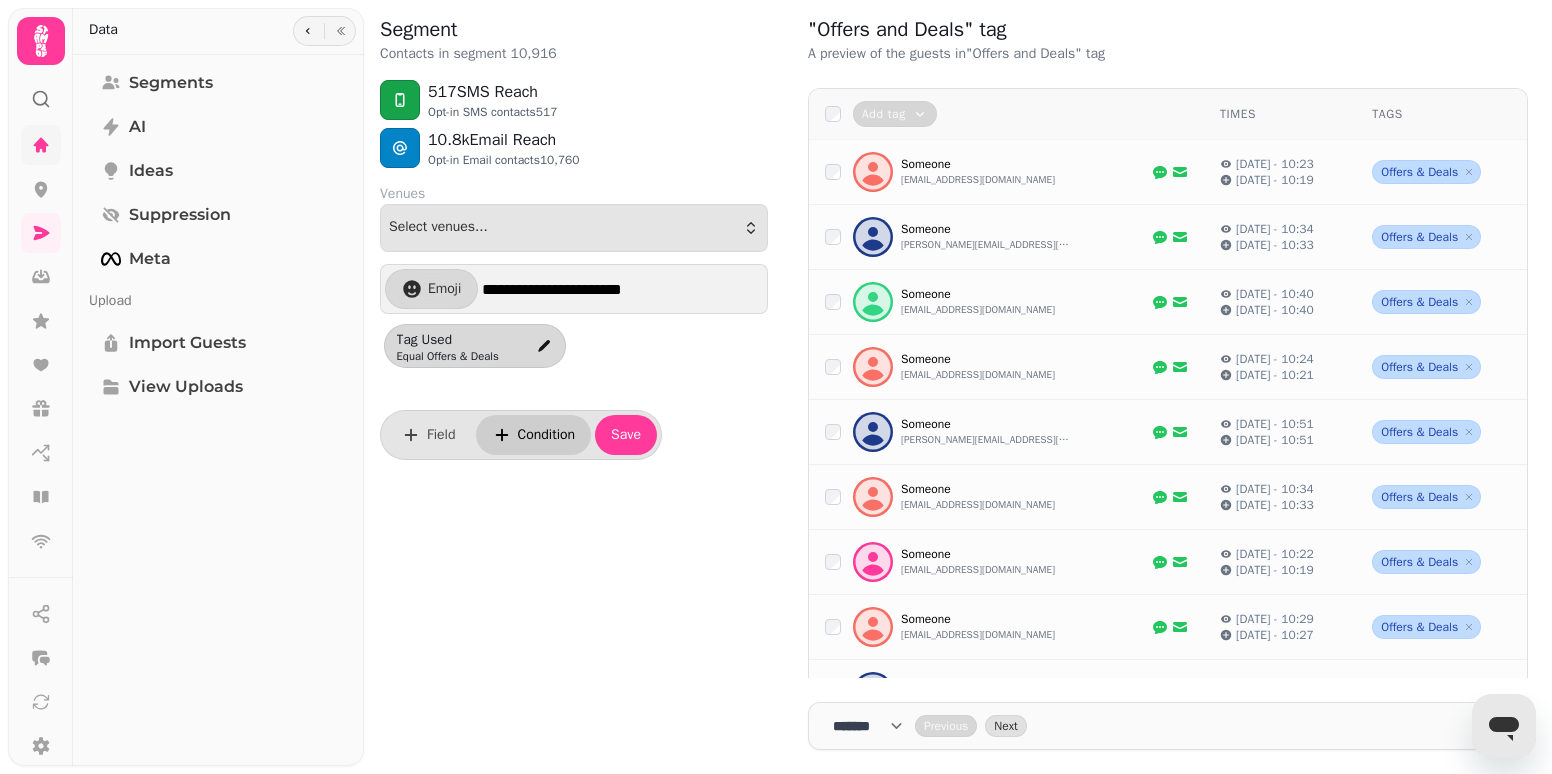 click on "Condition" at bounding box center [547, 435] 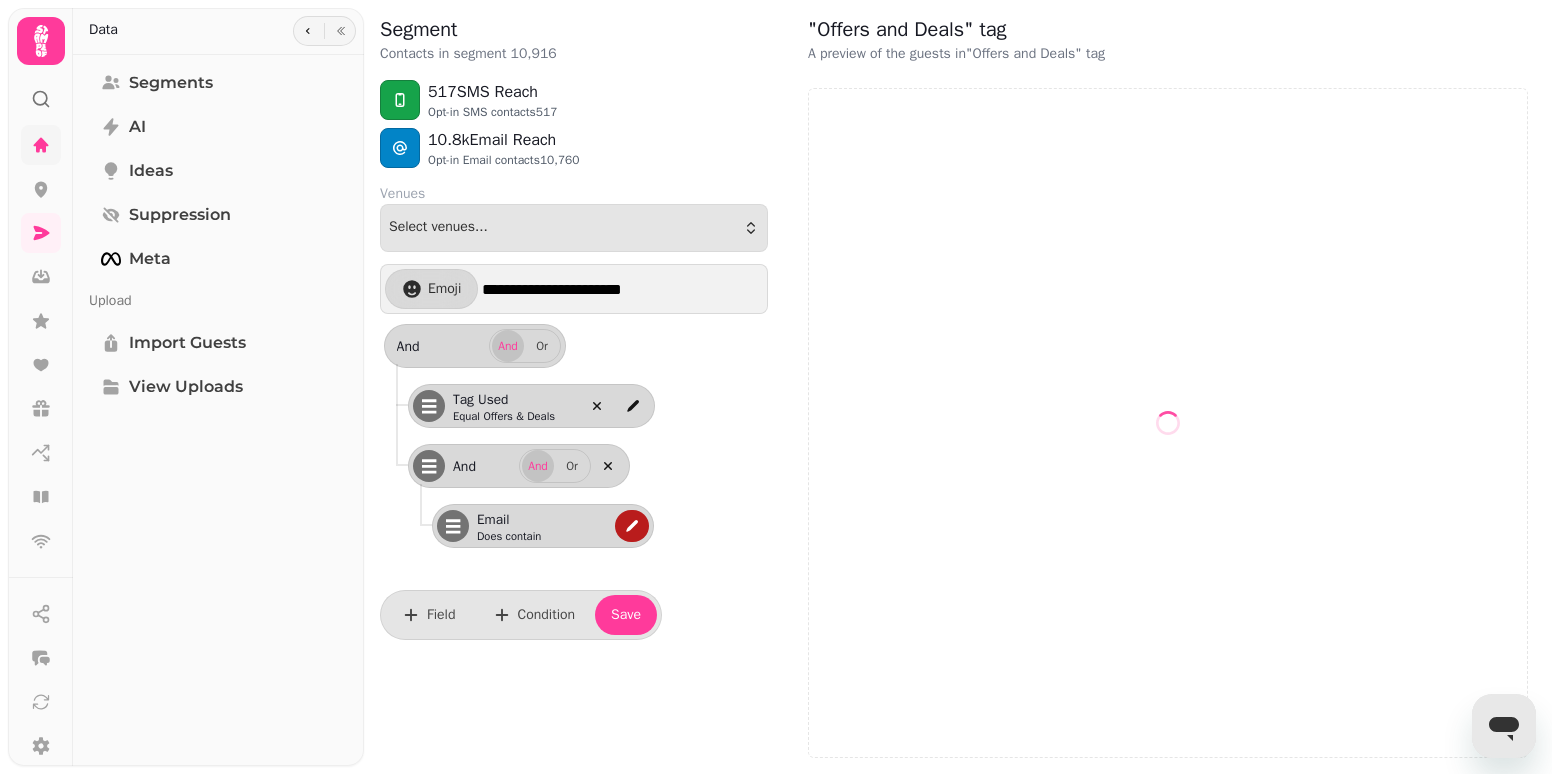 click 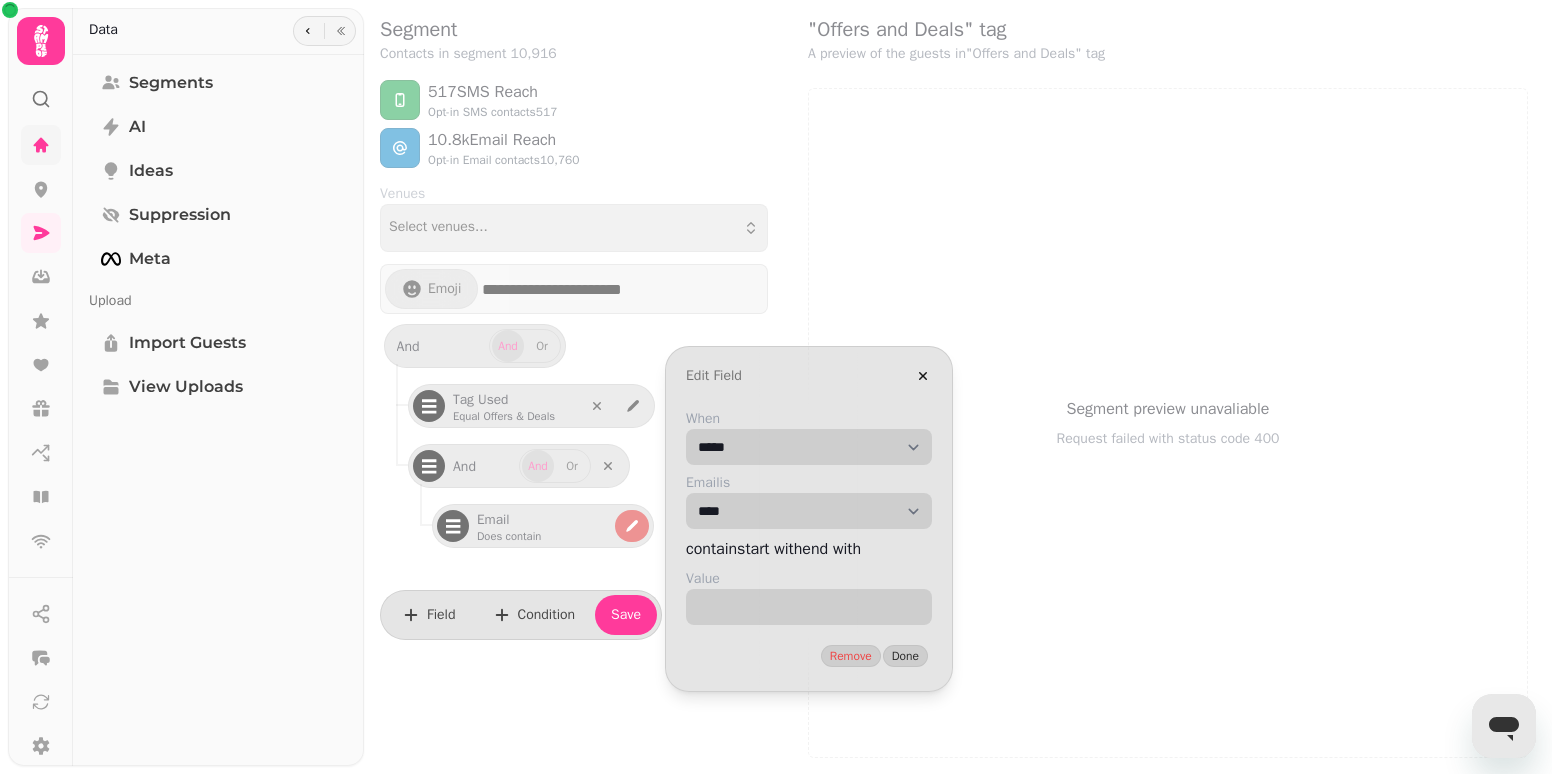 click on "When" at bounding box center [809, 607] 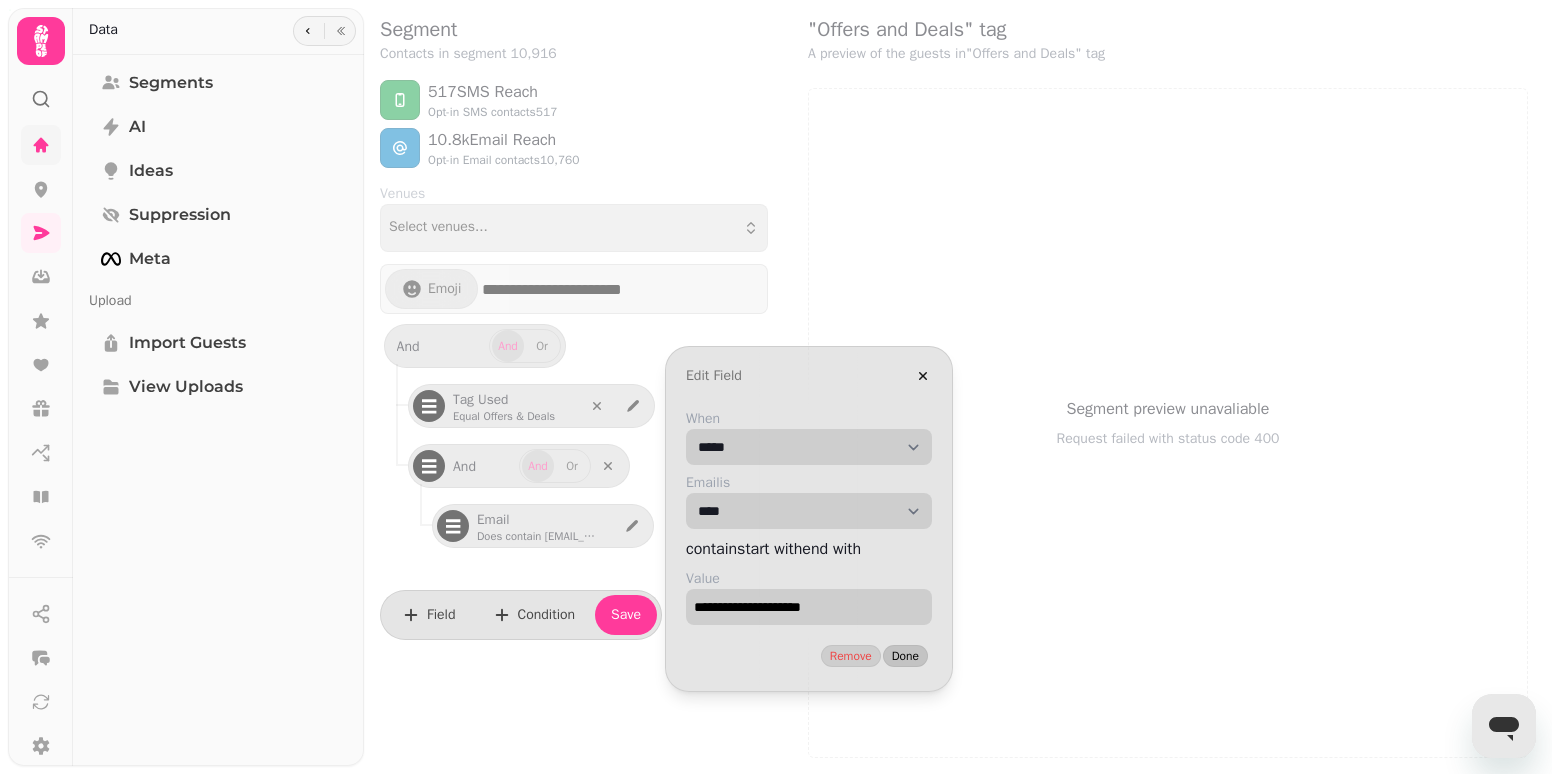 type on "**********" 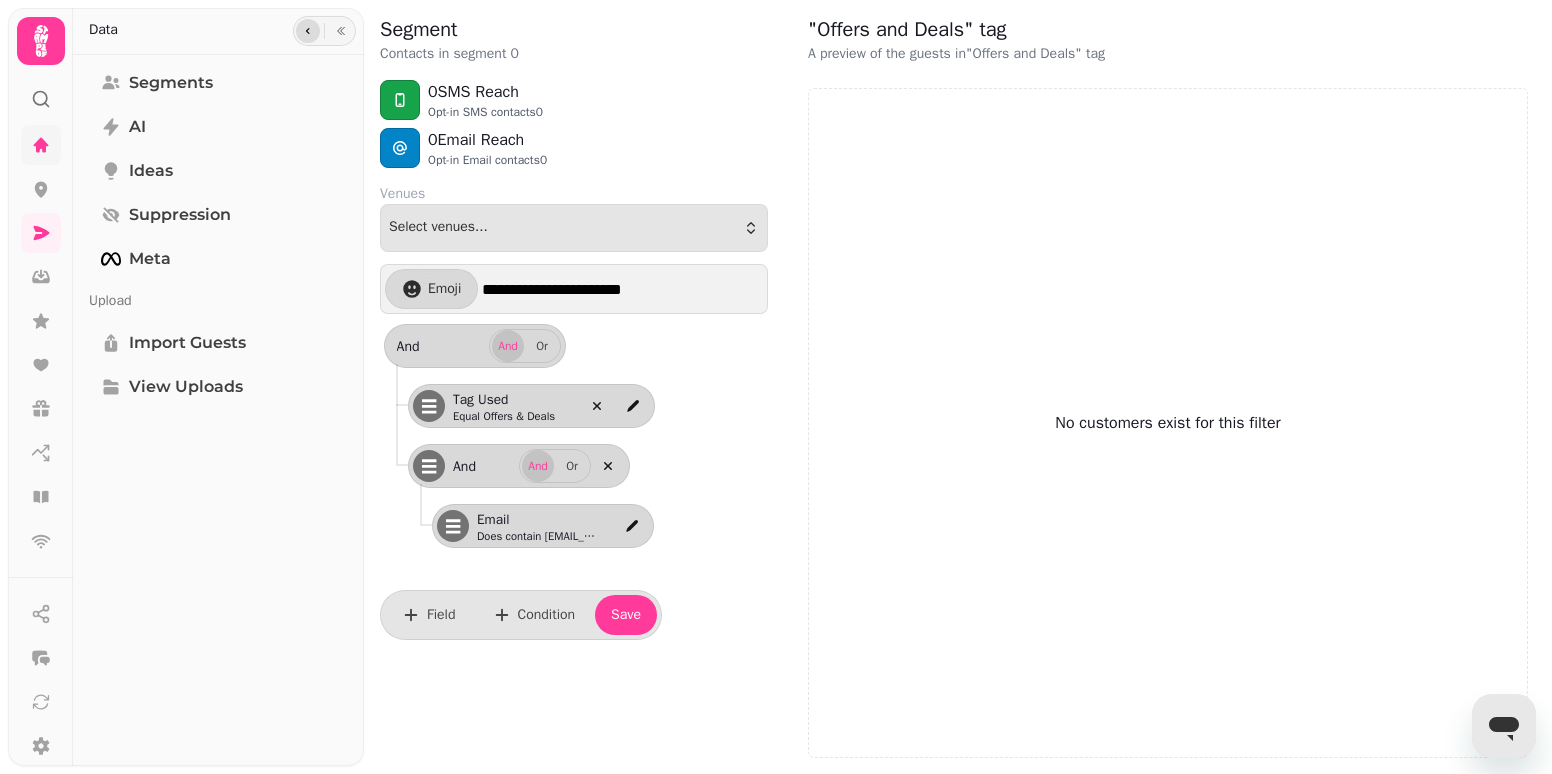 click 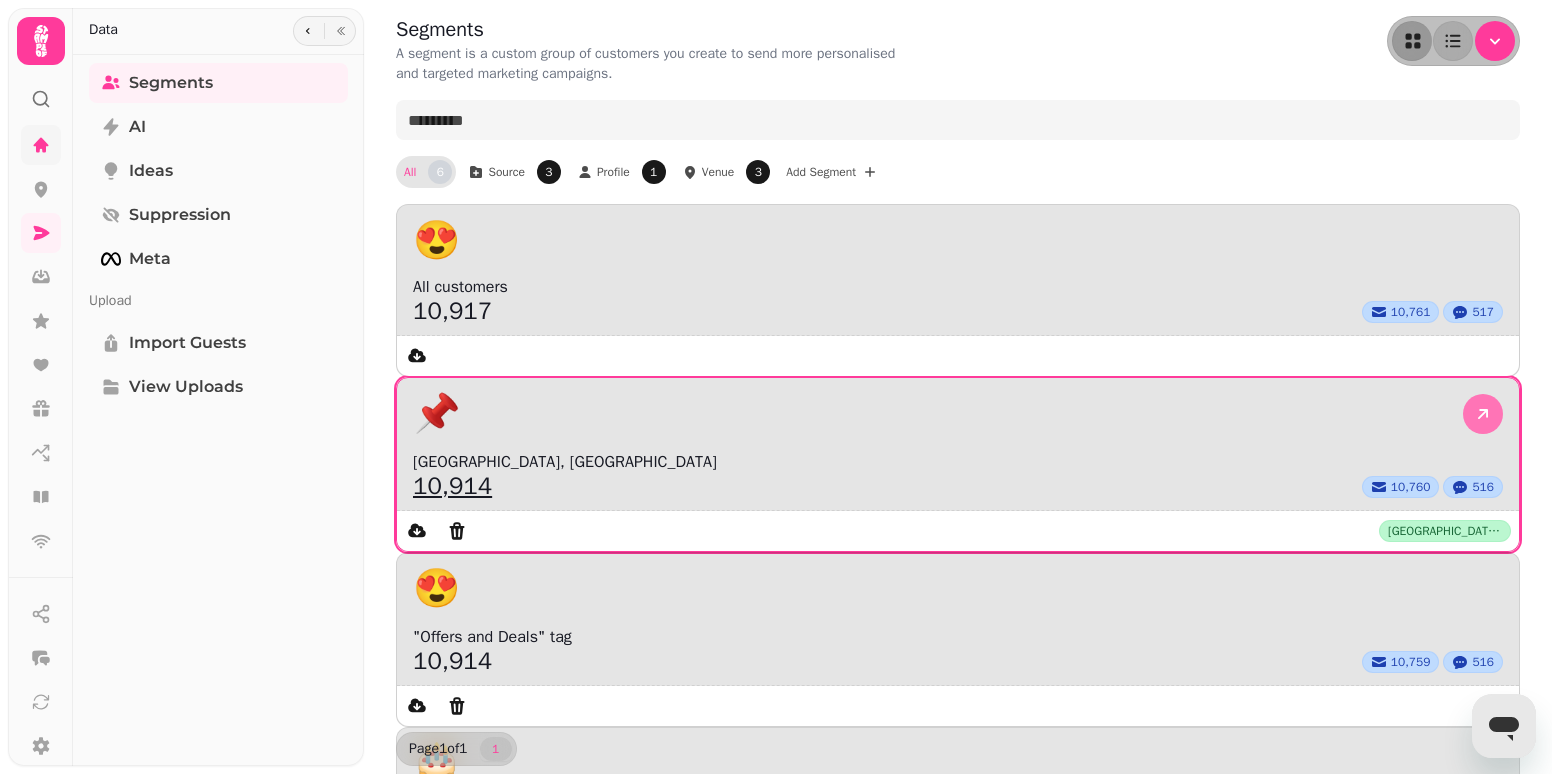 click 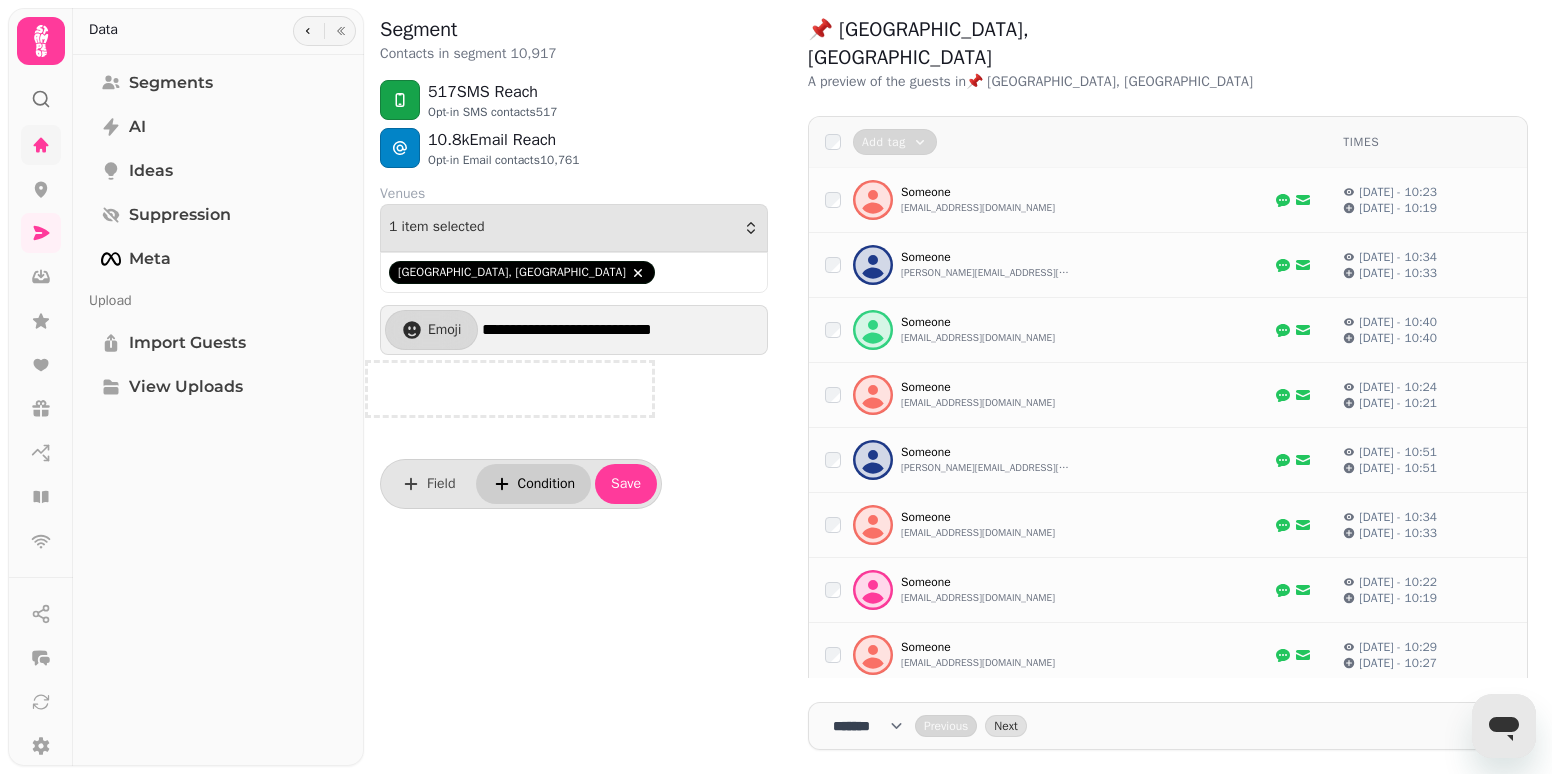 click on "Condition" at bounding box center [547, 484] 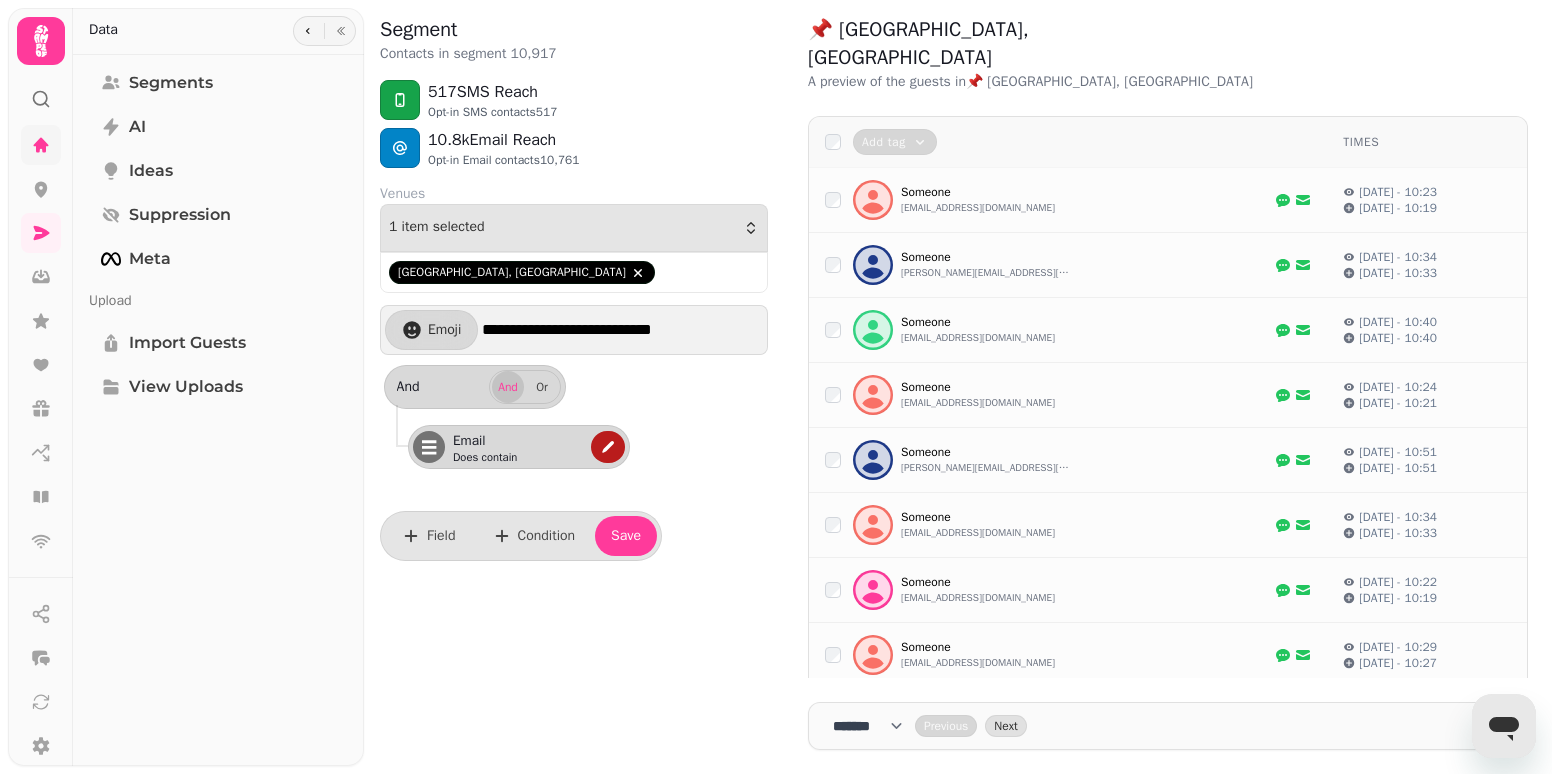 click 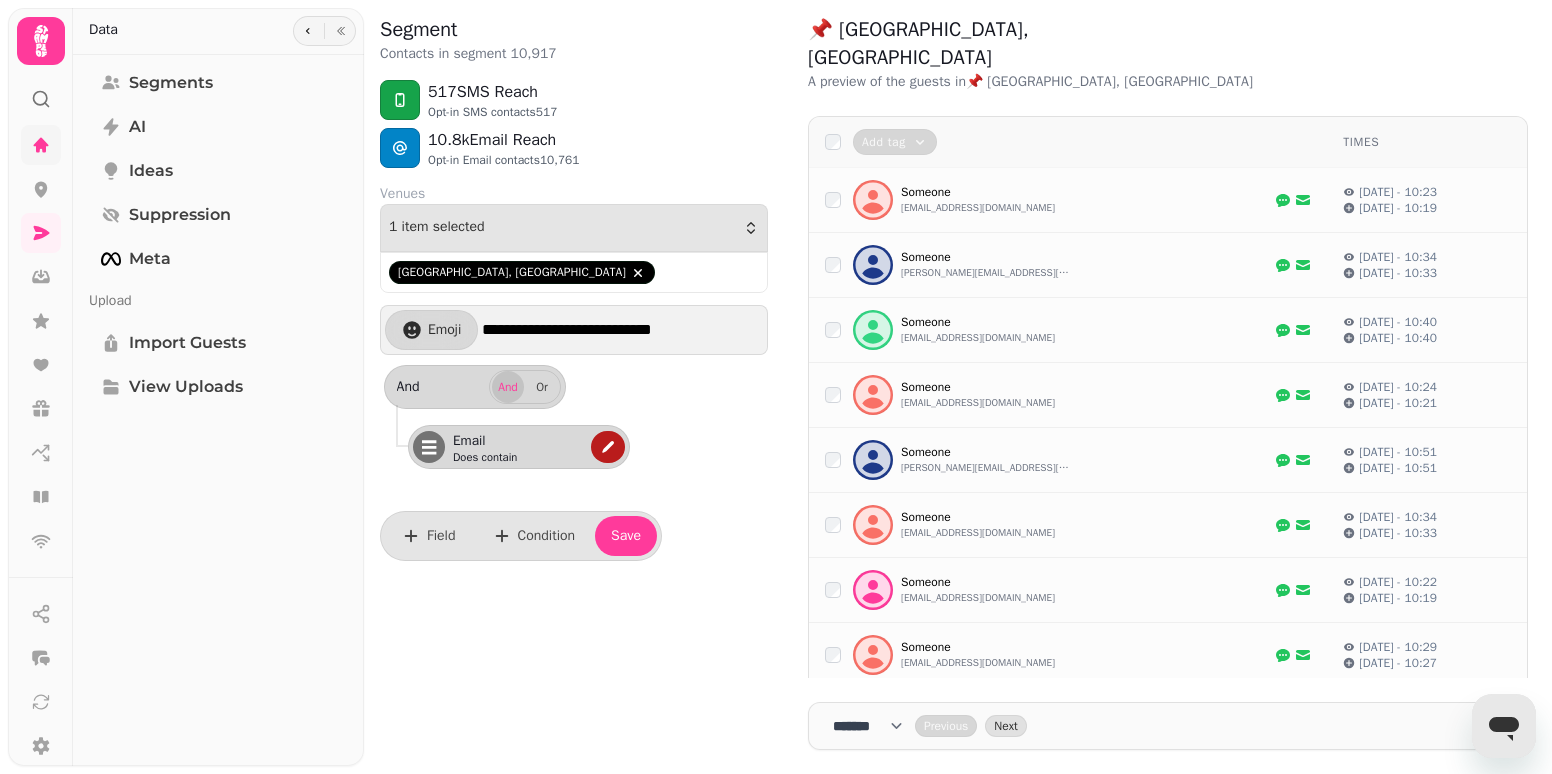 select on "*****" 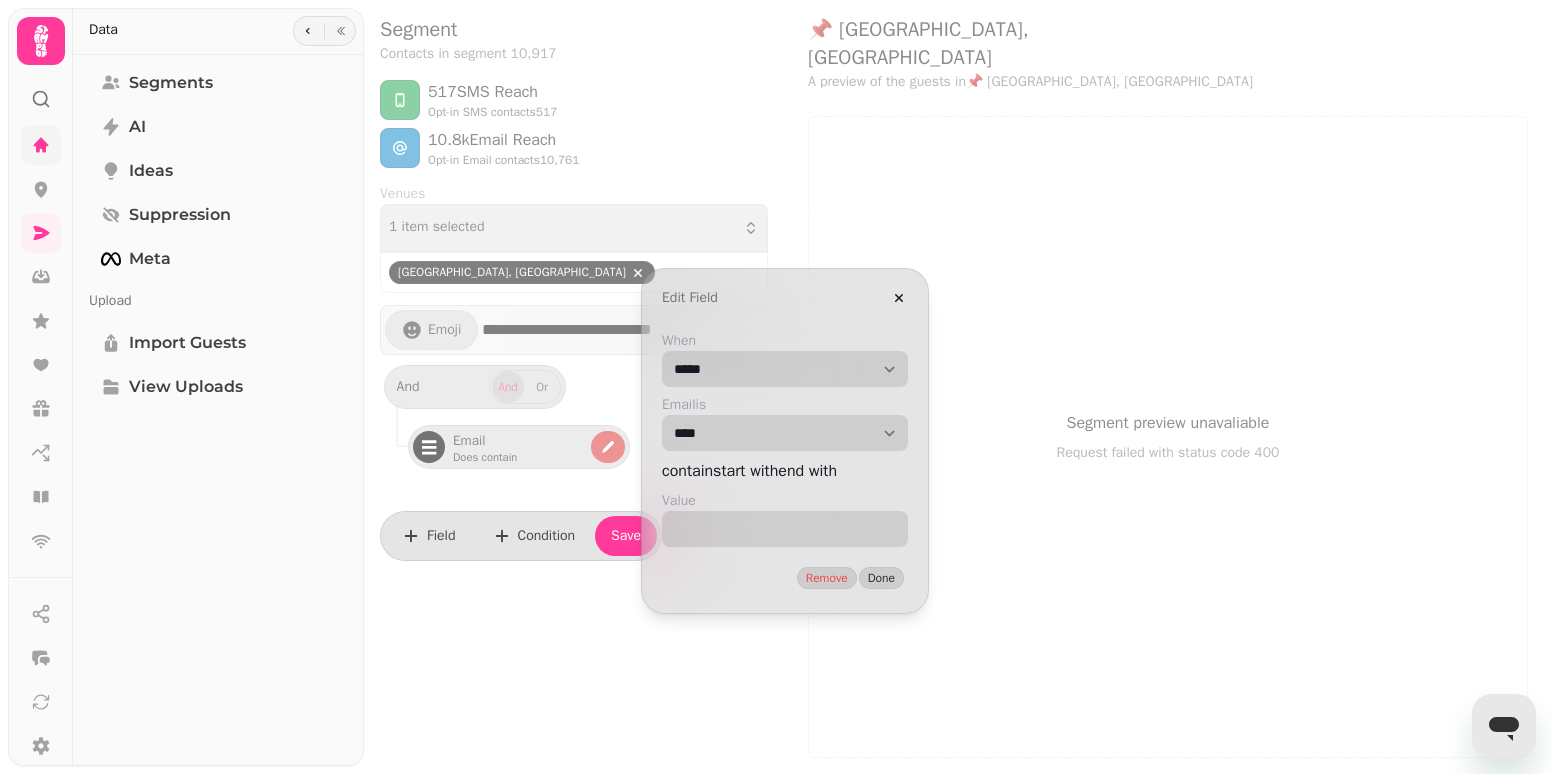 click on "When" at bounding box center (785, 529) 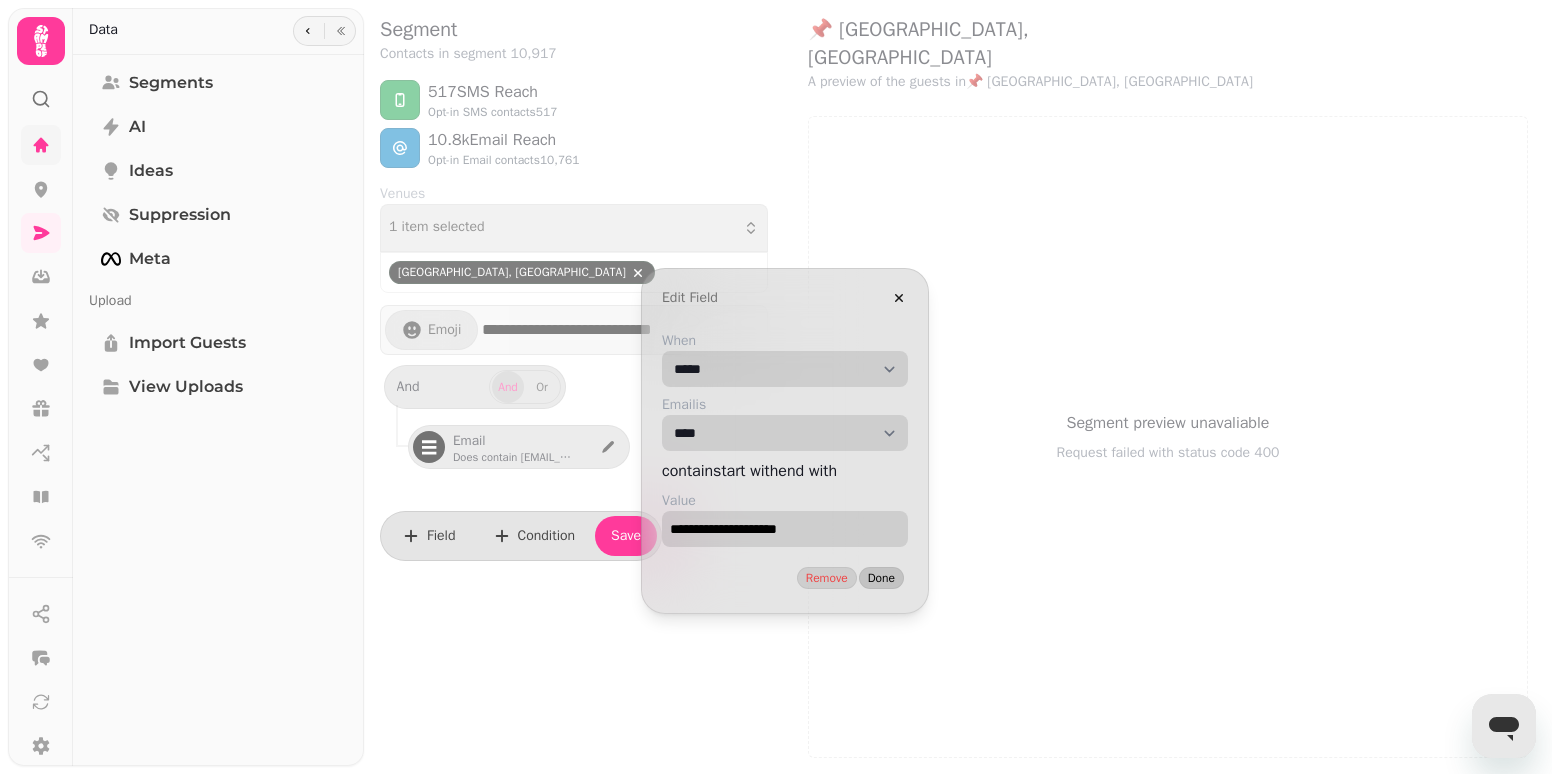 type on "**********" 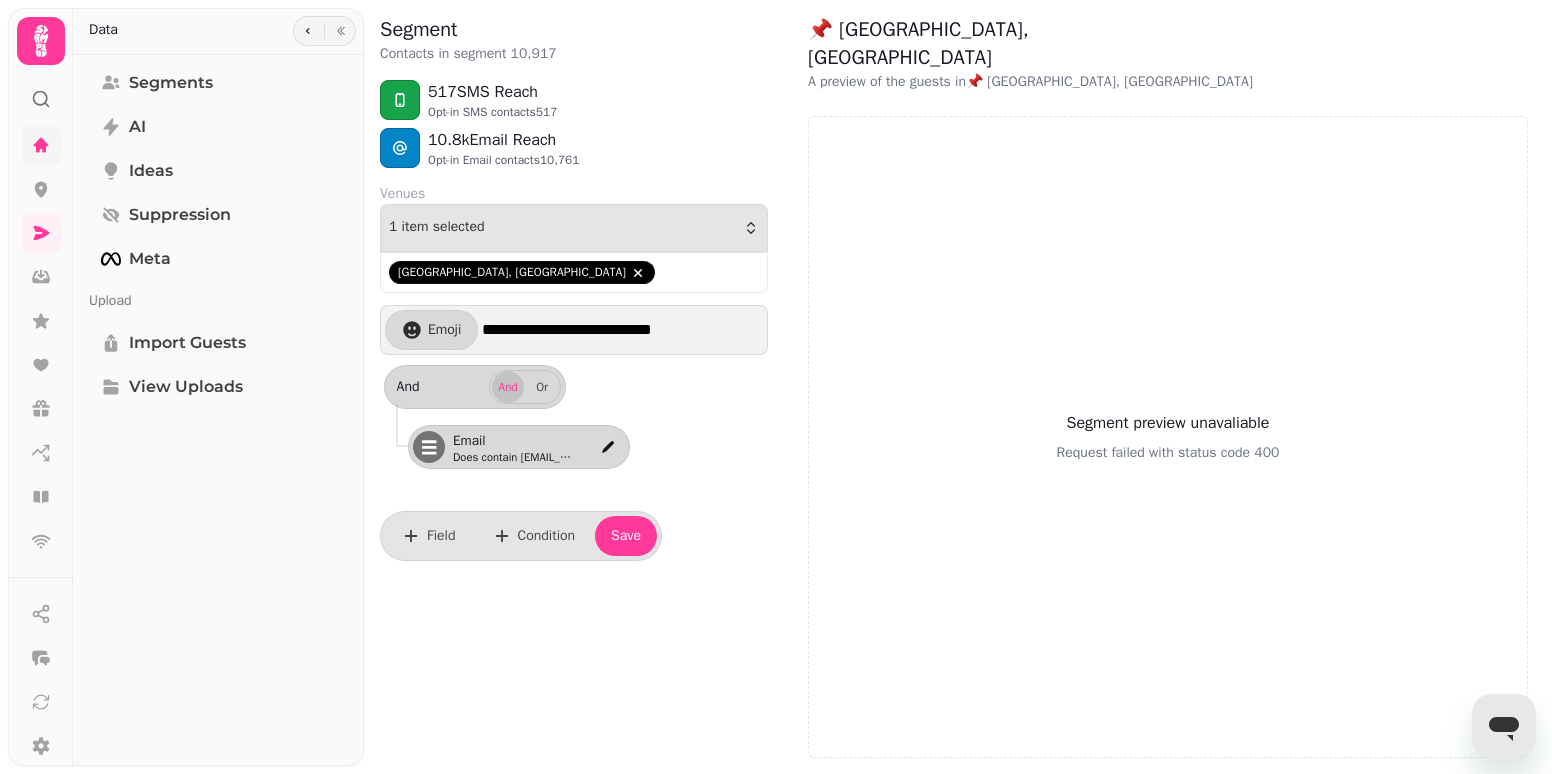 select on "**" 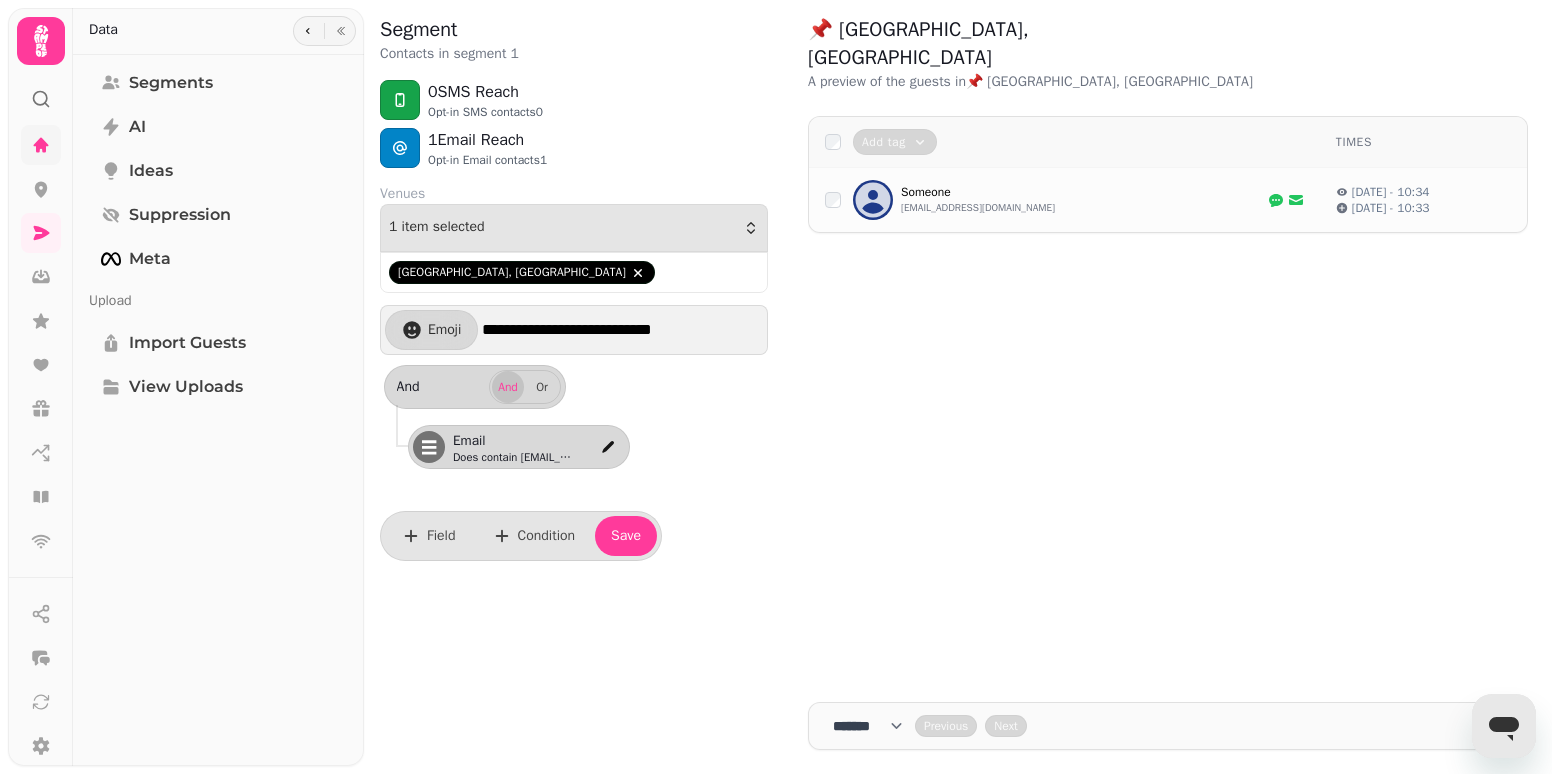 scroll, scrollTop: 0, scrollLeft: 0, axis: both 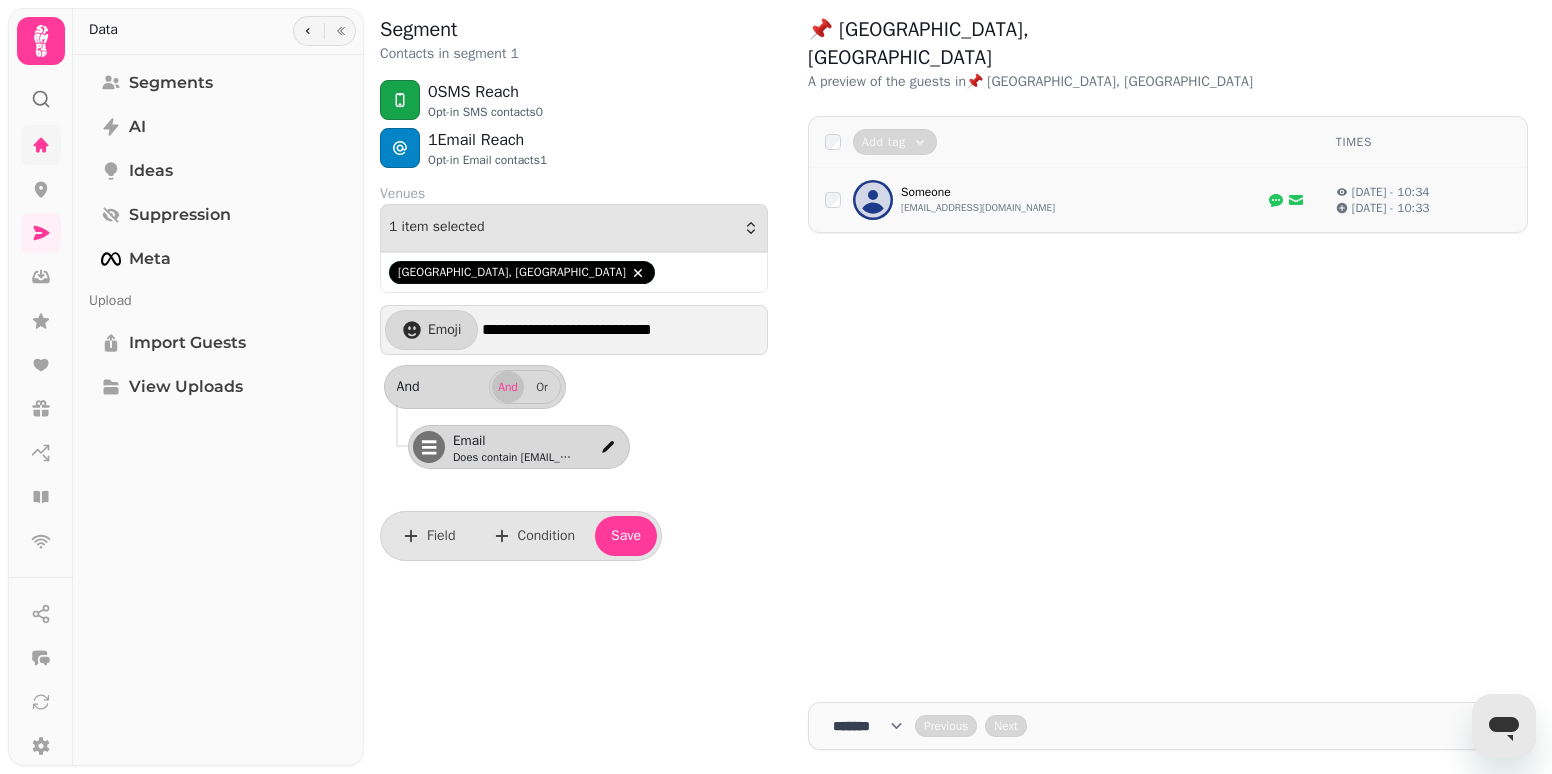 click on "Someone" at bounding box center [978, 192] 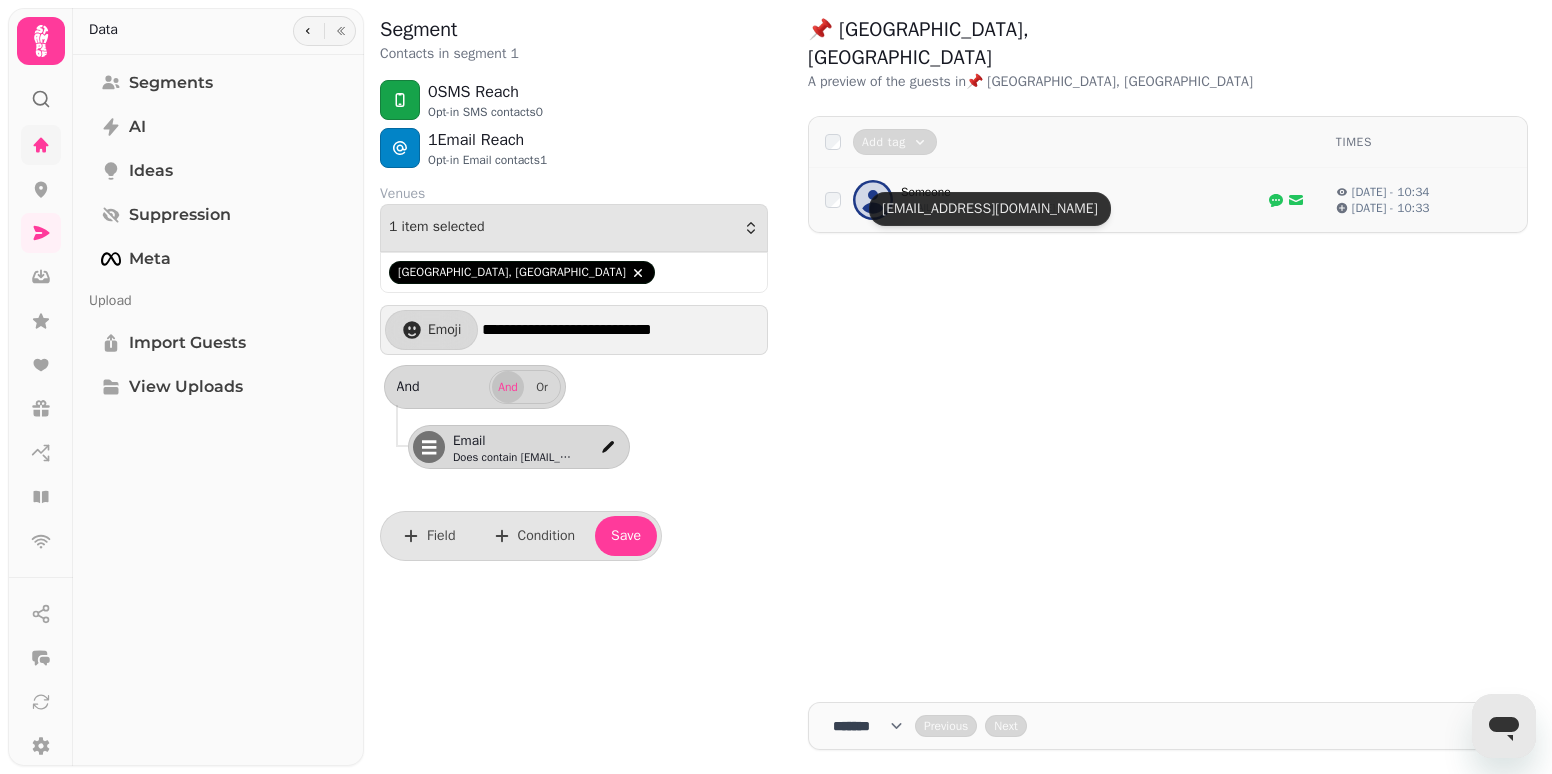 click on "[EMAIL_ADDRESS][DOMAIN_NAME]" at bounding box center (978, 208) 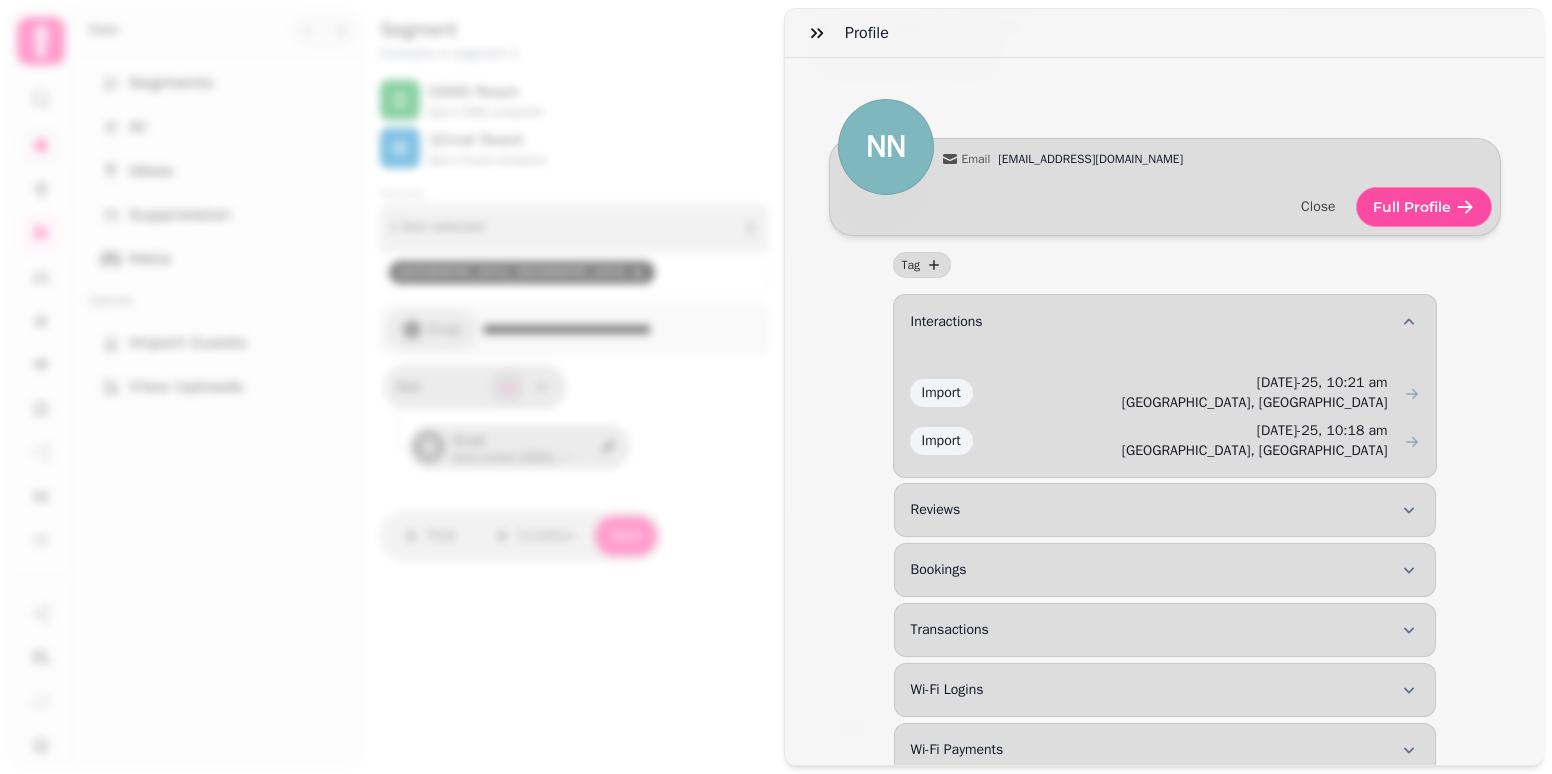 click on "Full Profile" at bounding box center (1412, 207) 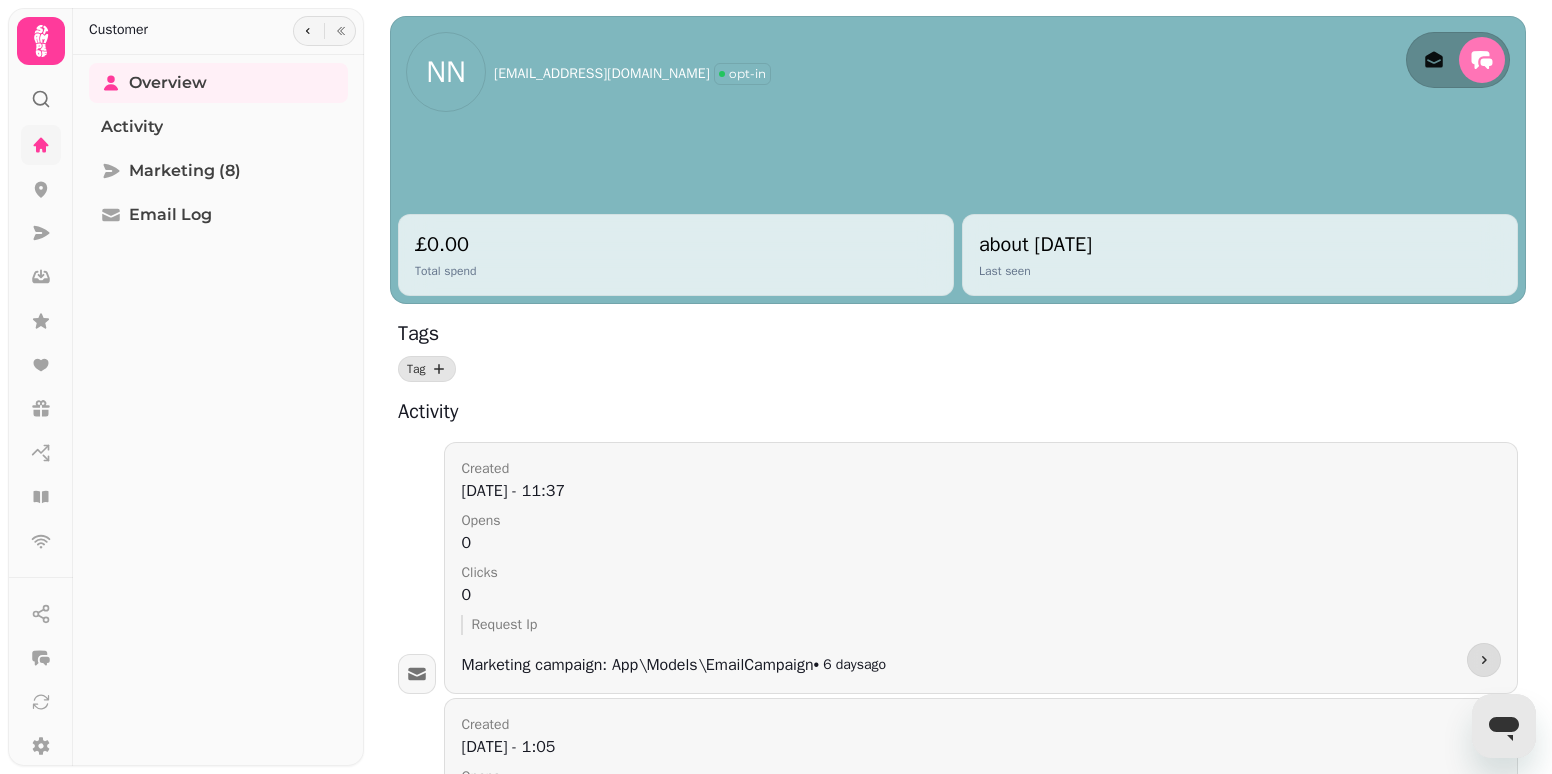 click 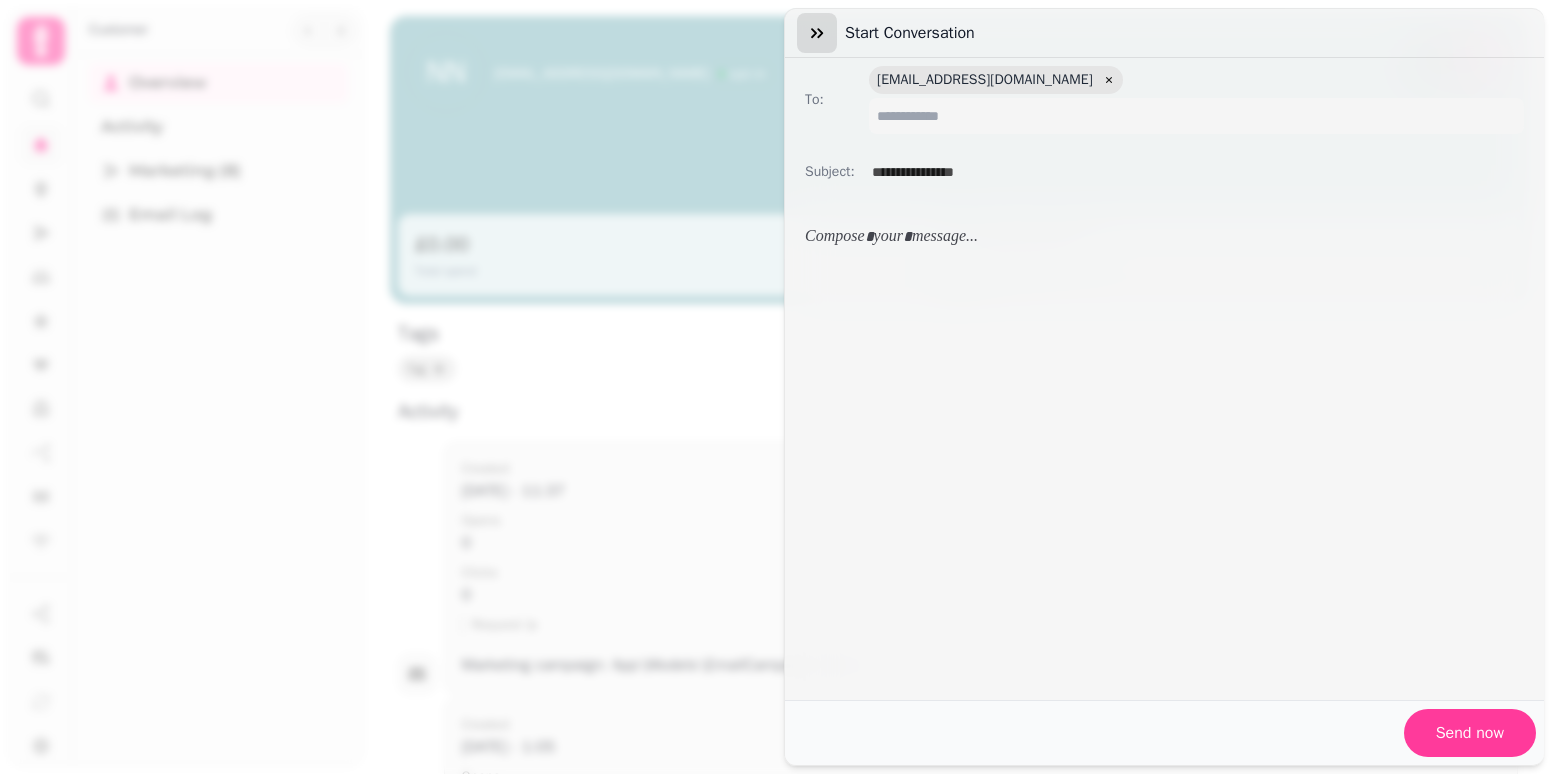 click 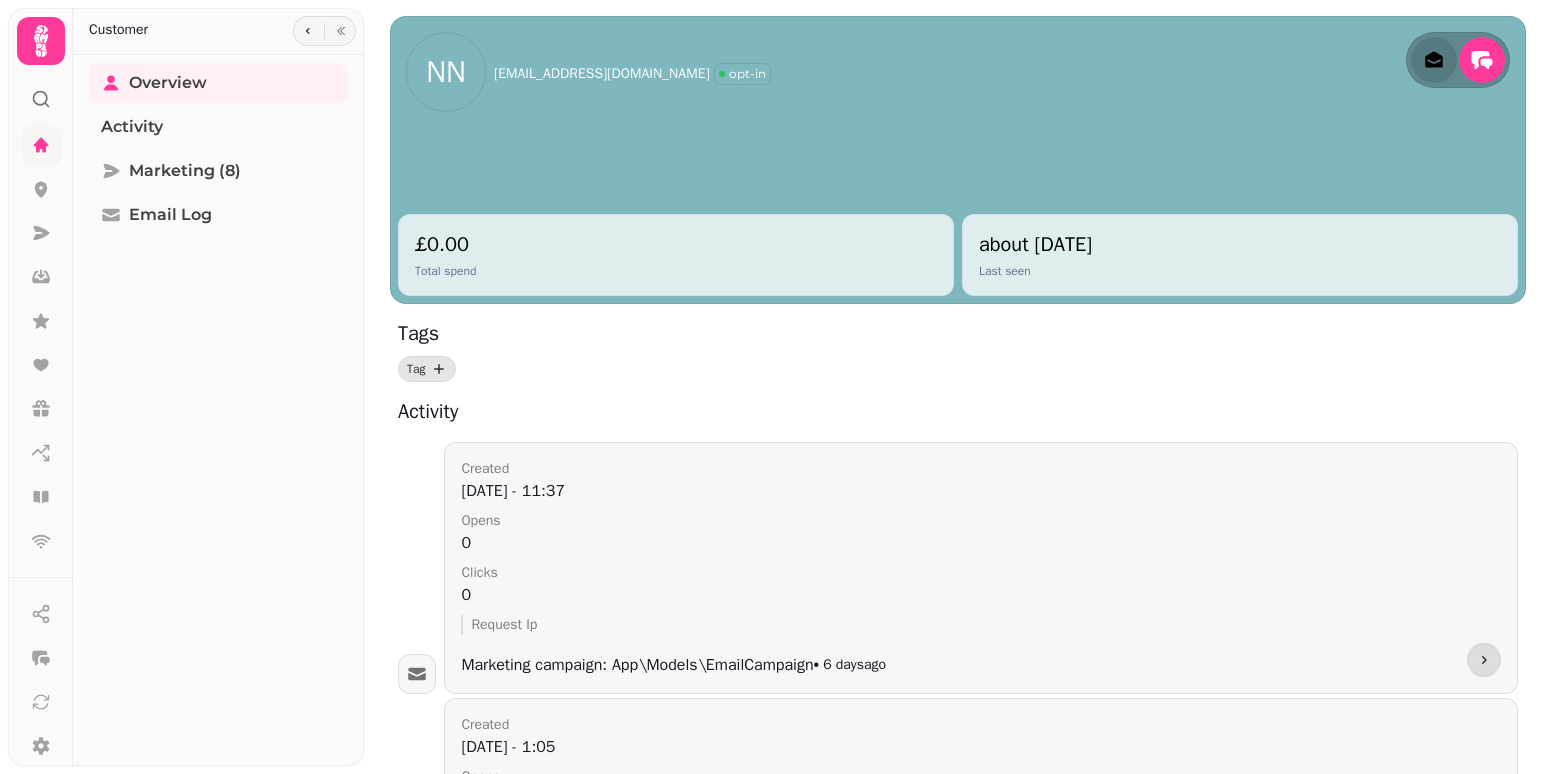 click 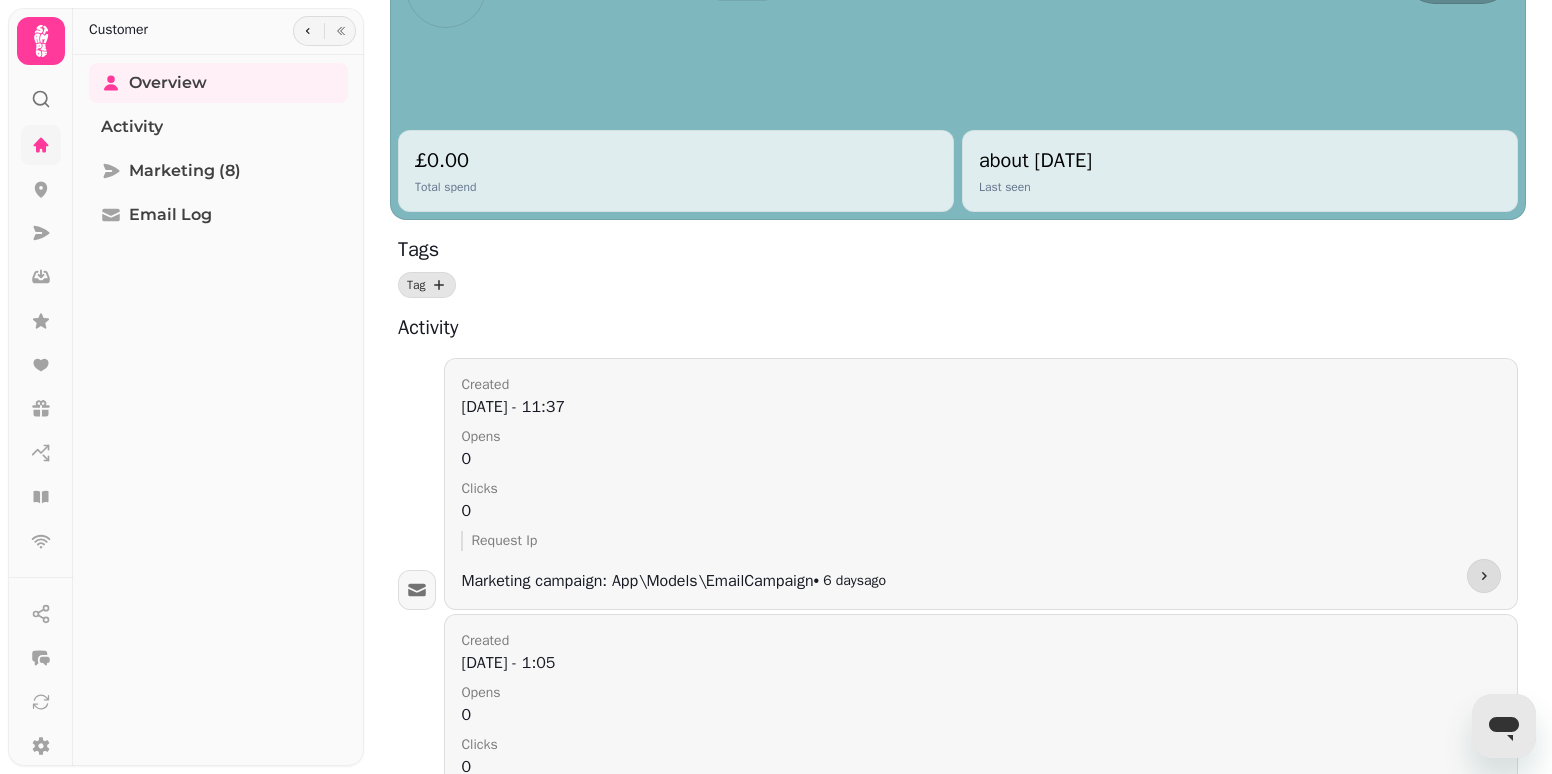 scroll, scrollTop: 200, scrollLeft: 0, axis: vertical 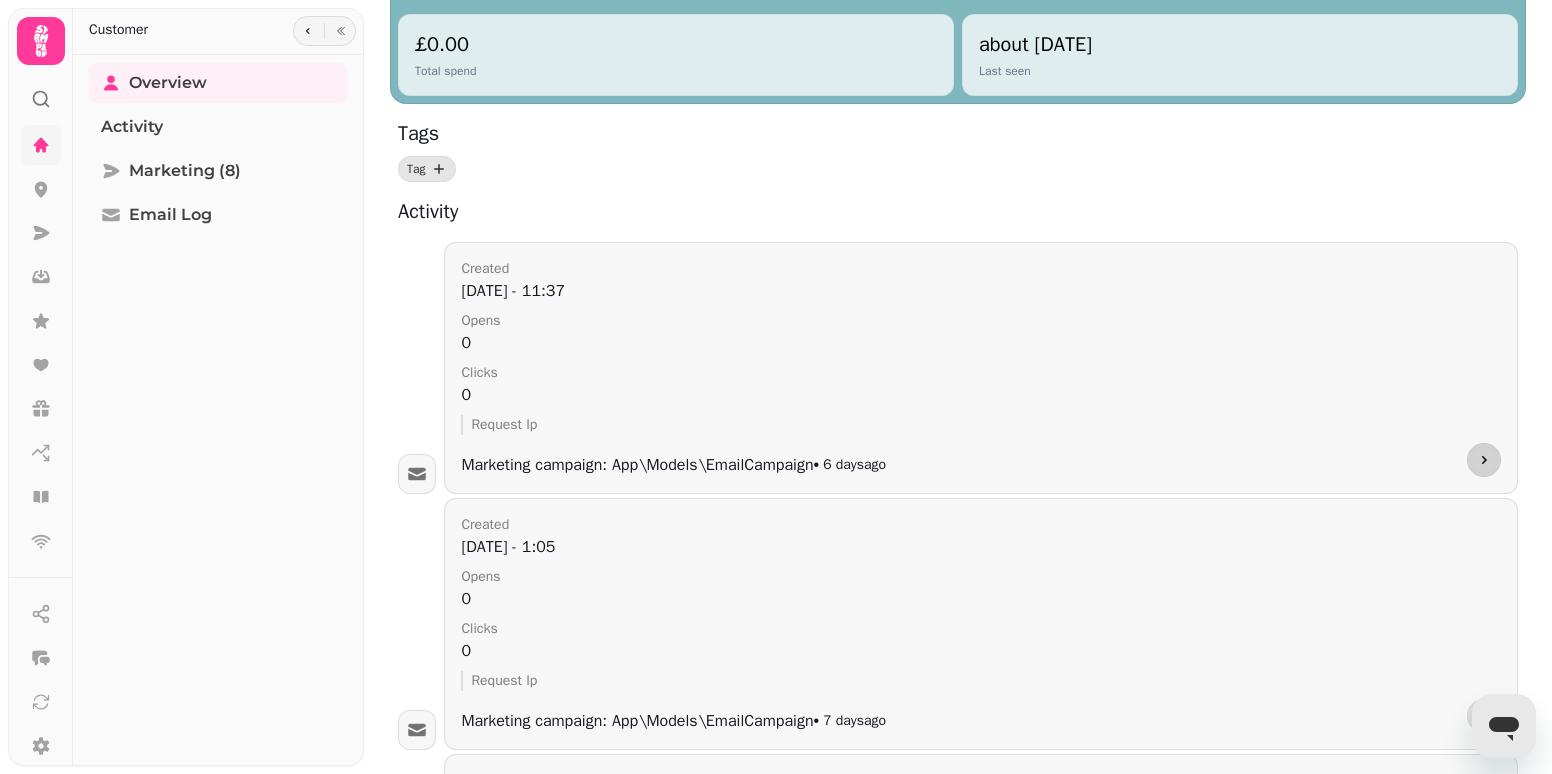 click at bounding box center [1484, 460] 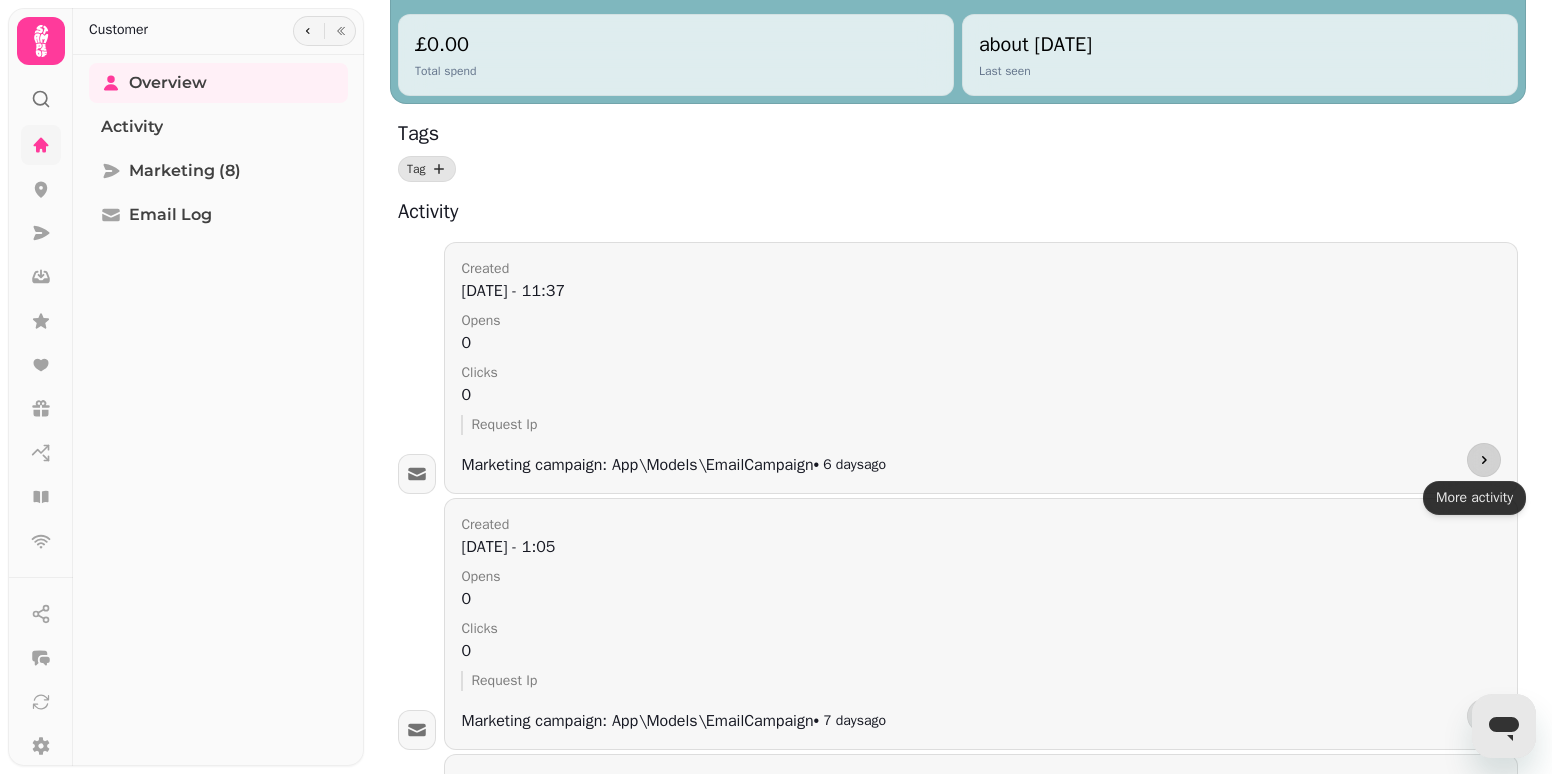 scroll, scrollTop: 0, scrollLeft: 0, axis: both 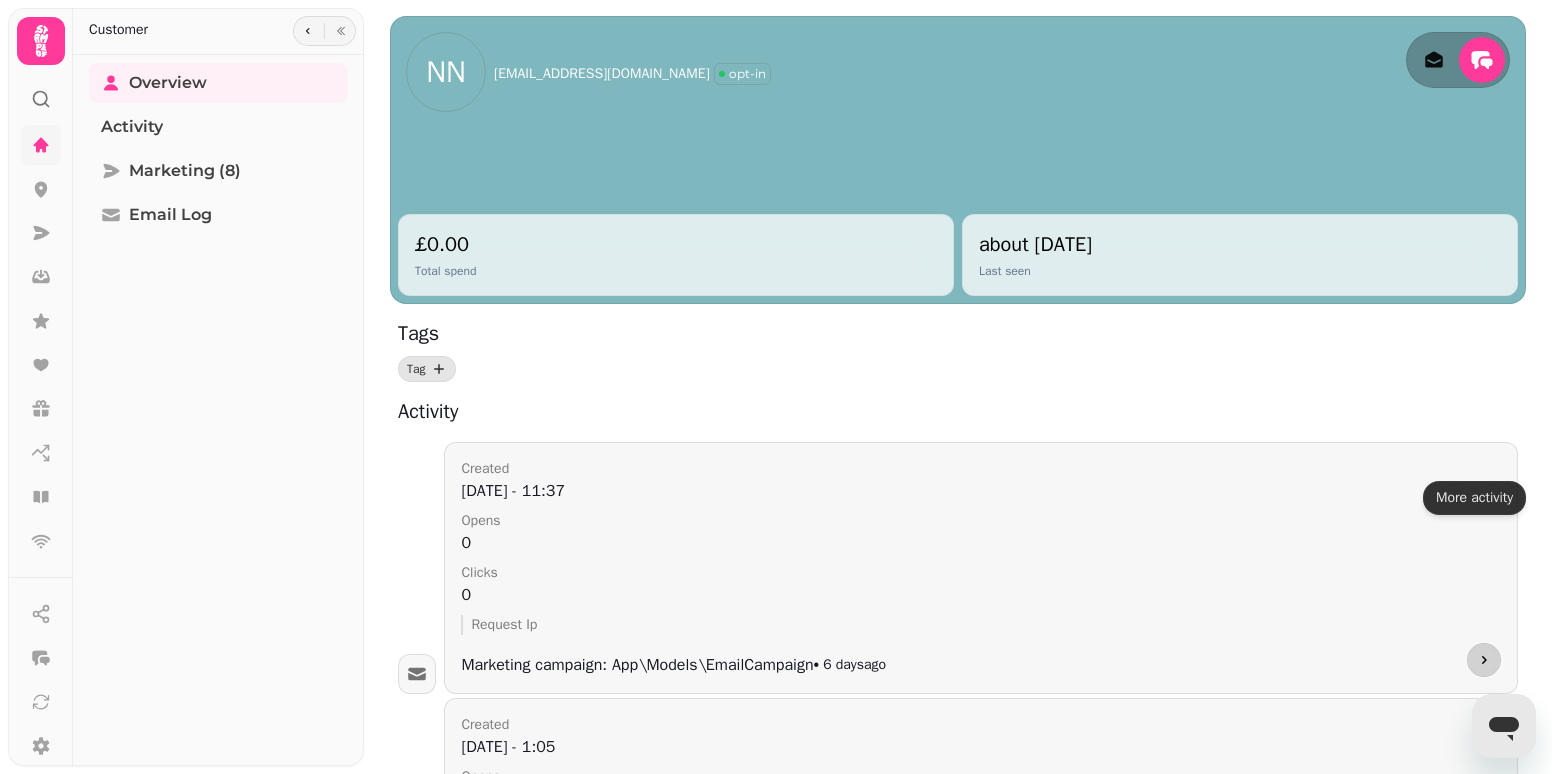 select on "**" 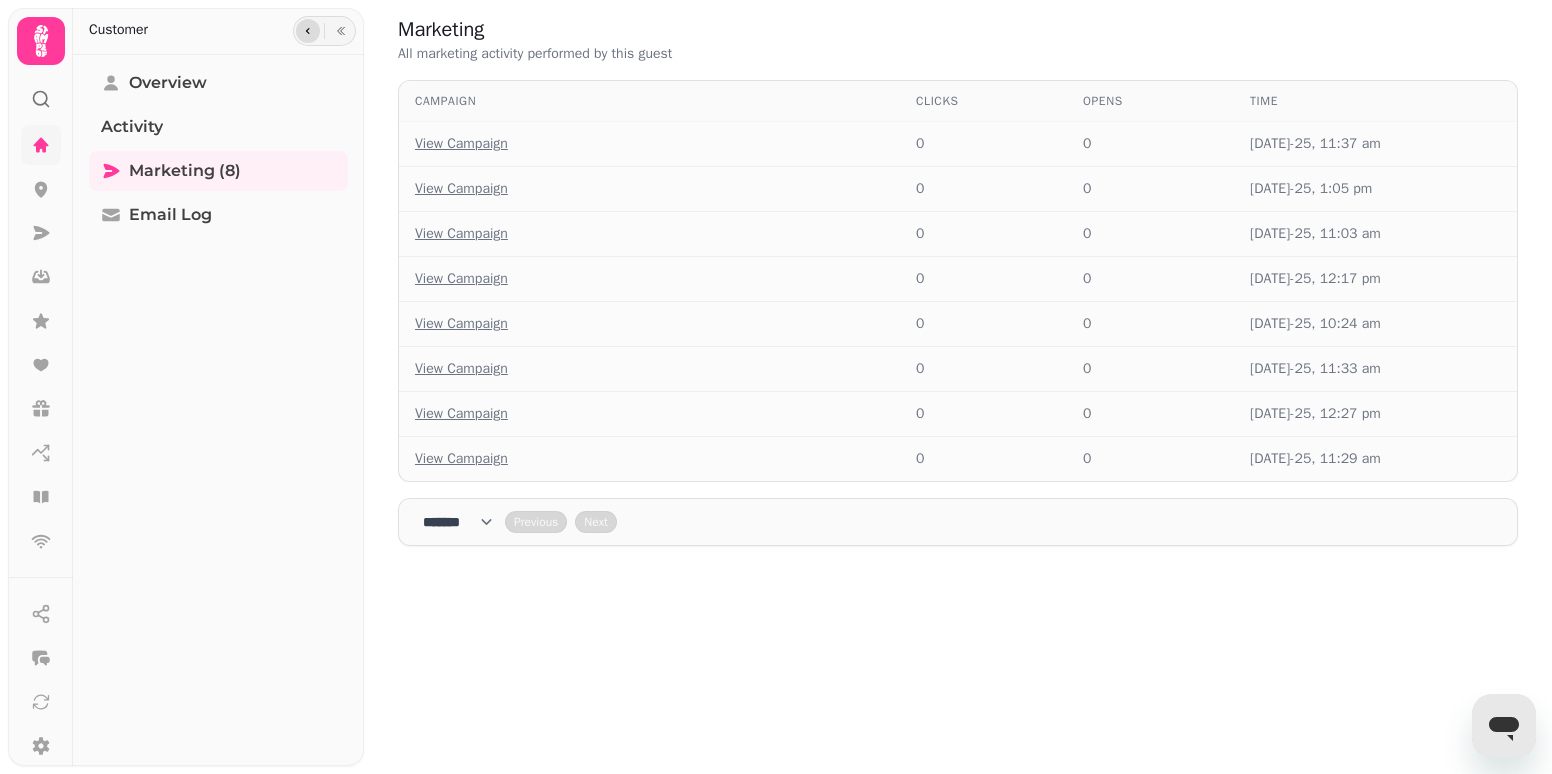 click at bounding box center [308, 31] 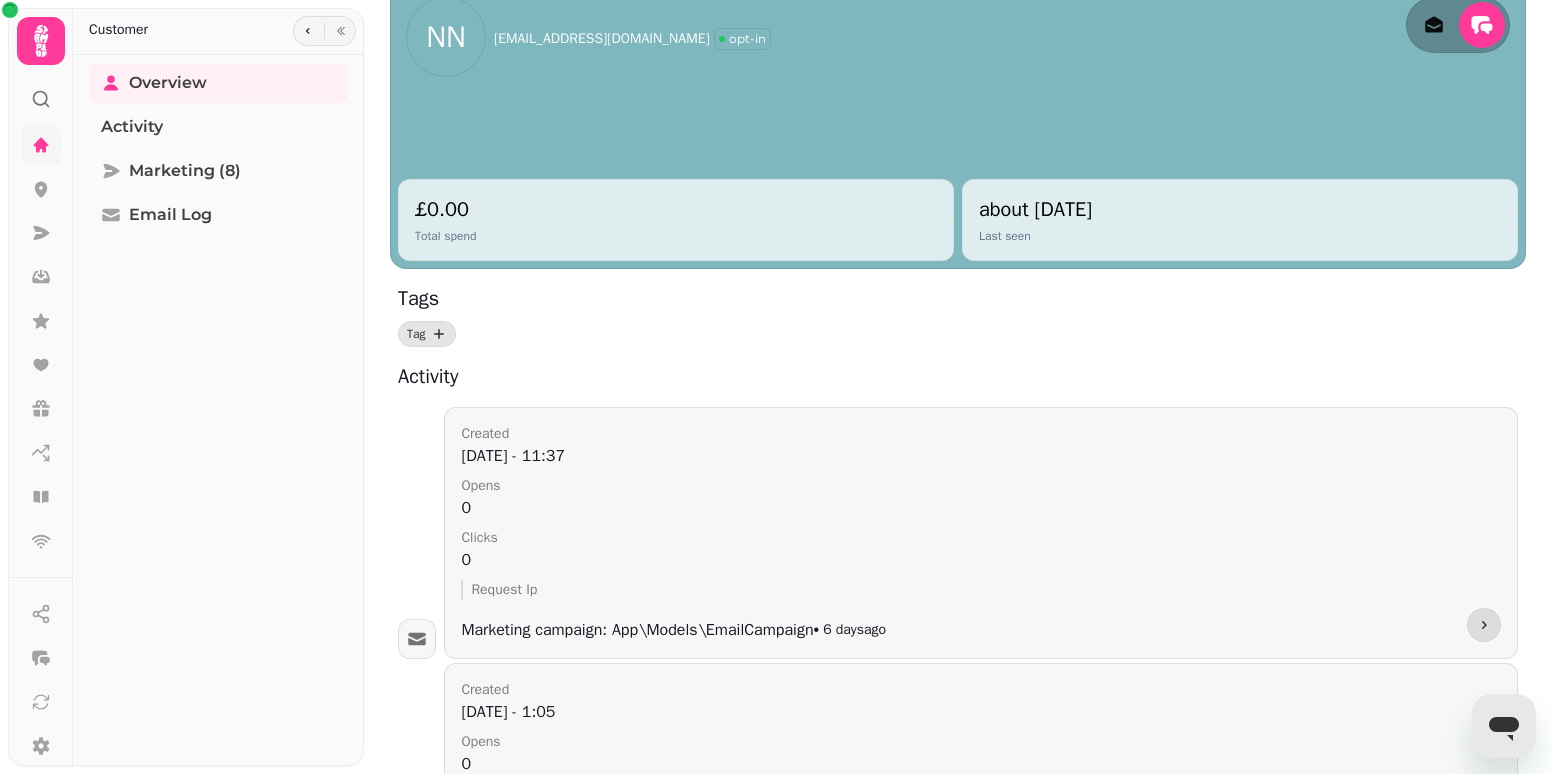 scroll, scrollTop: 0, scrollLeft: 0, axis: both 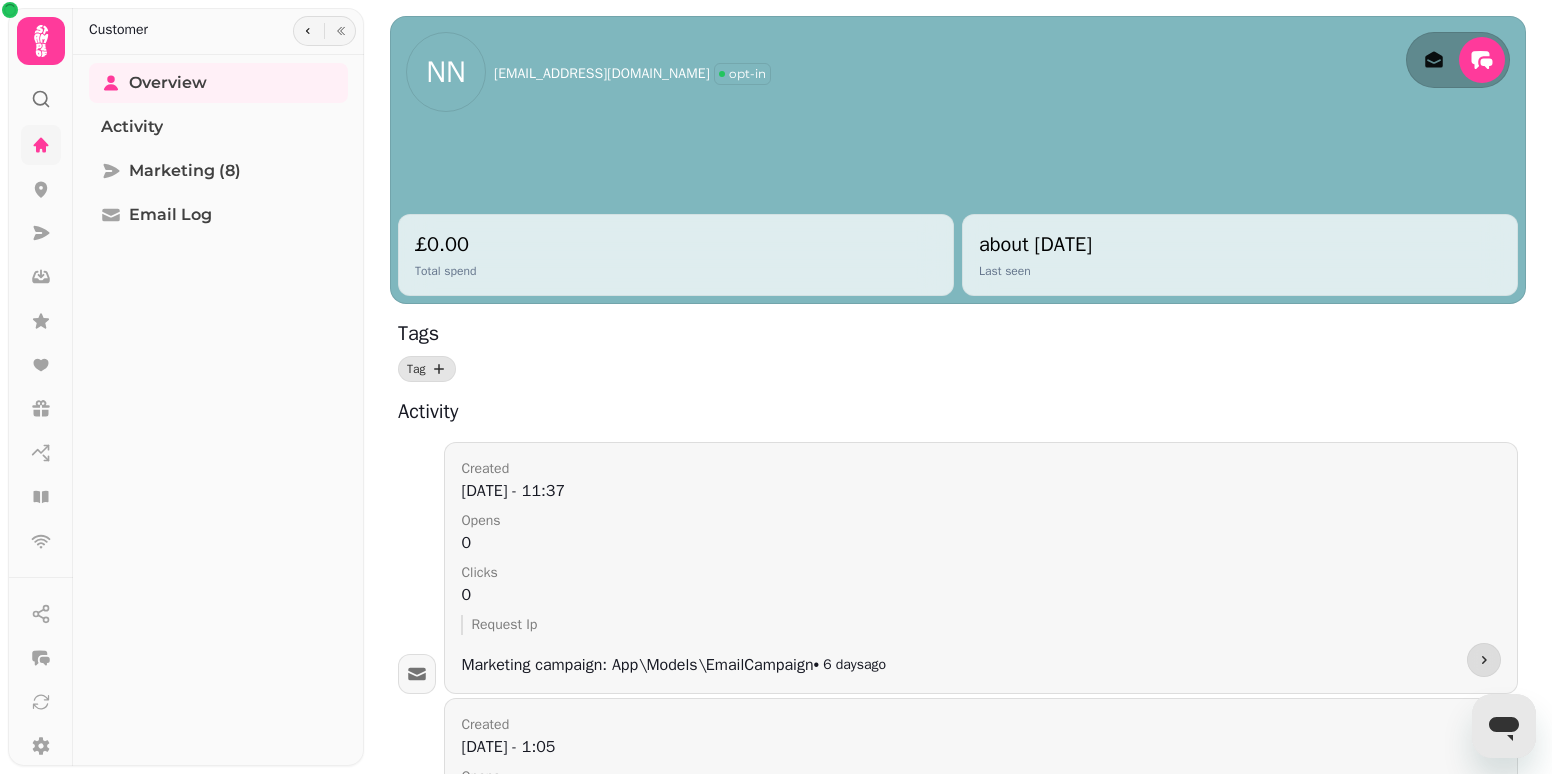 click at bounding box center (958, 160) 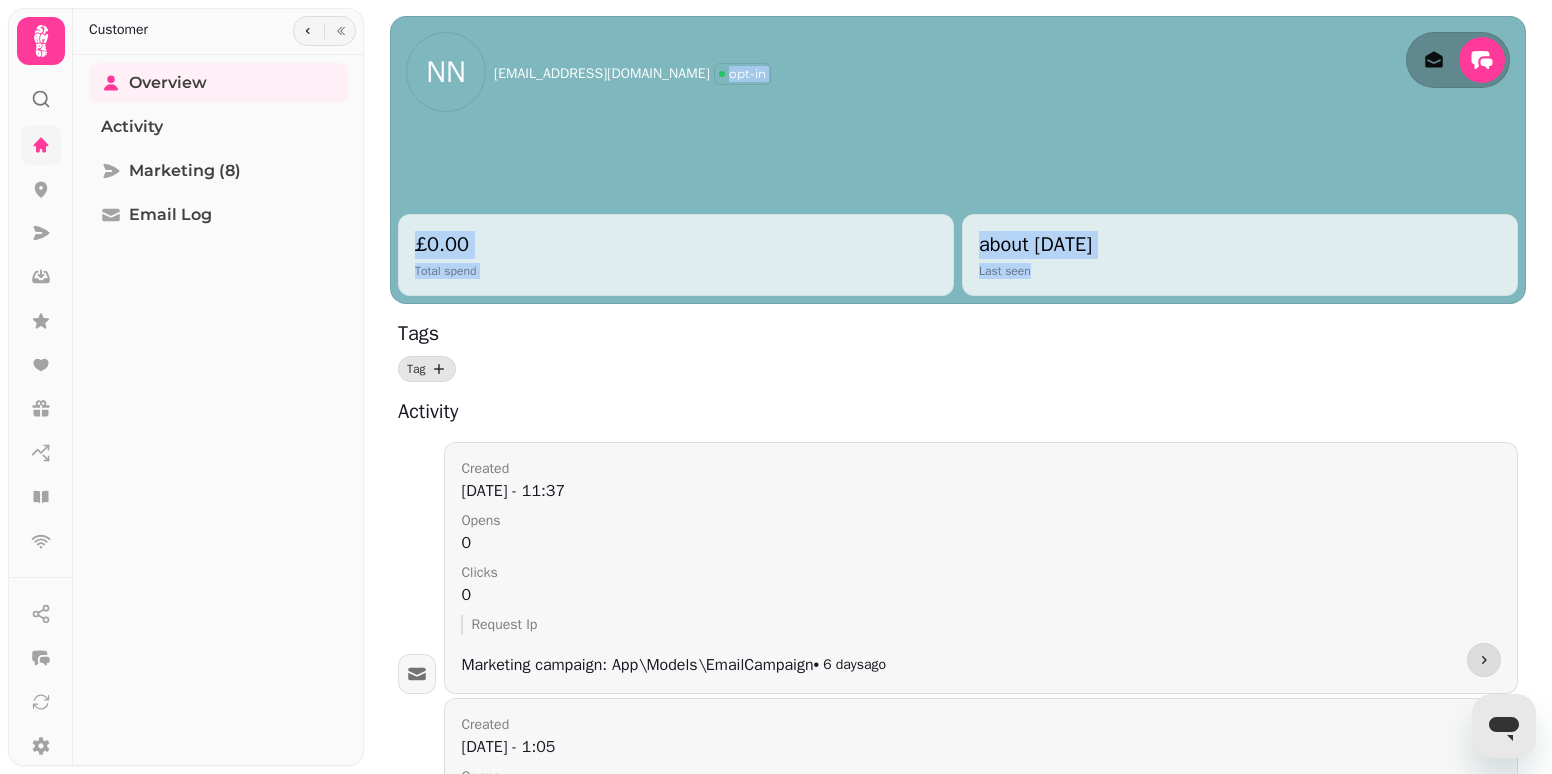 click on "opt-in" at bounding box center (747, 74) 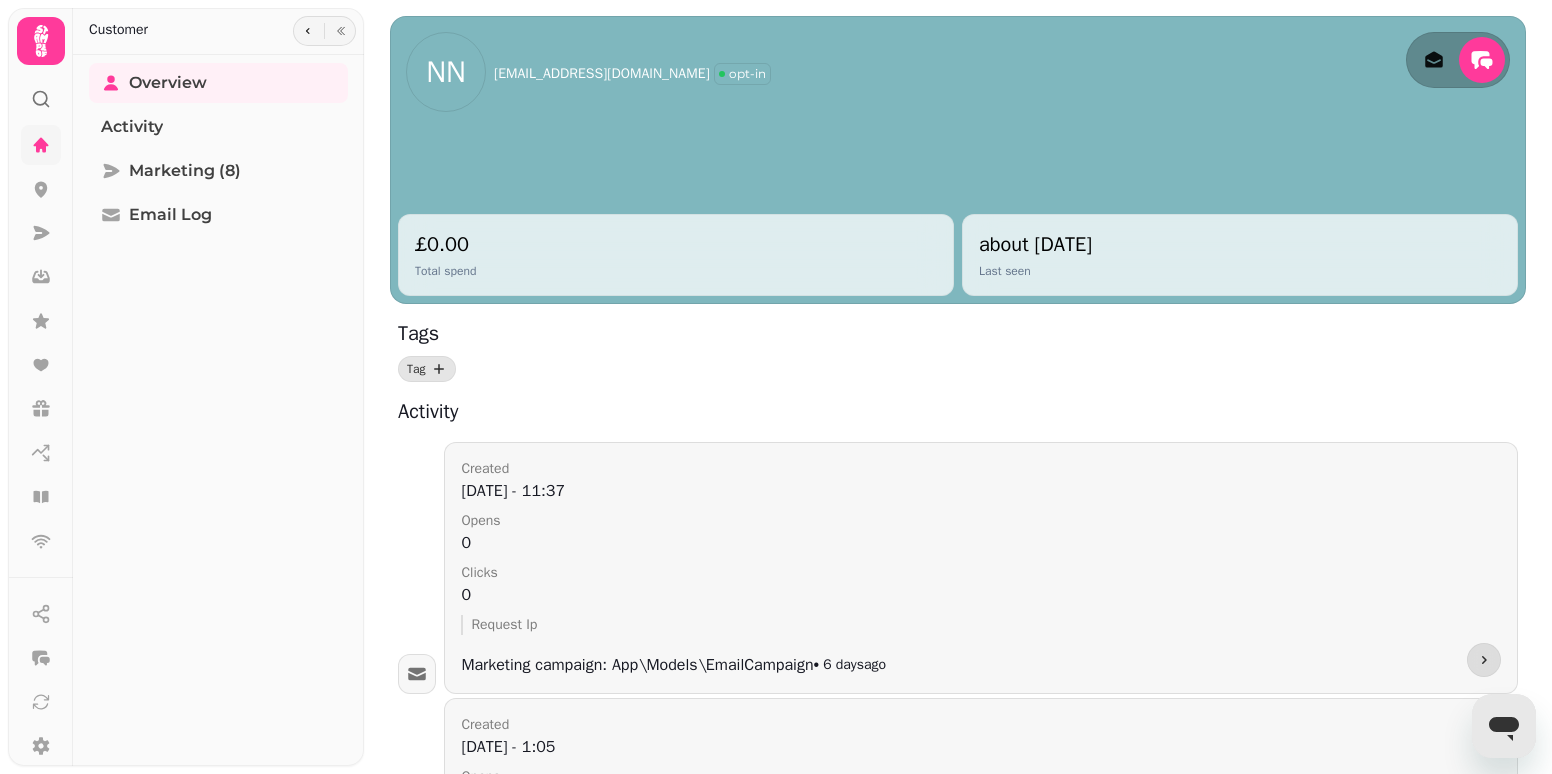 click on "NN   [EMAIL_ADDRESS][DOMAIN_NAME] opt-in" at bounding box center (958, 68) 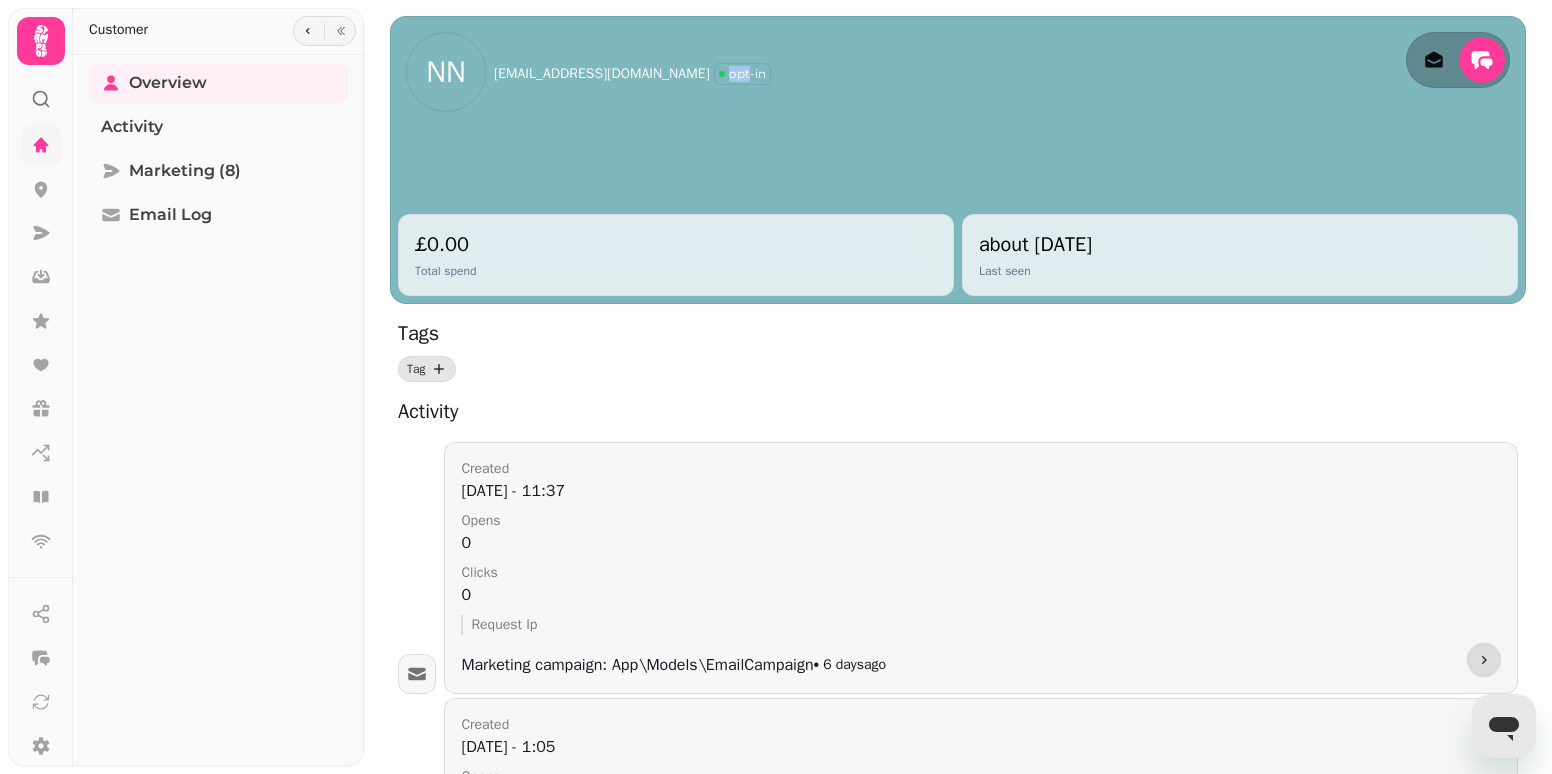 click on "opt-in" at bounding box center (742, 74) 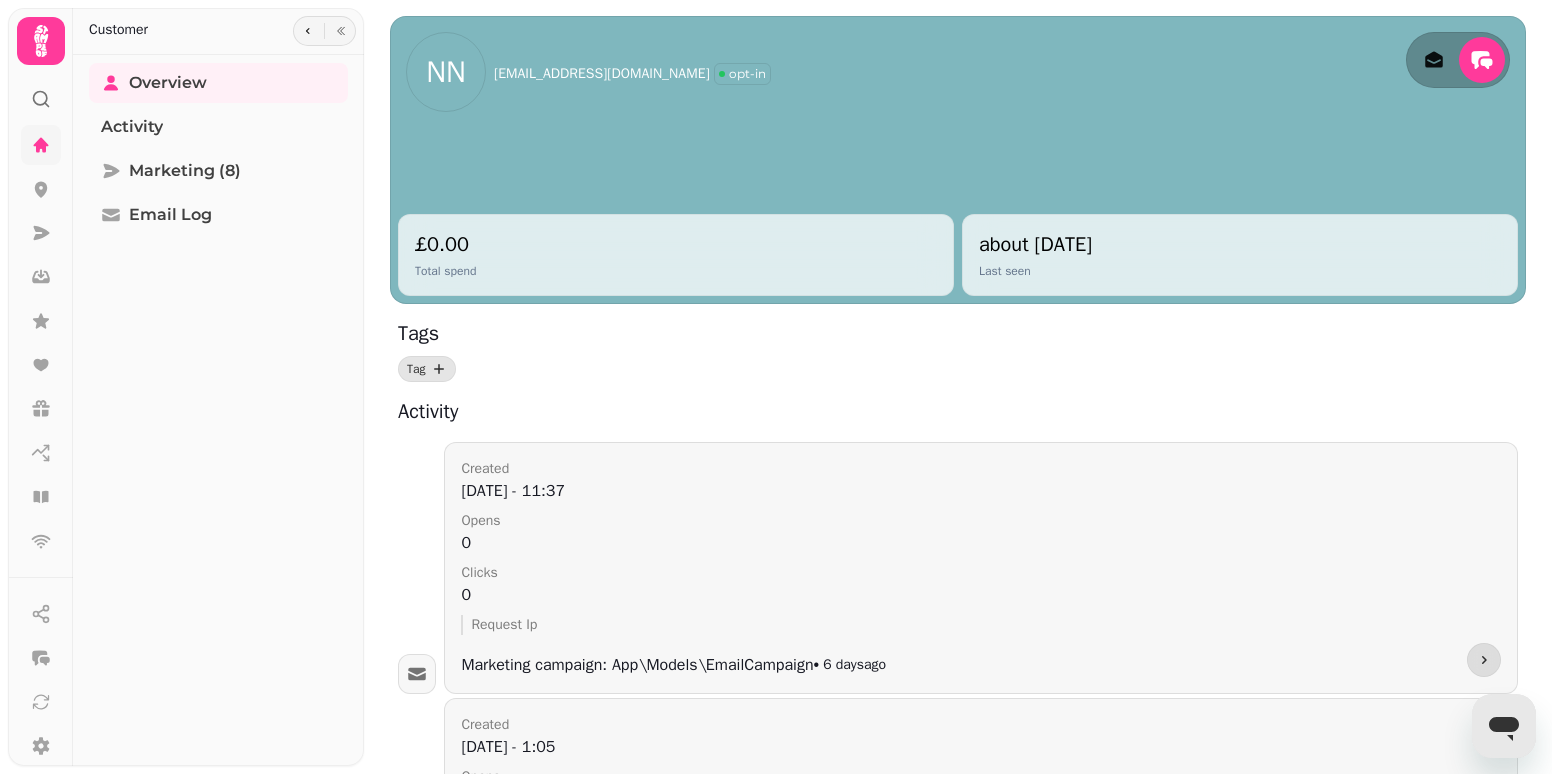 drag, startPoint x: 661, startPoint y: 83, endPoint x: 438, endPoint y: 88, distance: 223.05605 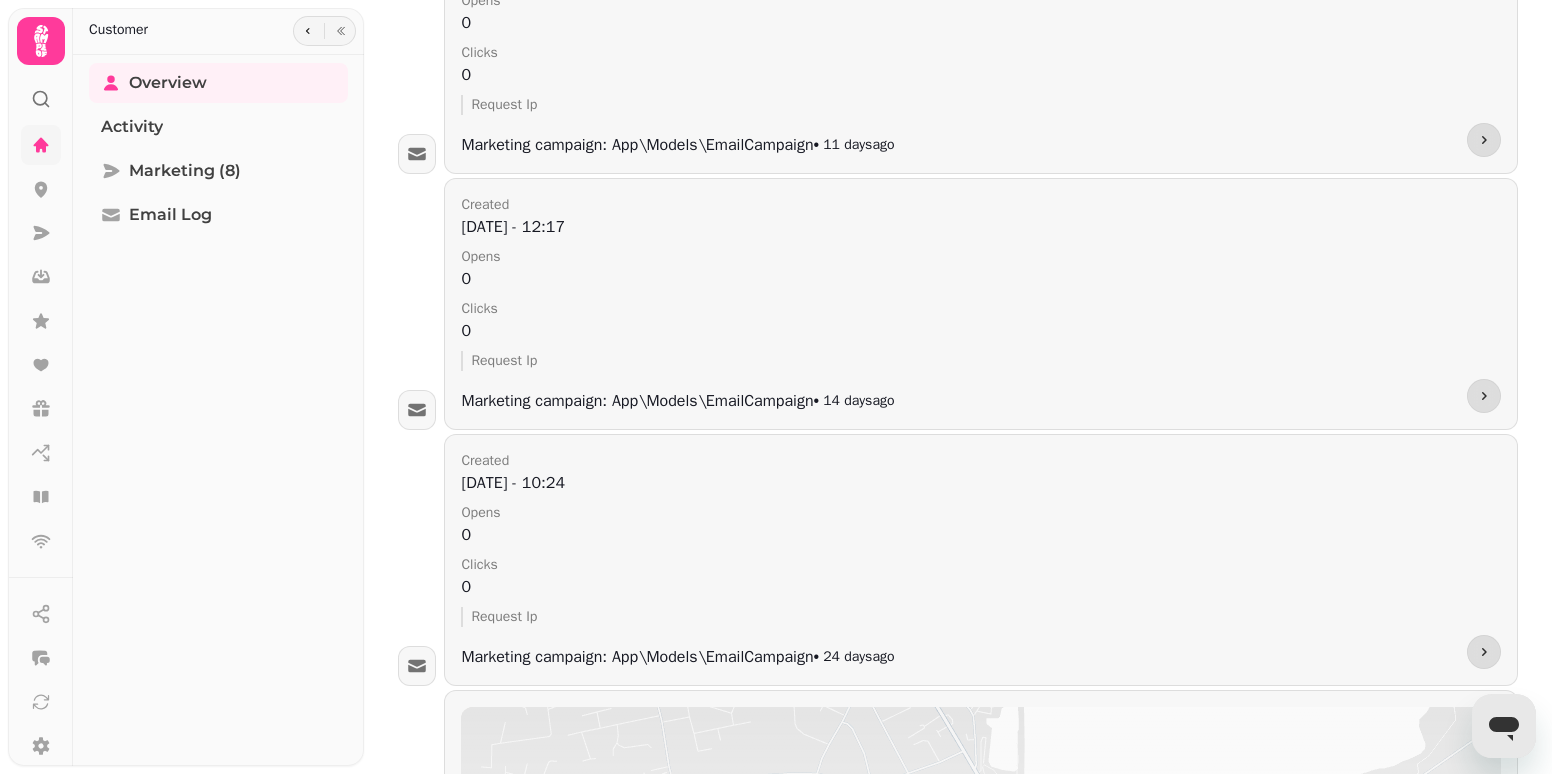 scroll, scrollTop: 0, scrollLeft: 0, axis: both 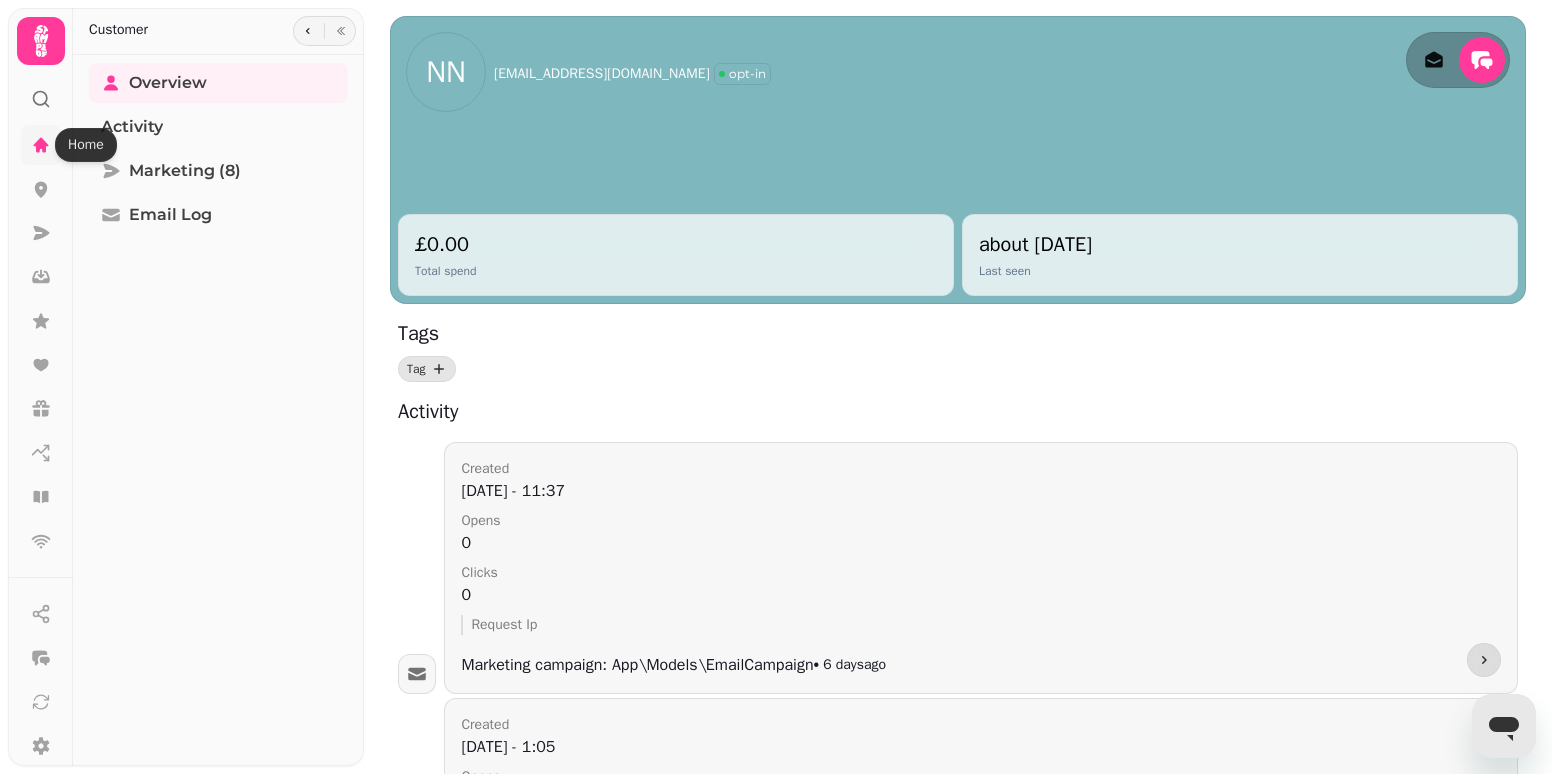click 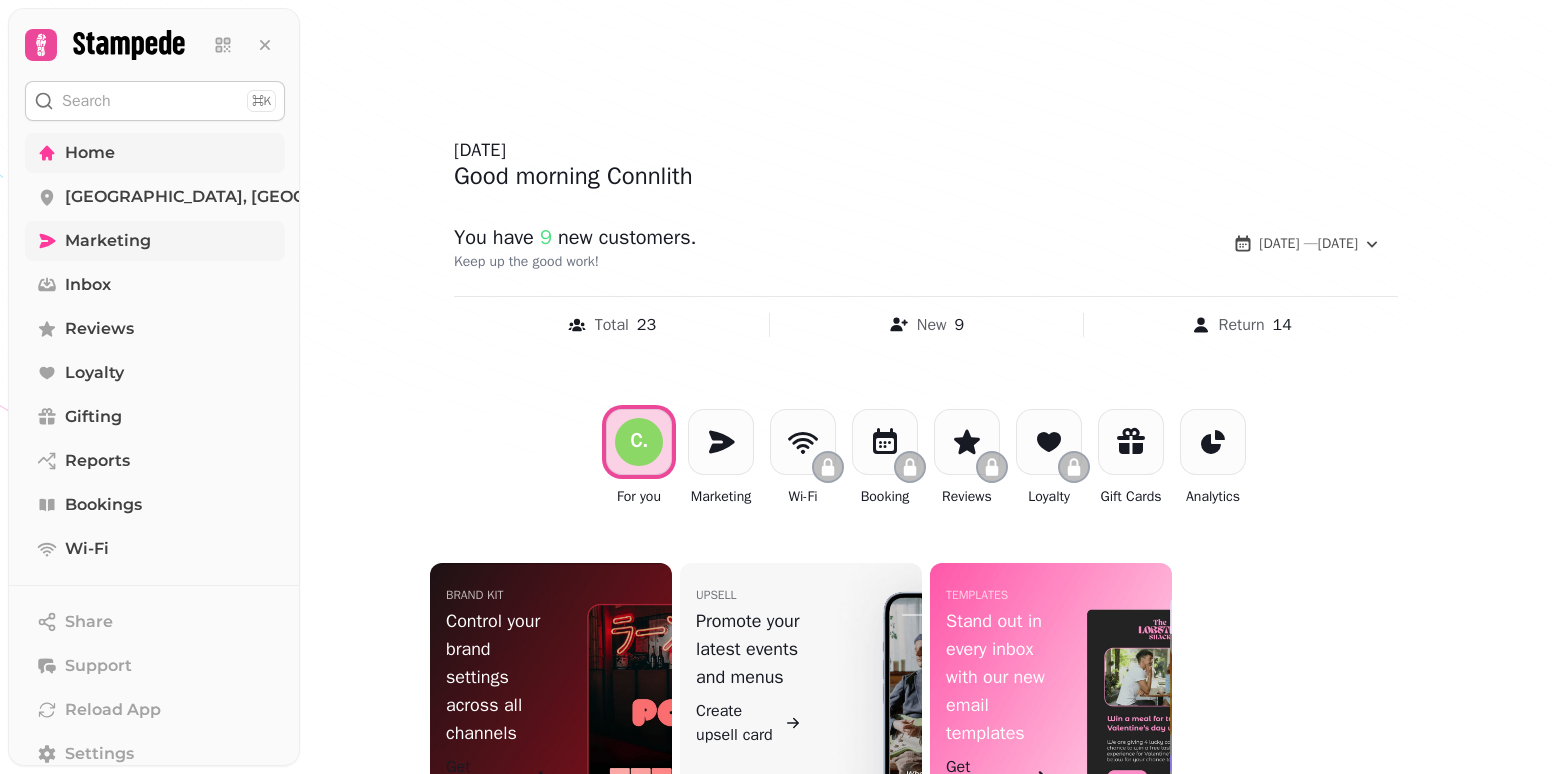 click on "Marketing" at bounding box center [108, 241] 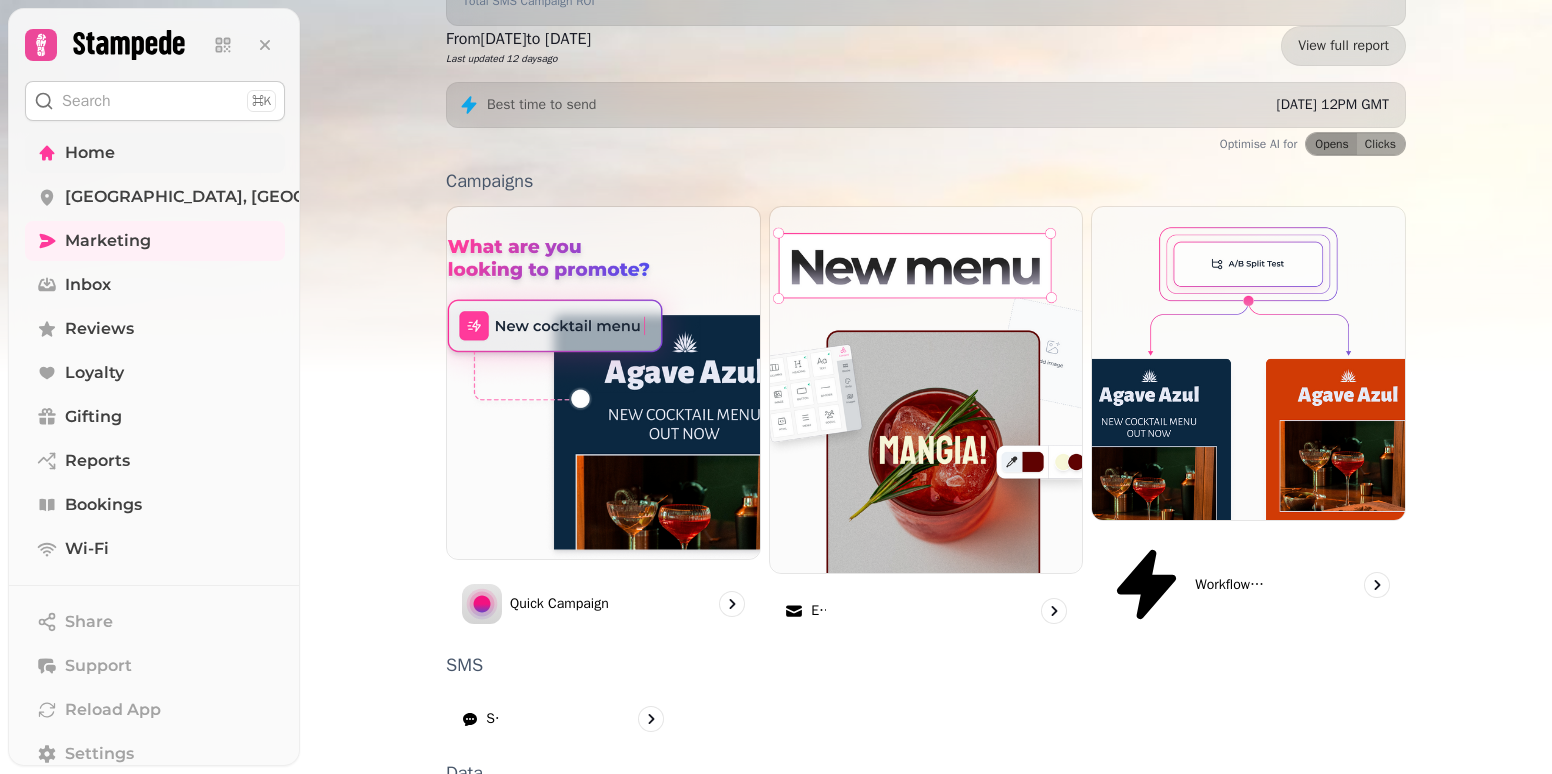 scroll, scrollTop: 475, scrollLeft: 0, axis: vertical 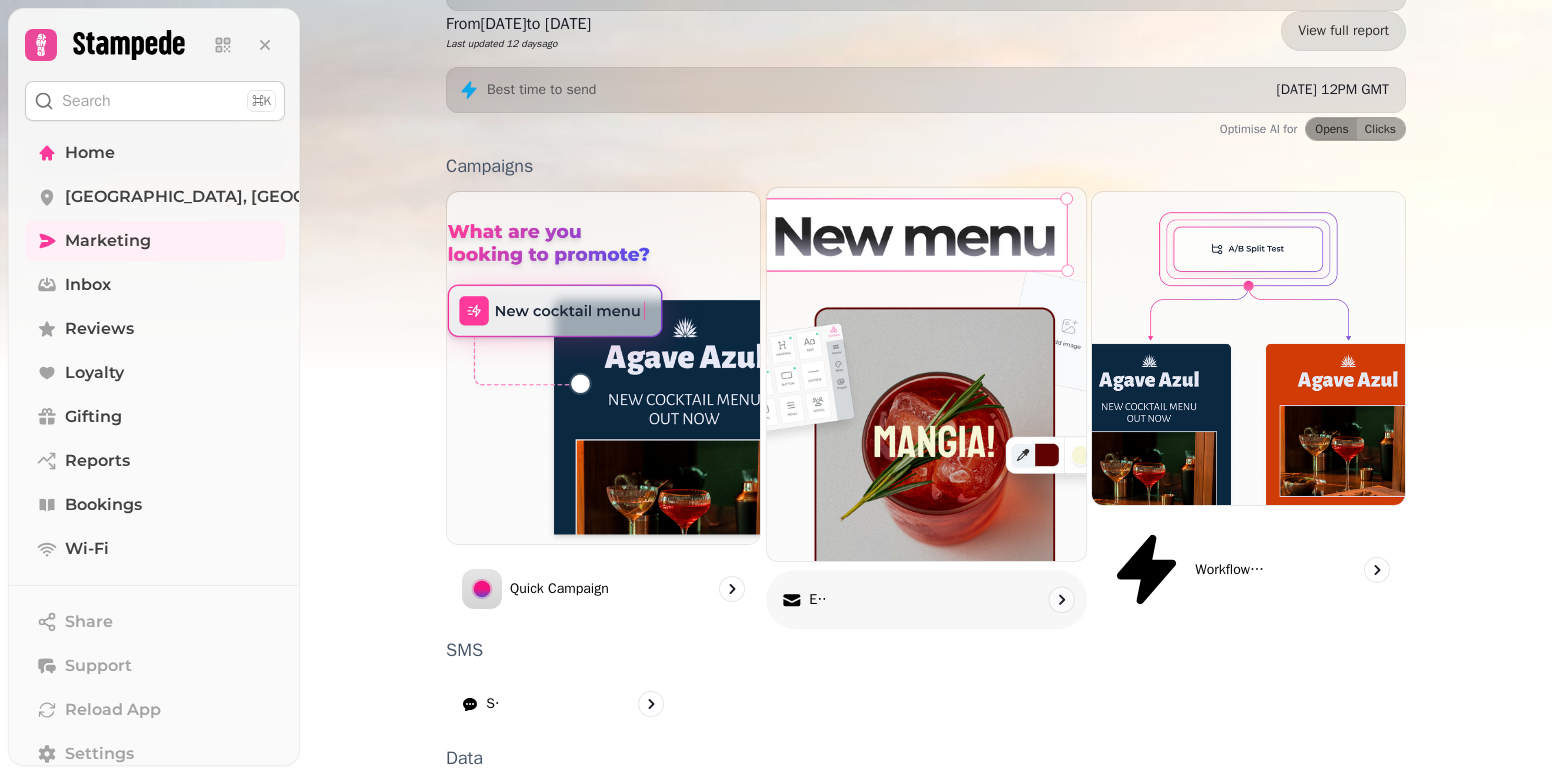 click on "Email" at bounding box center [816, 600] 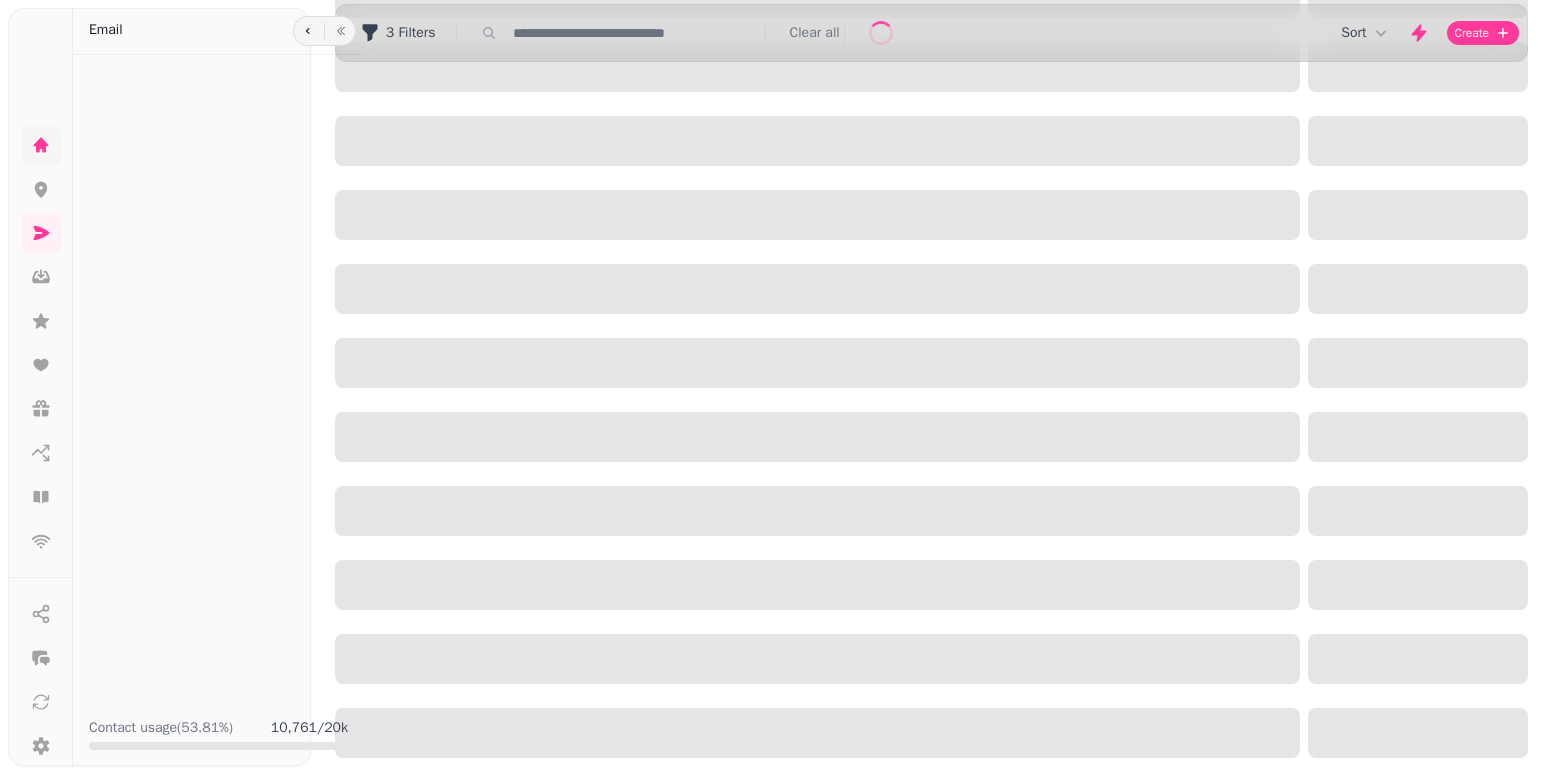 scroll, scrollTop: 0, scrollLeft: 0, axis: both 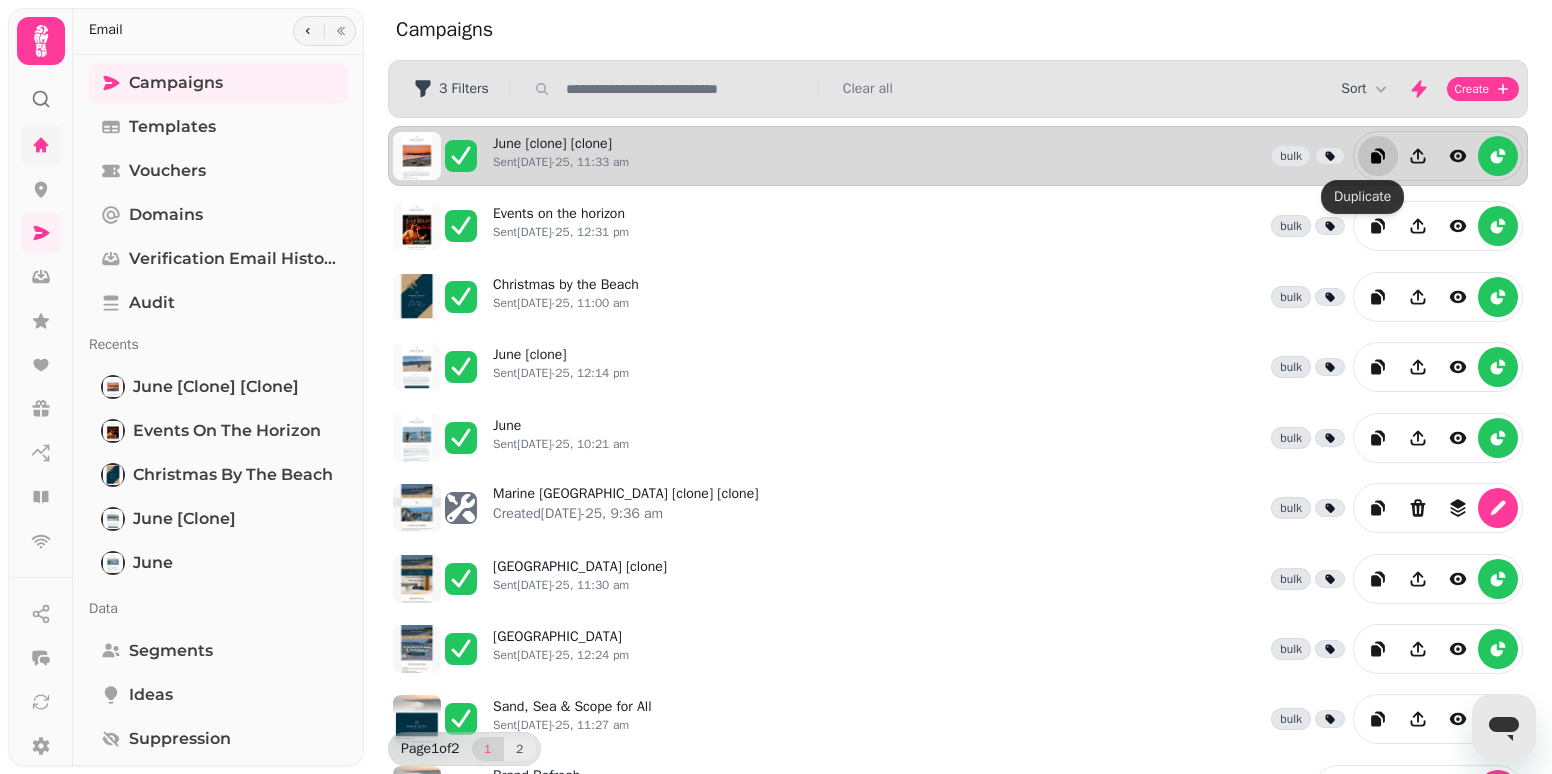 click 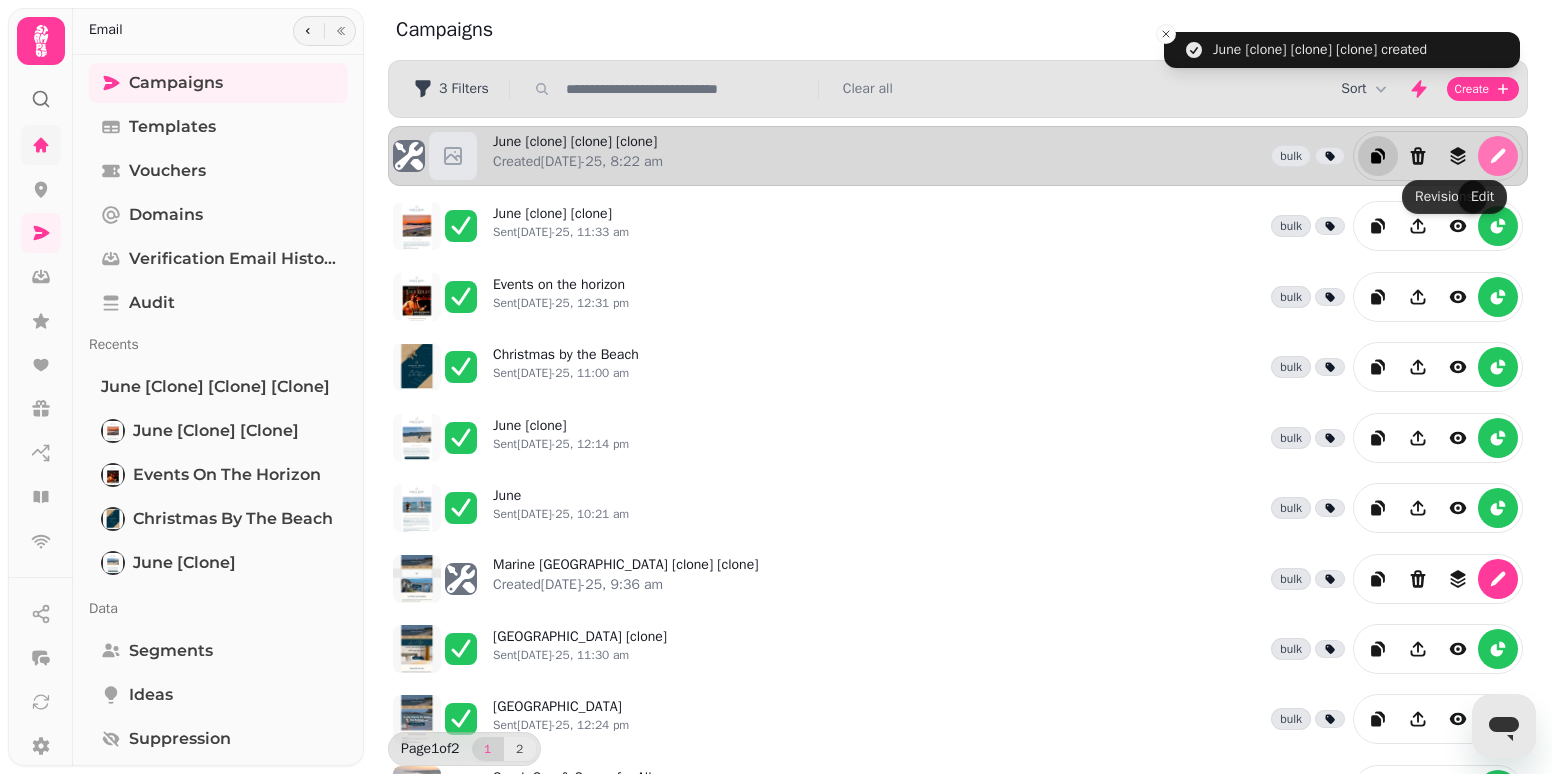 click 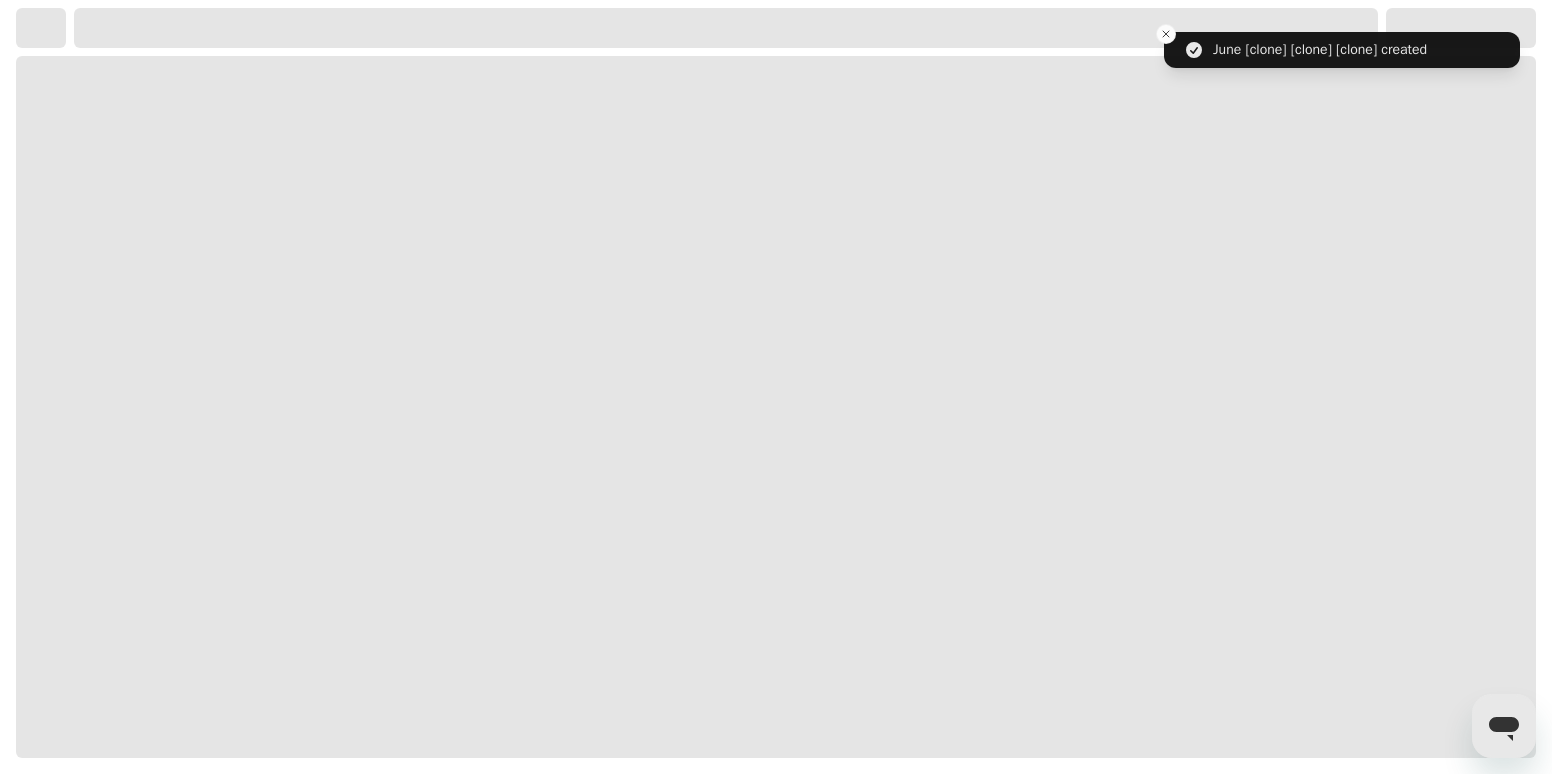 select on "**********" 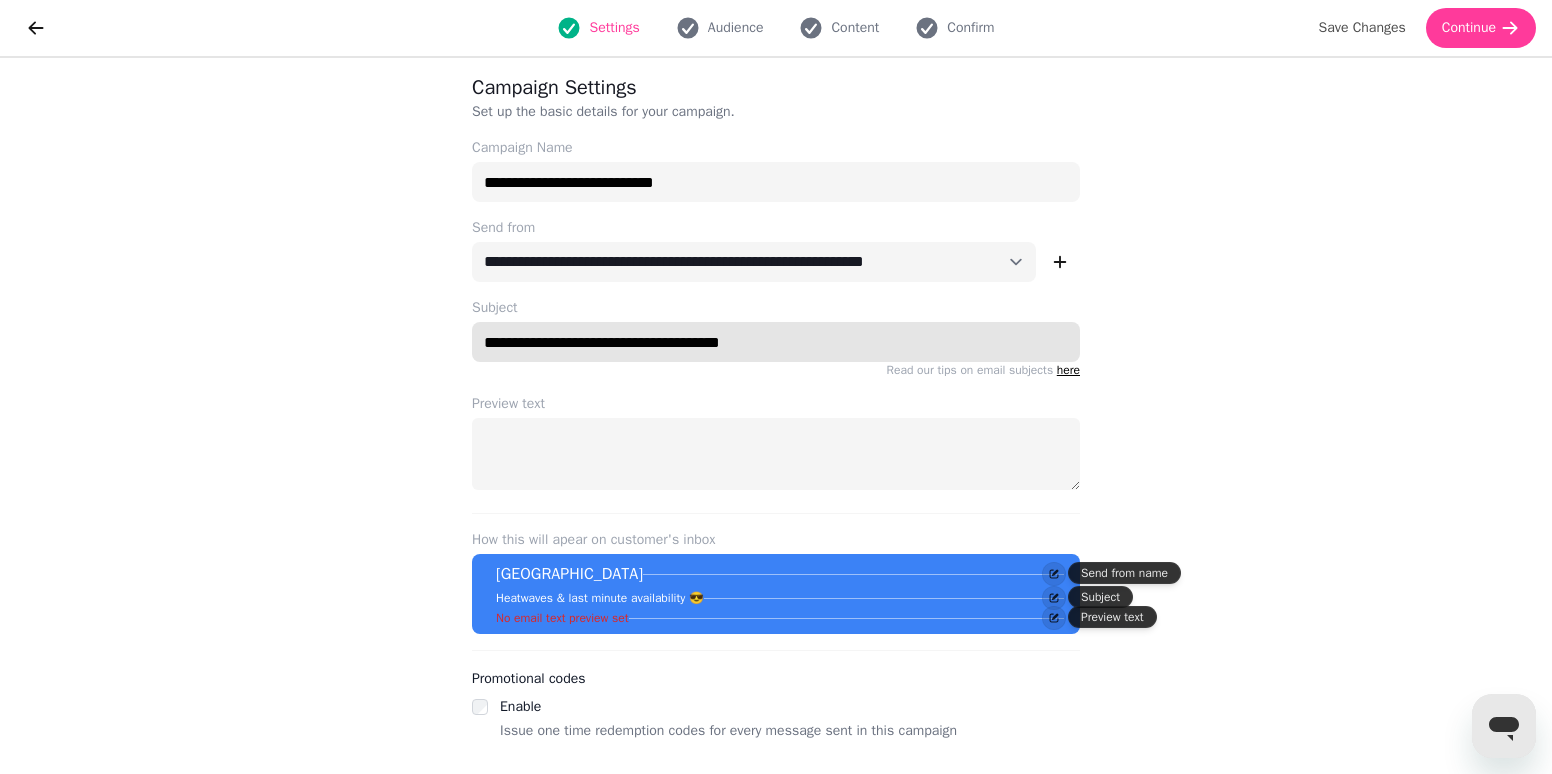 drag, startPoint x: 782, startPoint y: 347, endPoint x: 465, endPoint y: 322, distance: 317.98428 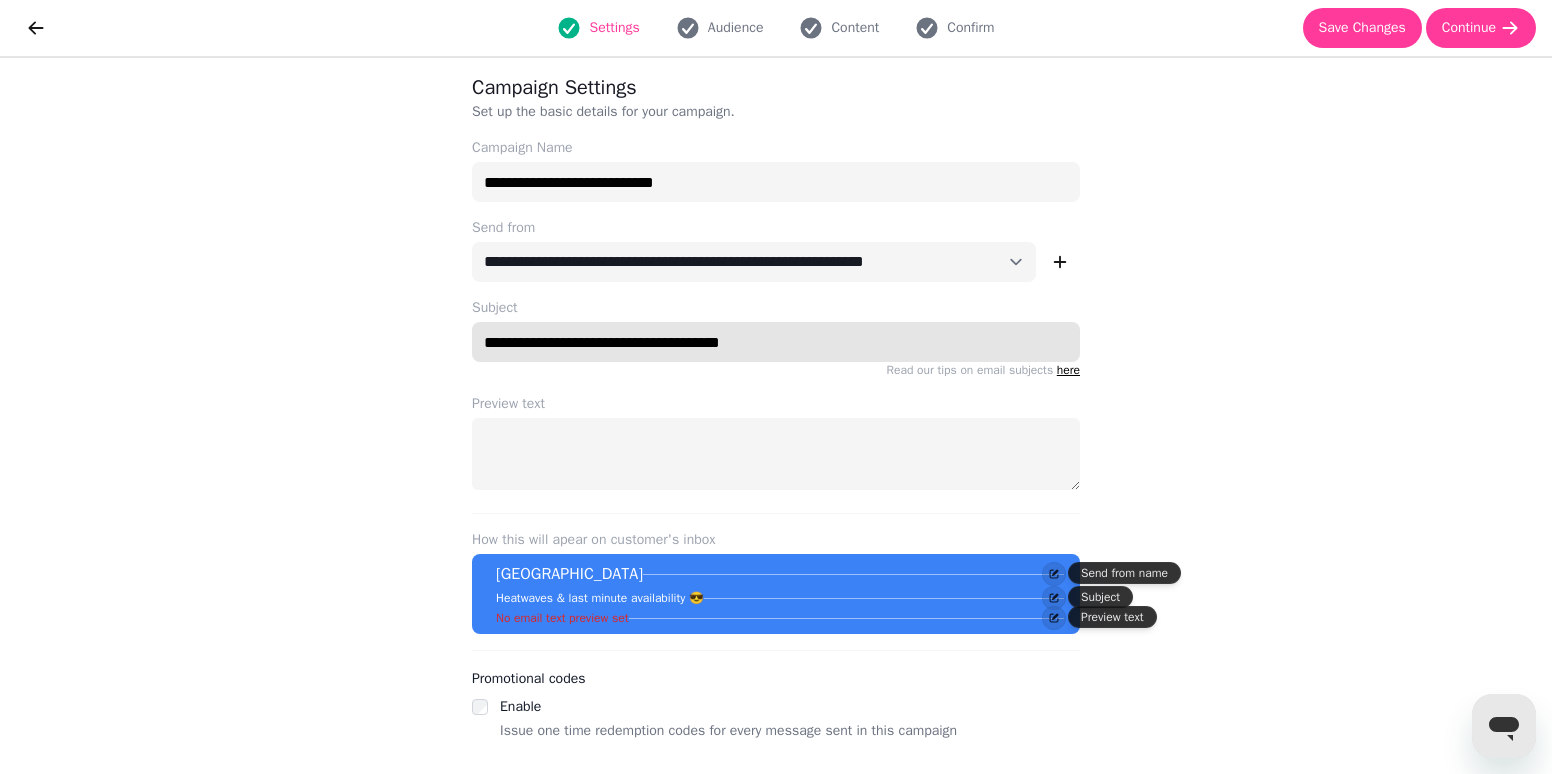 click on "**********" at bounding box center [776, 342] 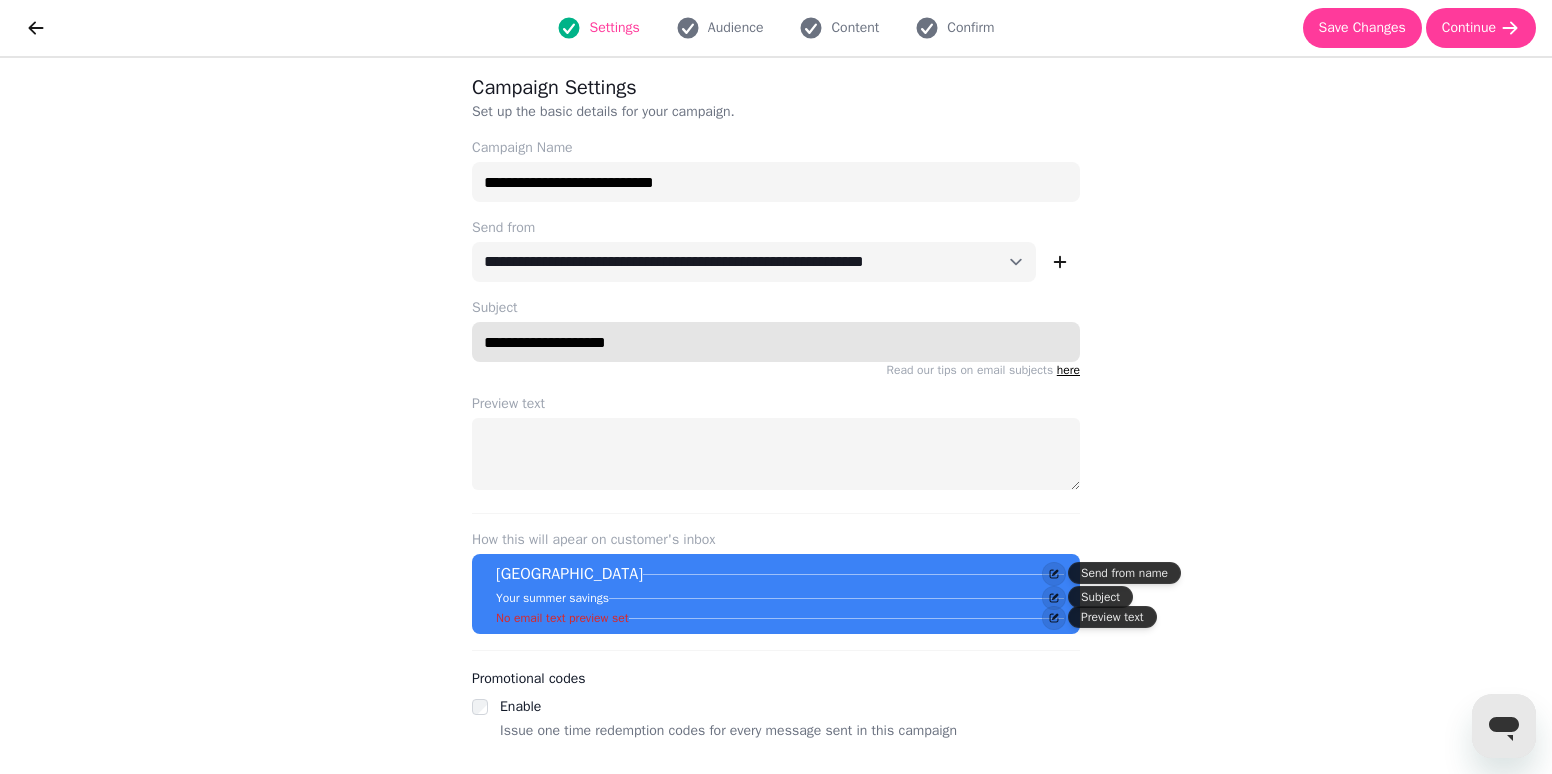 type on "**********" 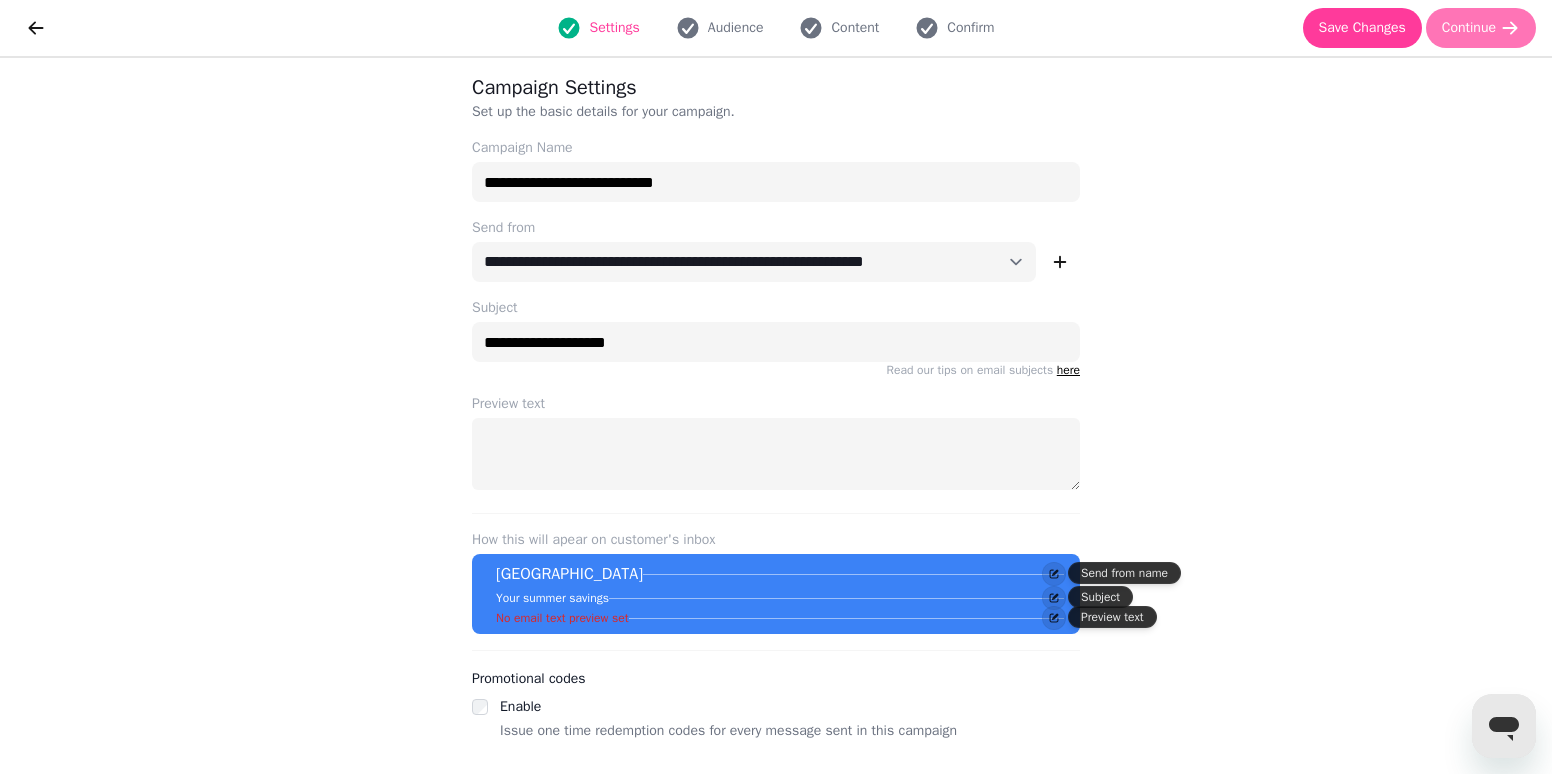 click on "Continue" at bounding box center [1469, 28] 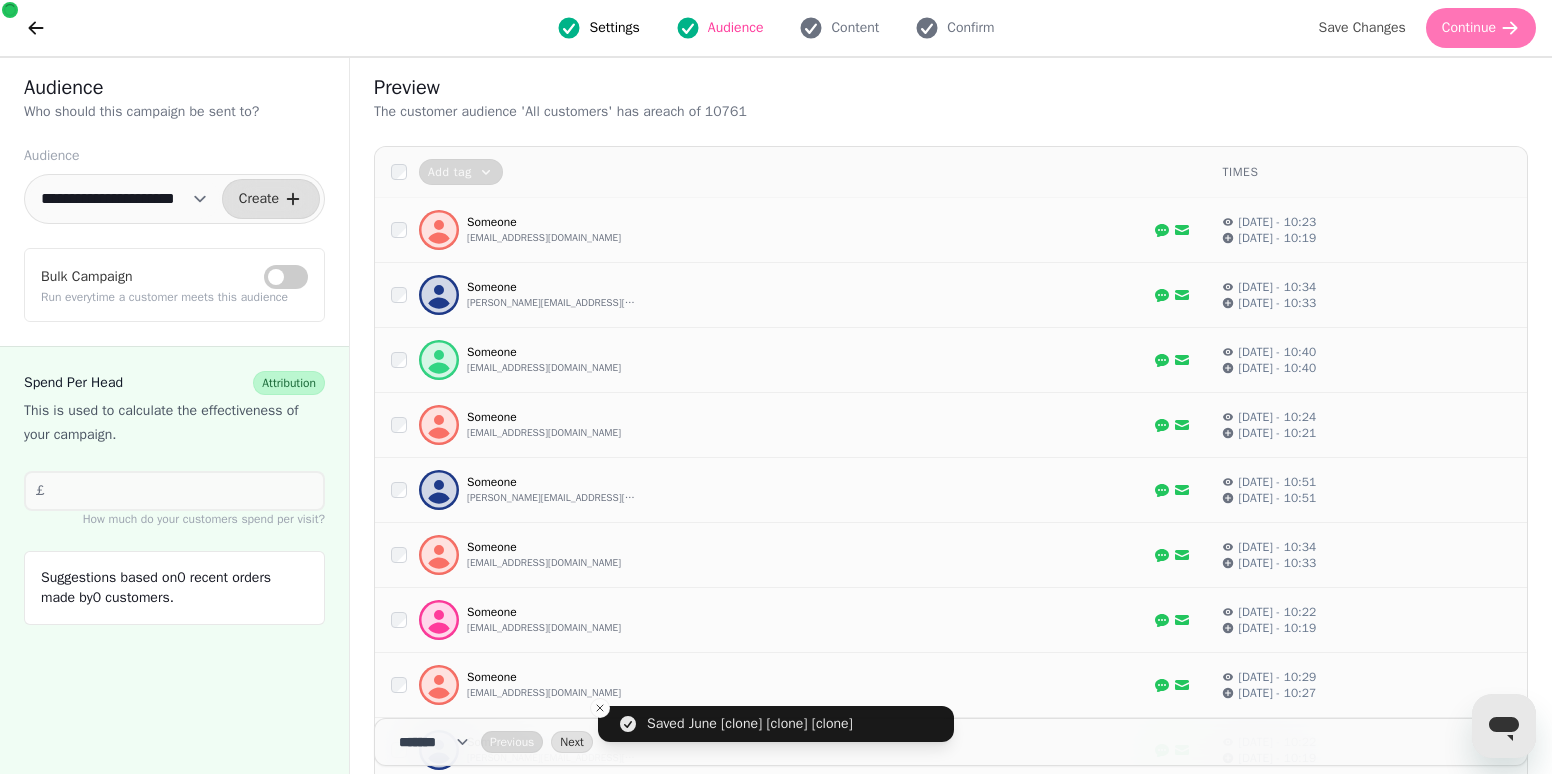 click on "Continue" at bounding box center (1469, 28) 